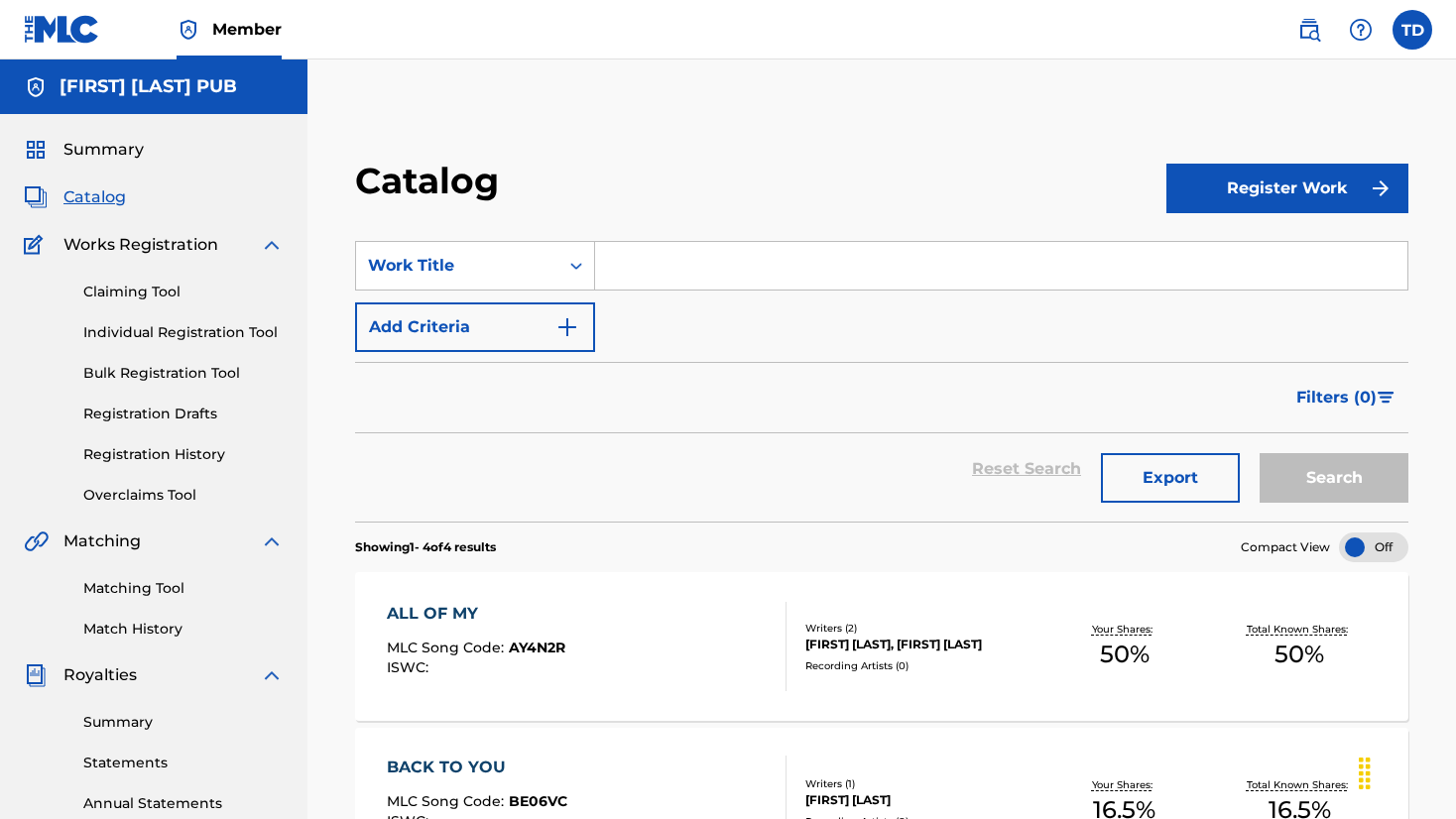 scroll, scrollTop: 446, scrollLeft: 0, axis: vertical 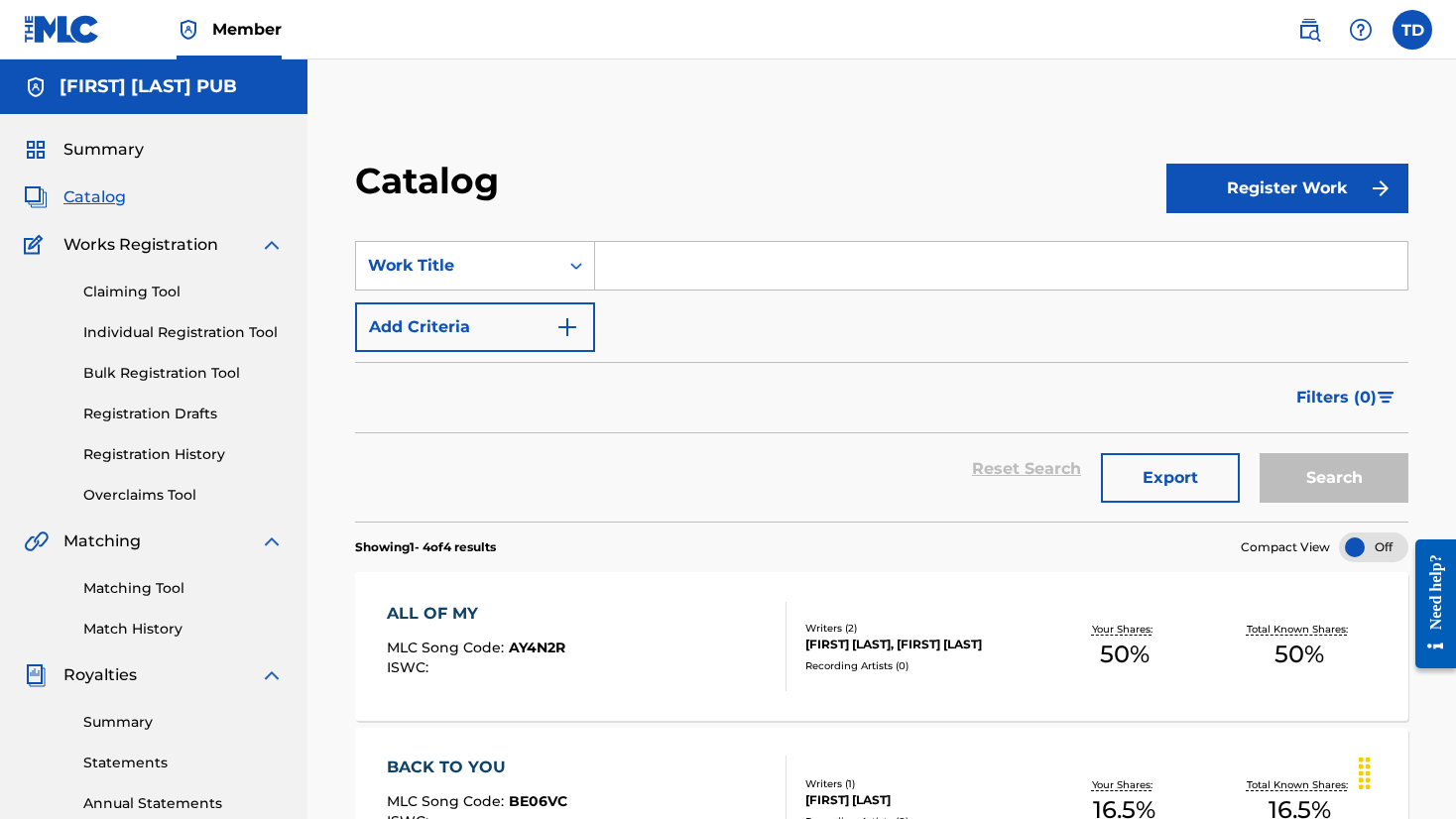 click on "Registration History" at bounding box center (183, 454) 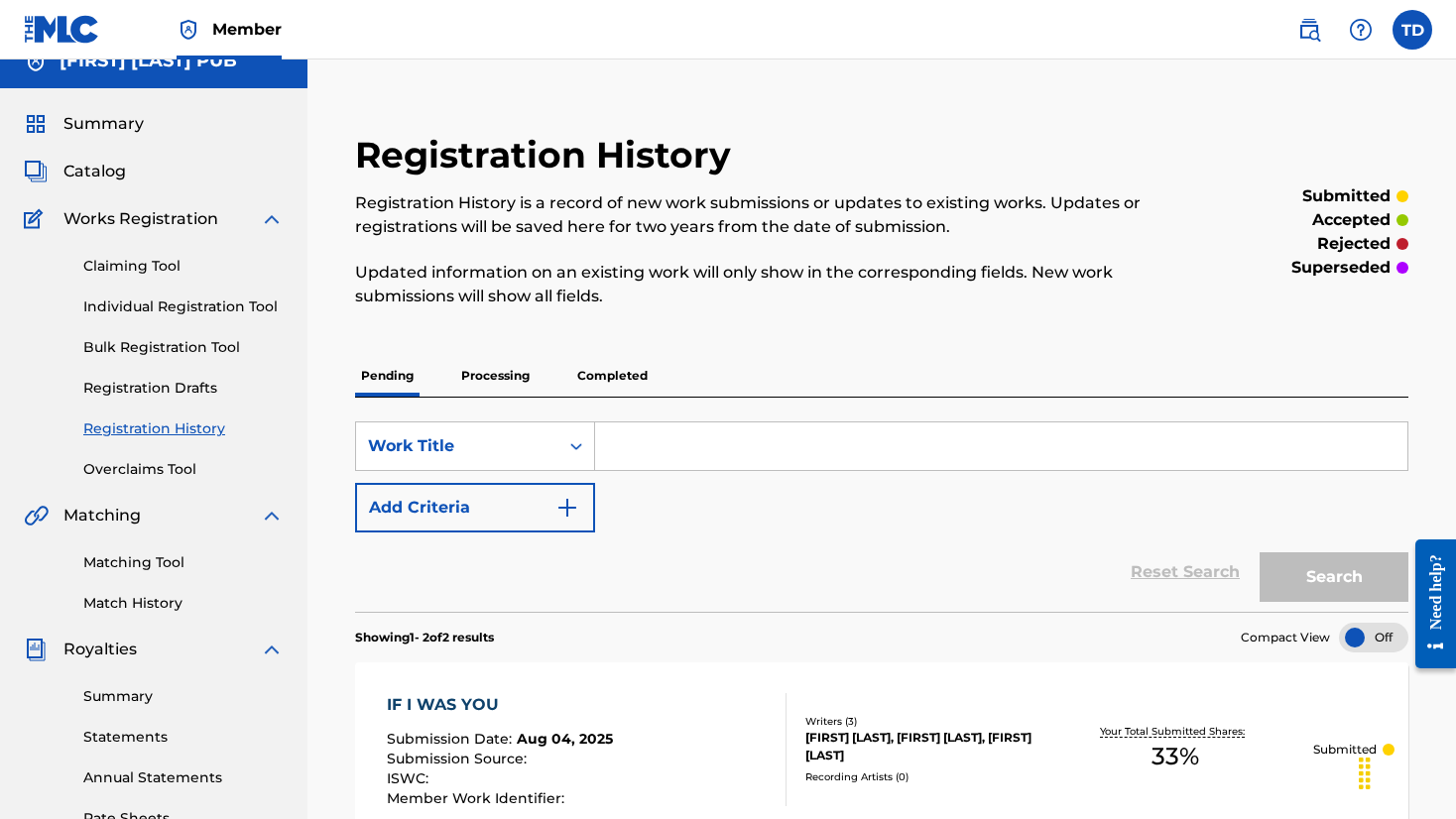 scroll, scrollTop: 25, scrollLeft: 0, axis: vertical 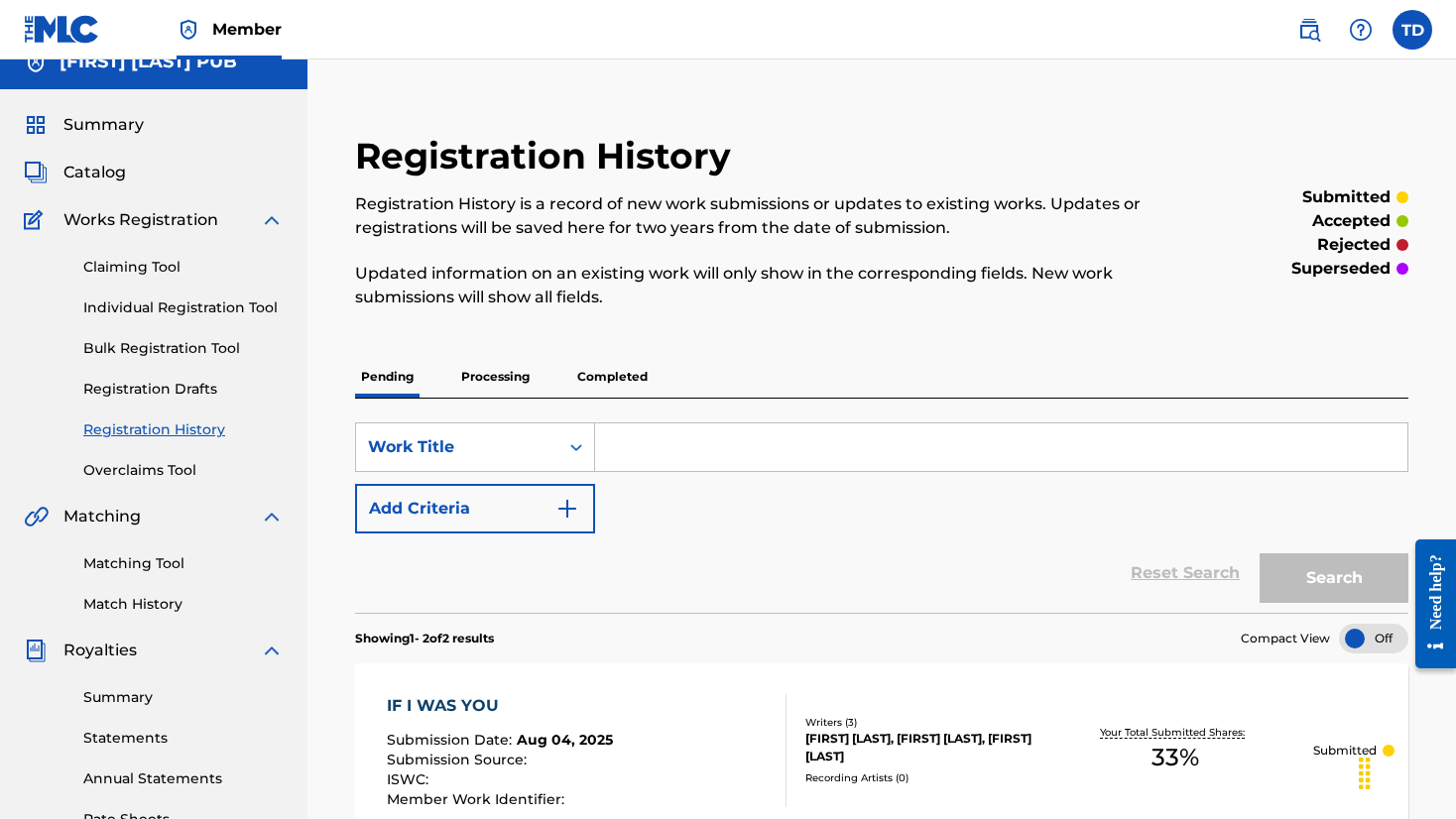 click on "Individual Registration Tool" at bounding box center [183, 307] 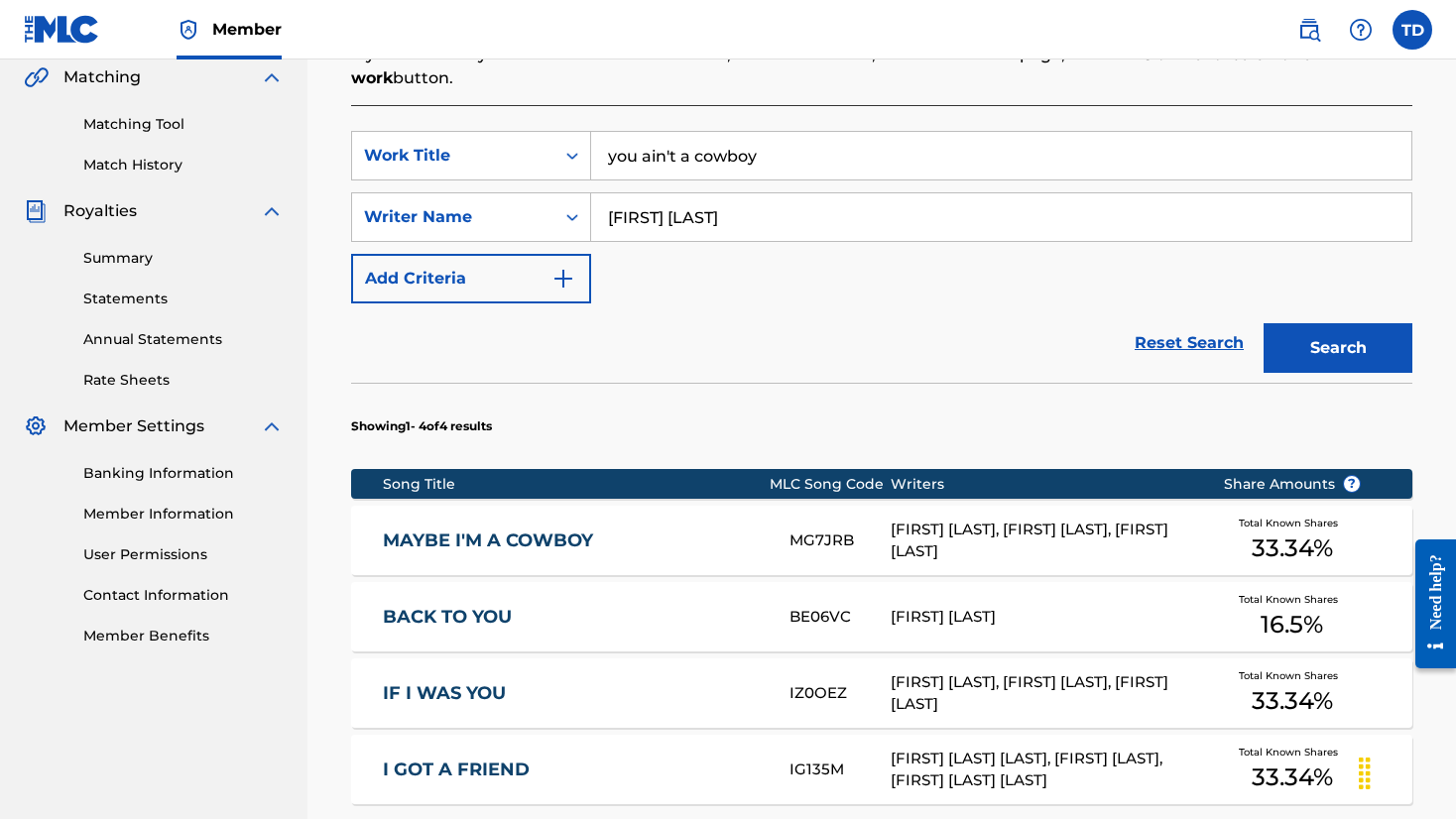 scroll, scrollTop: 421, scrollLeft: 0, axis: vertical 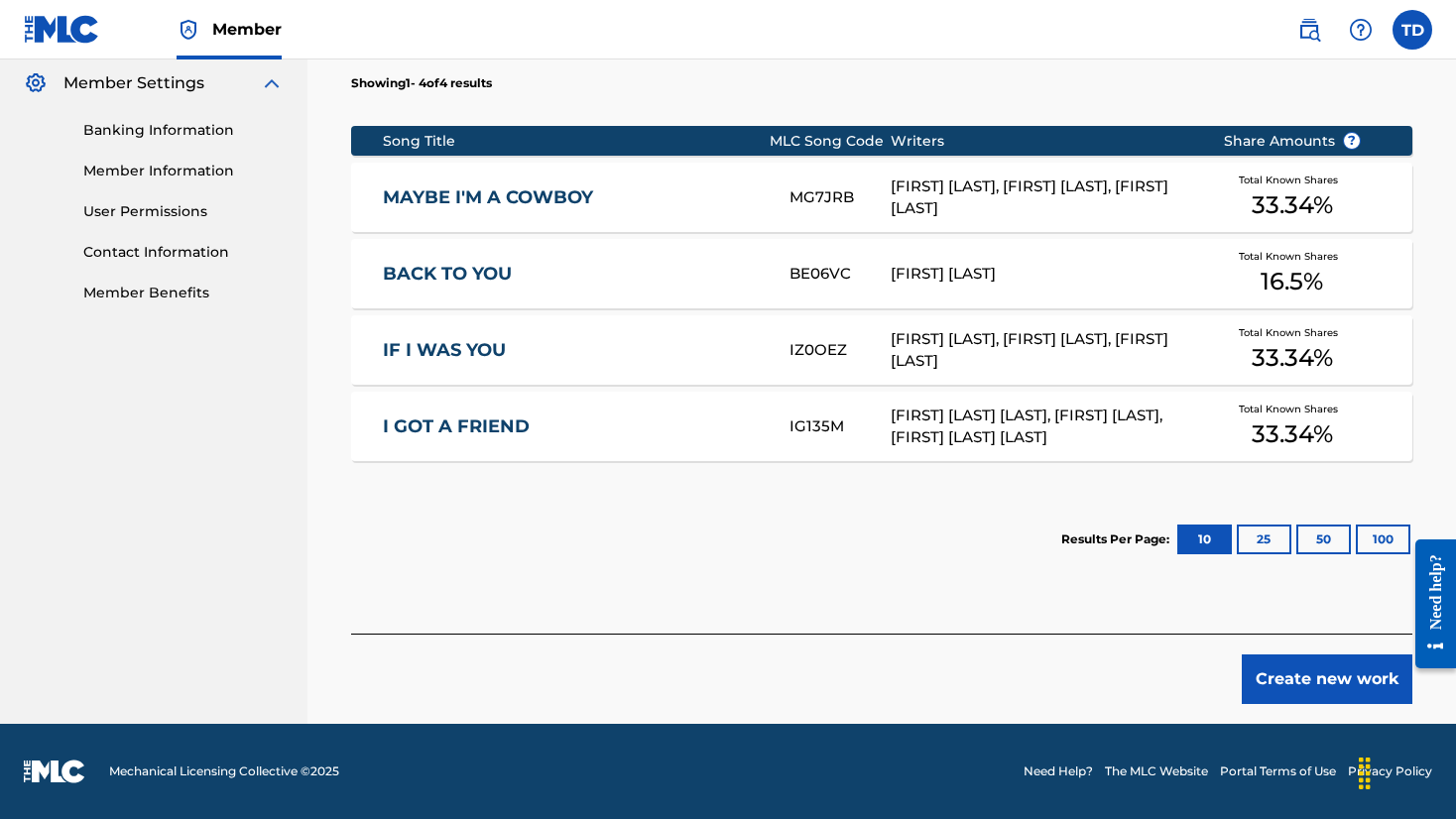 click on "Create new work" at bounding box center (1327, 679) 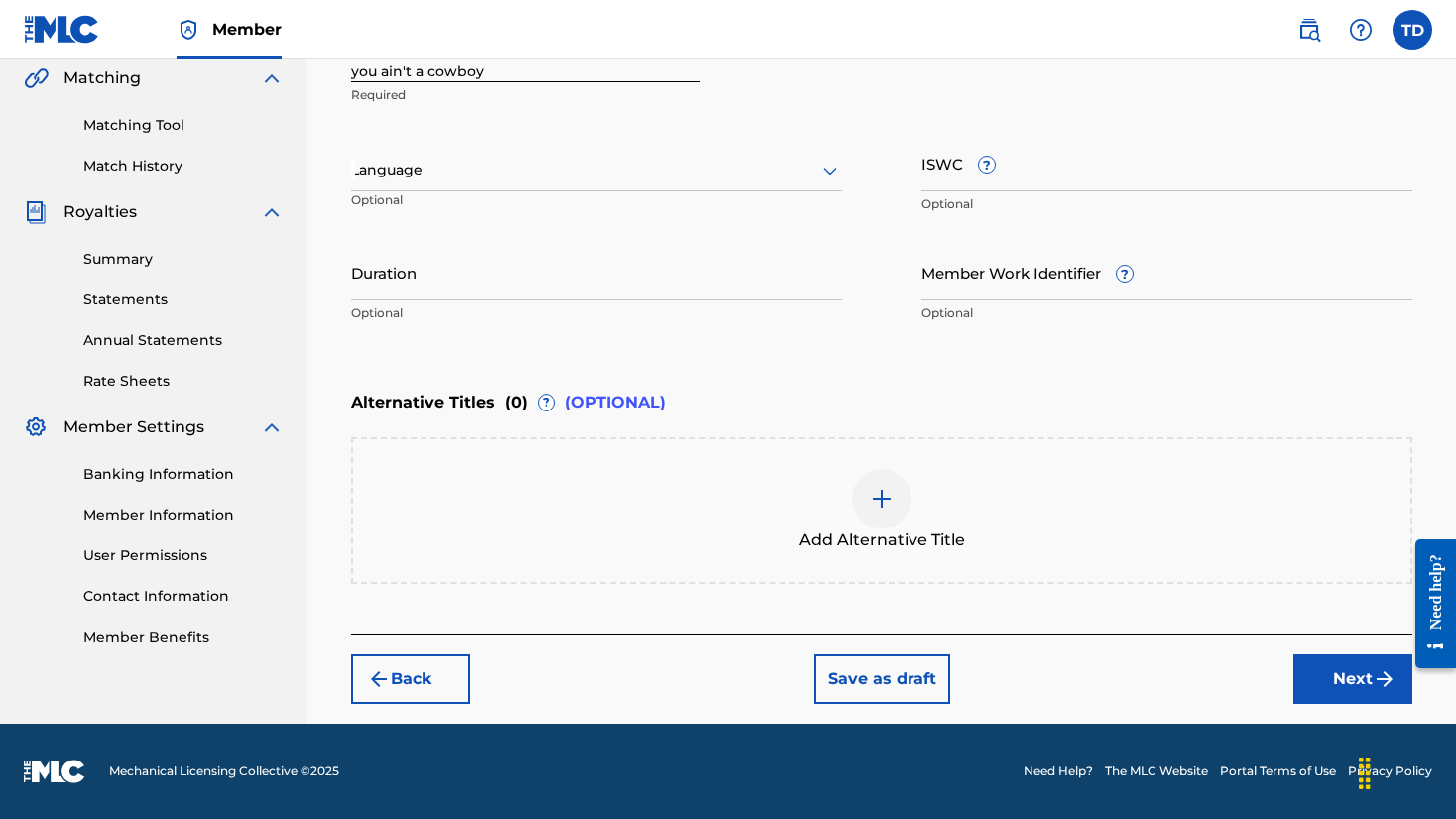 scroll, scrollTop: 463, scrollLeft: 0, axis: vertical 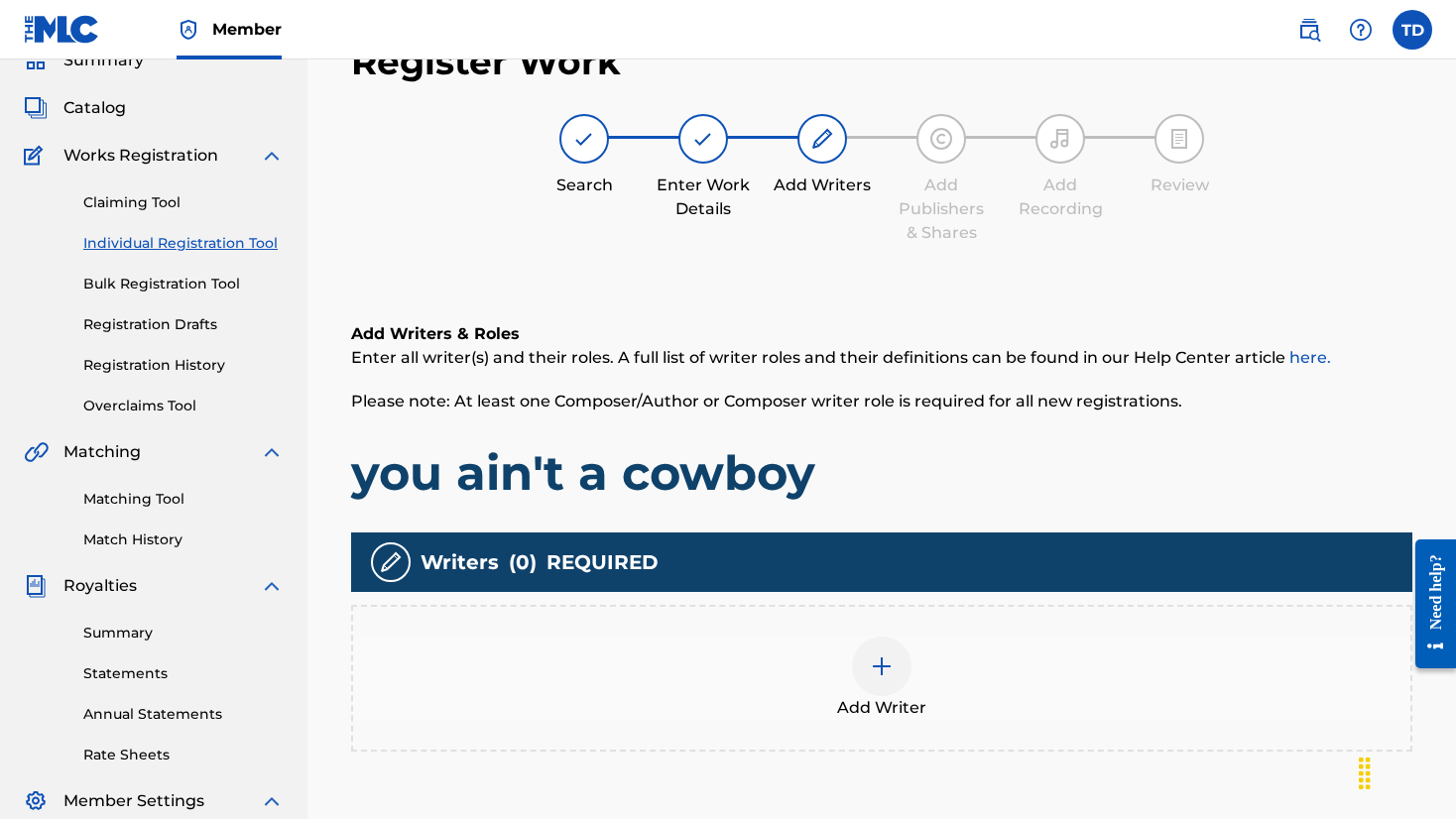 click at bounding box center (882, 666) 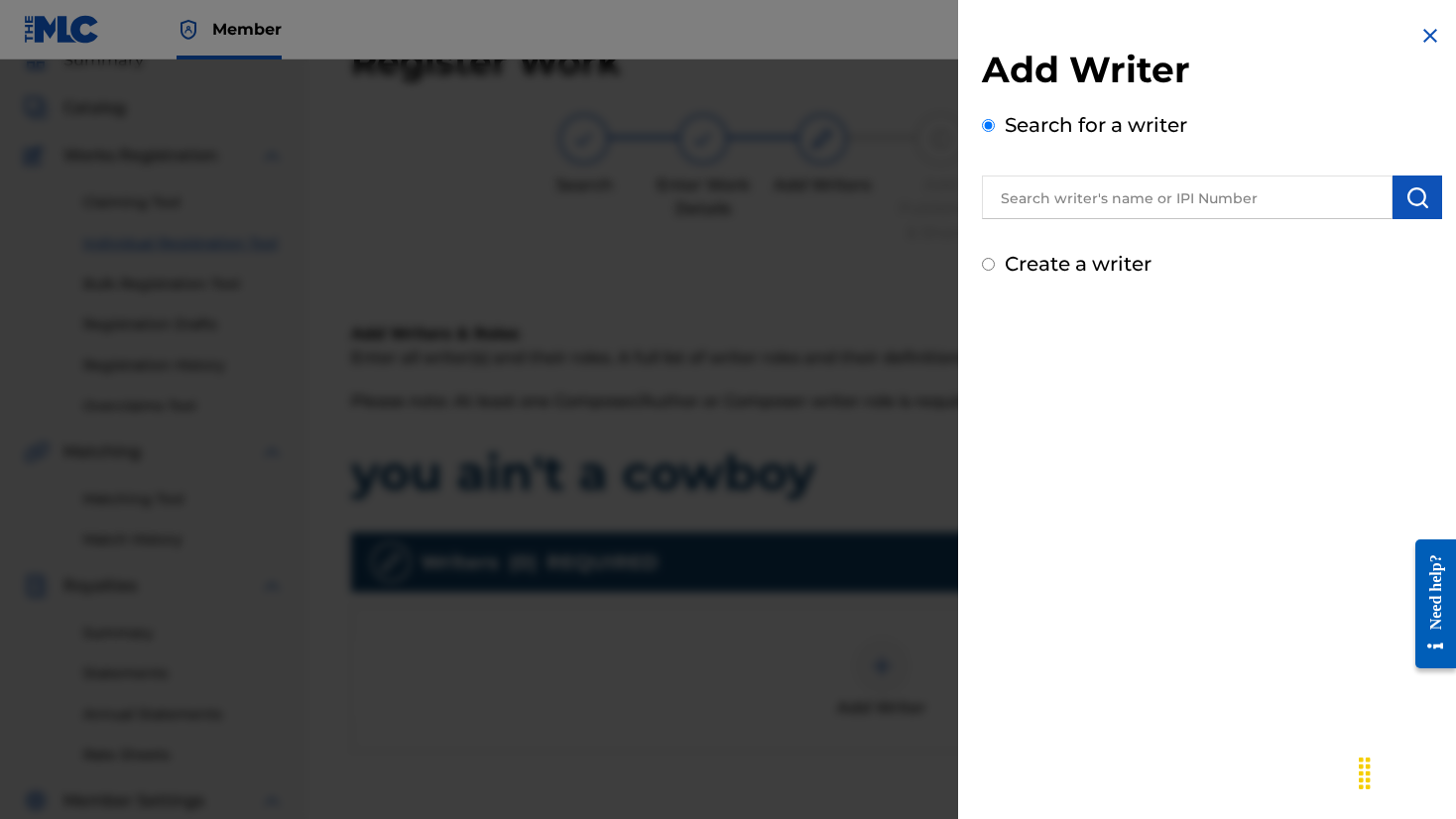click on "Create a writer" at bounding box center [988, 264] 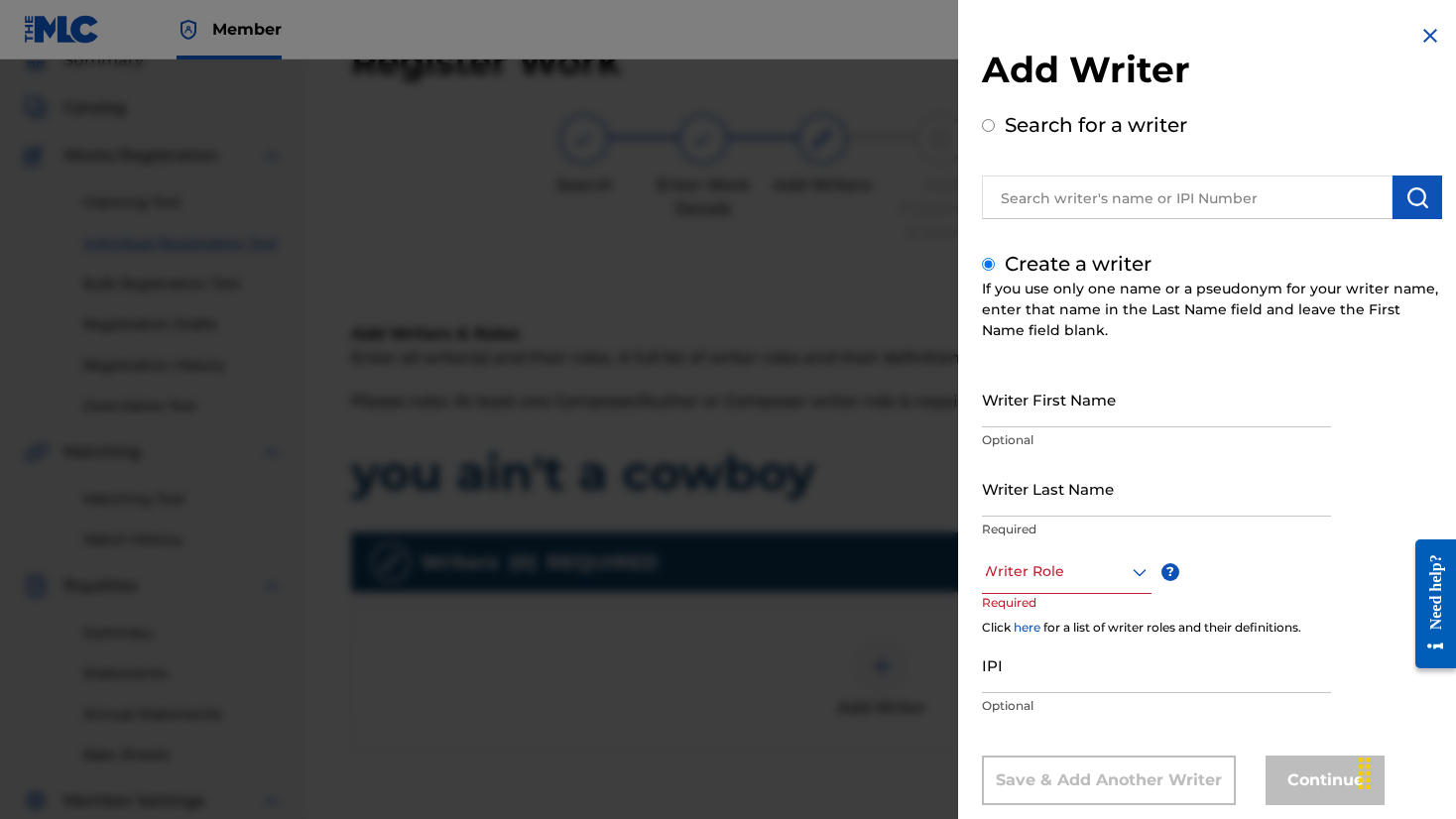 click on "Create a writer If you use only one name or a pseudonym for your writer name, enter that name in the Last Name field and leave the First Name field blank. Writer First Name   Optional Writer Last Name   Required Writer Role ? Required Click   here   for a list of writer roles and their definitions. IPI   Optional Save & Add Another Writer Continue" at bounding box center (1212, 526) 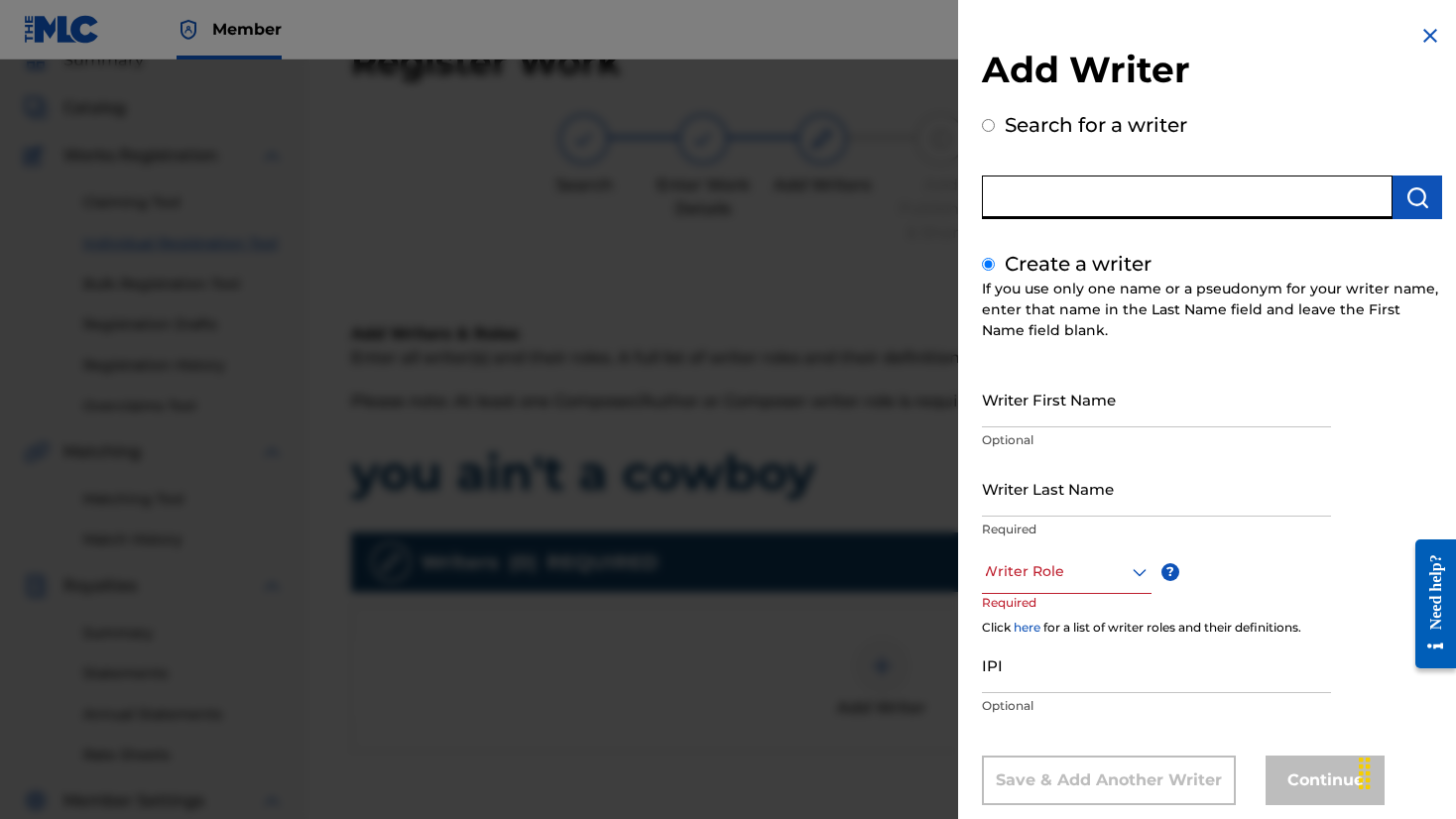 click at bounding box center (1187, 197) 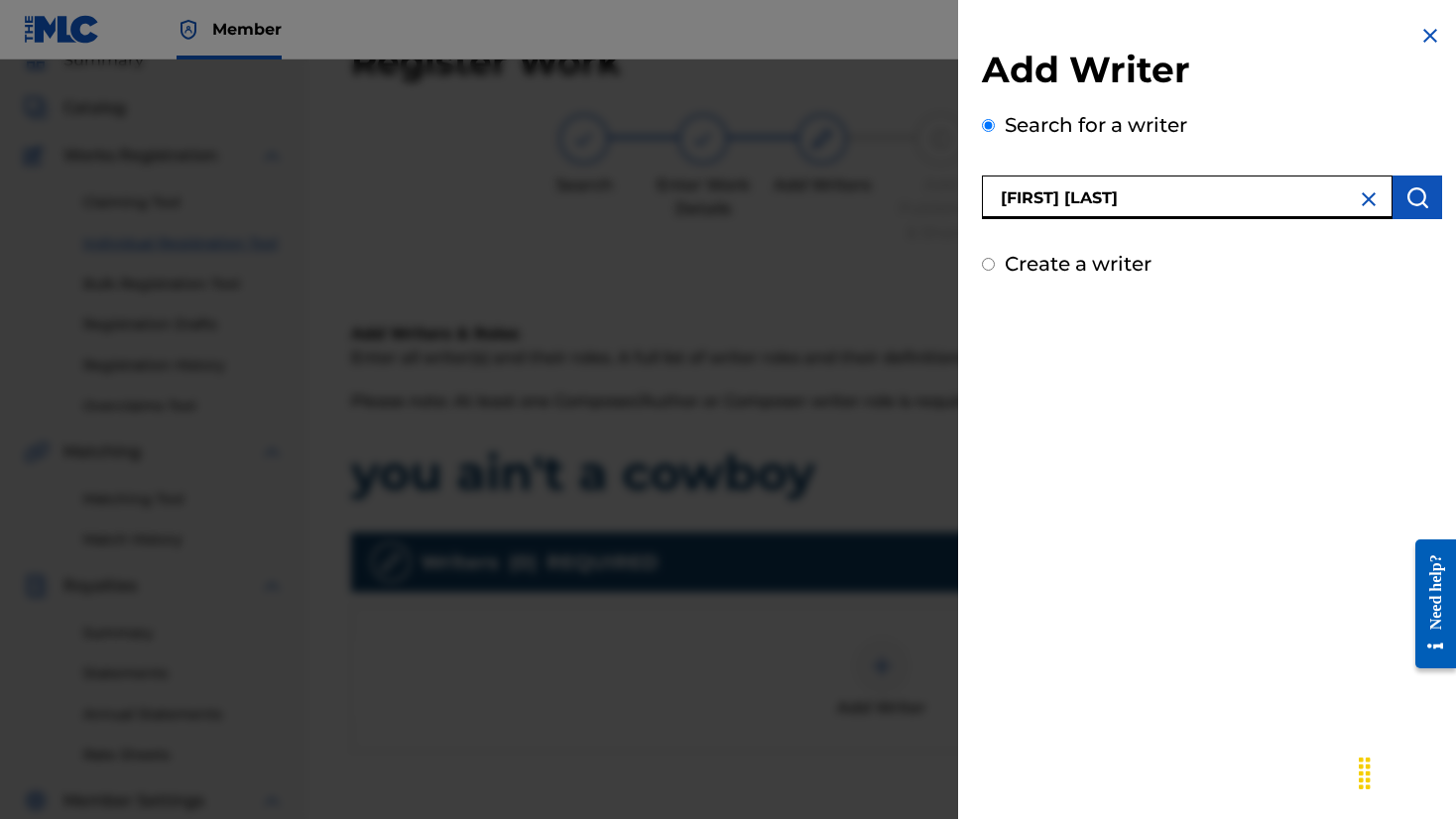 type on "[FIRST] [LAST]" 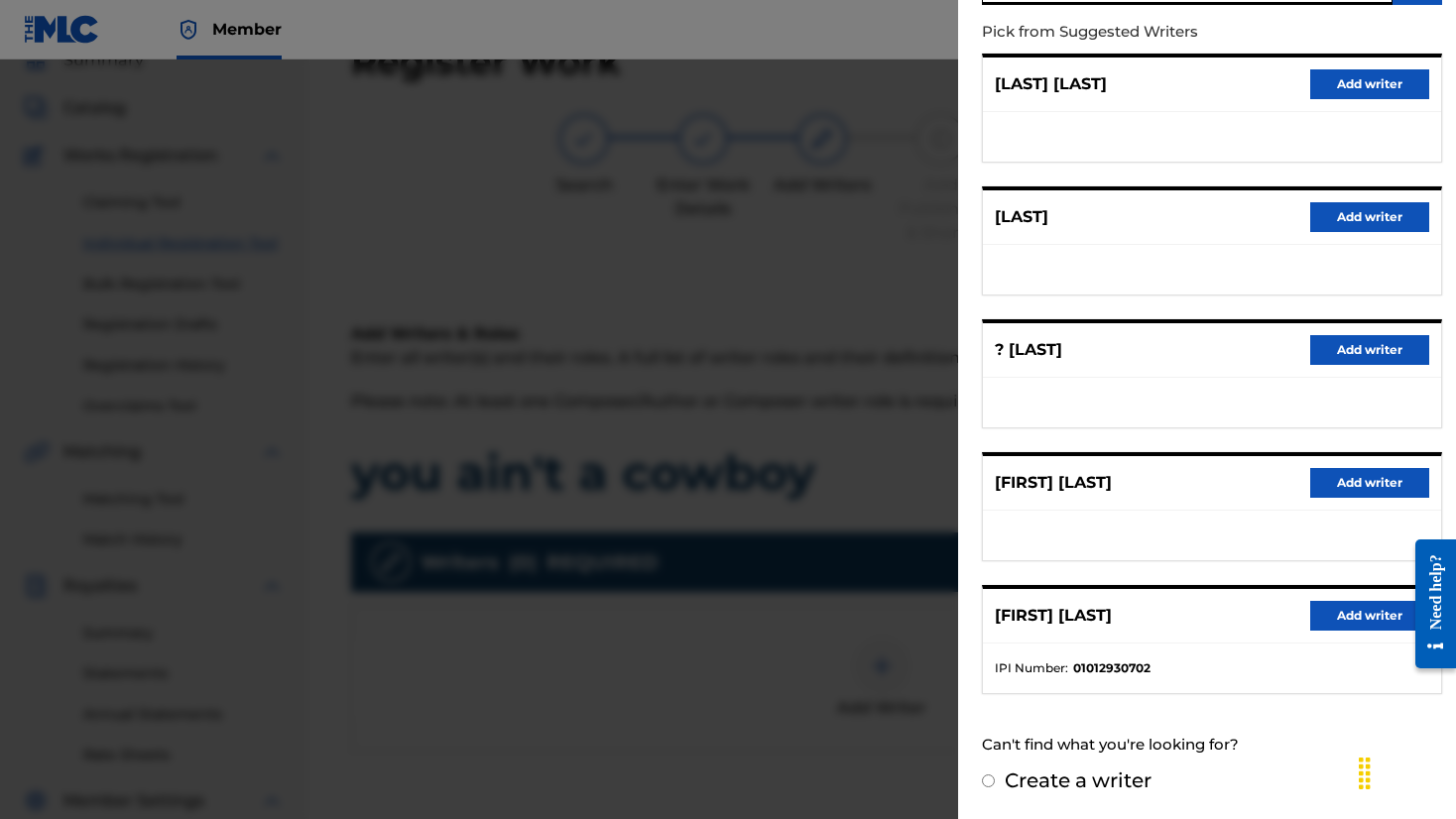 scroll, scrollTop: 213, scrollLeft: 0, axis: vertical 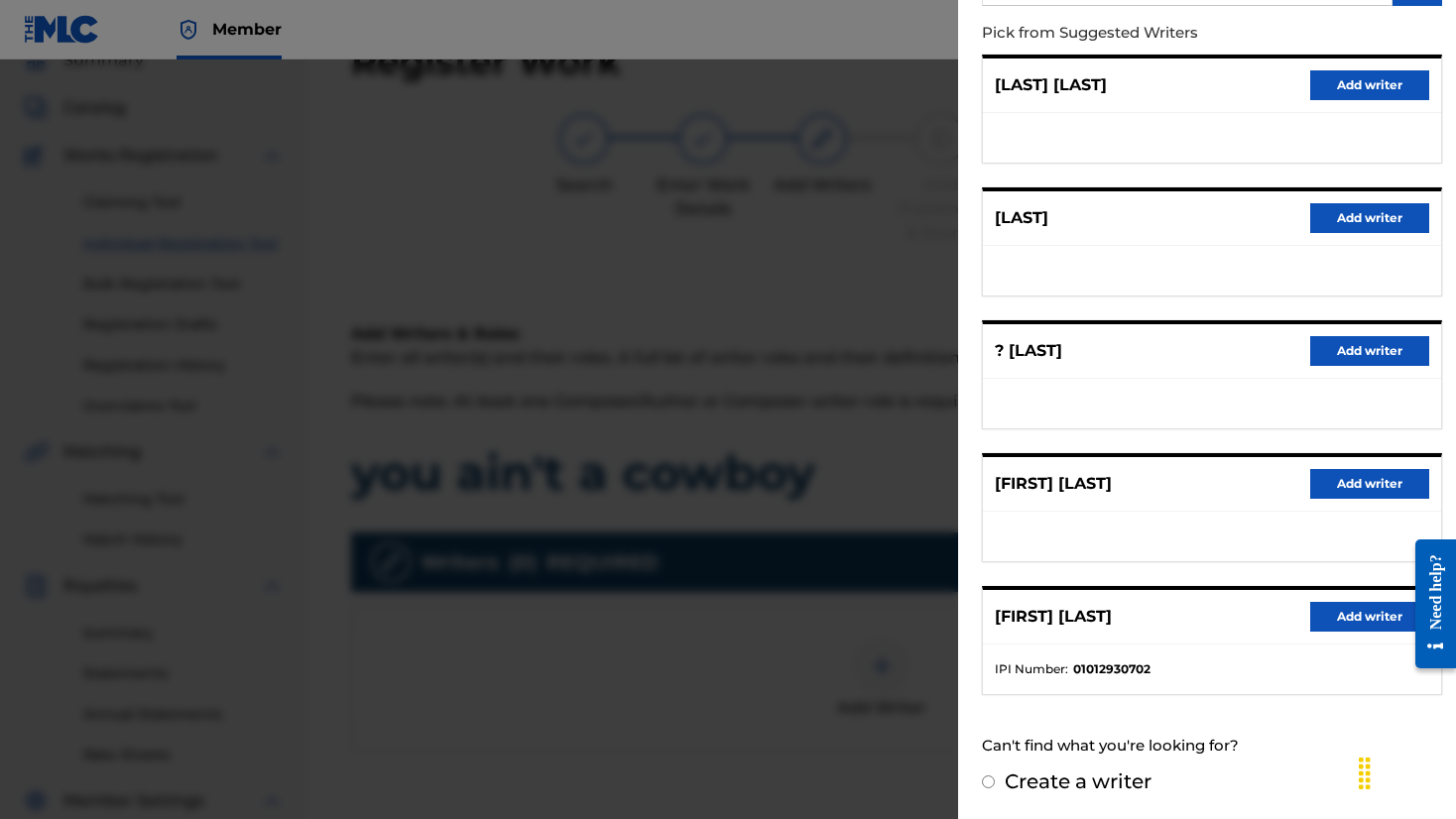 click on "Add writer" at bounding box center (1370, 617) 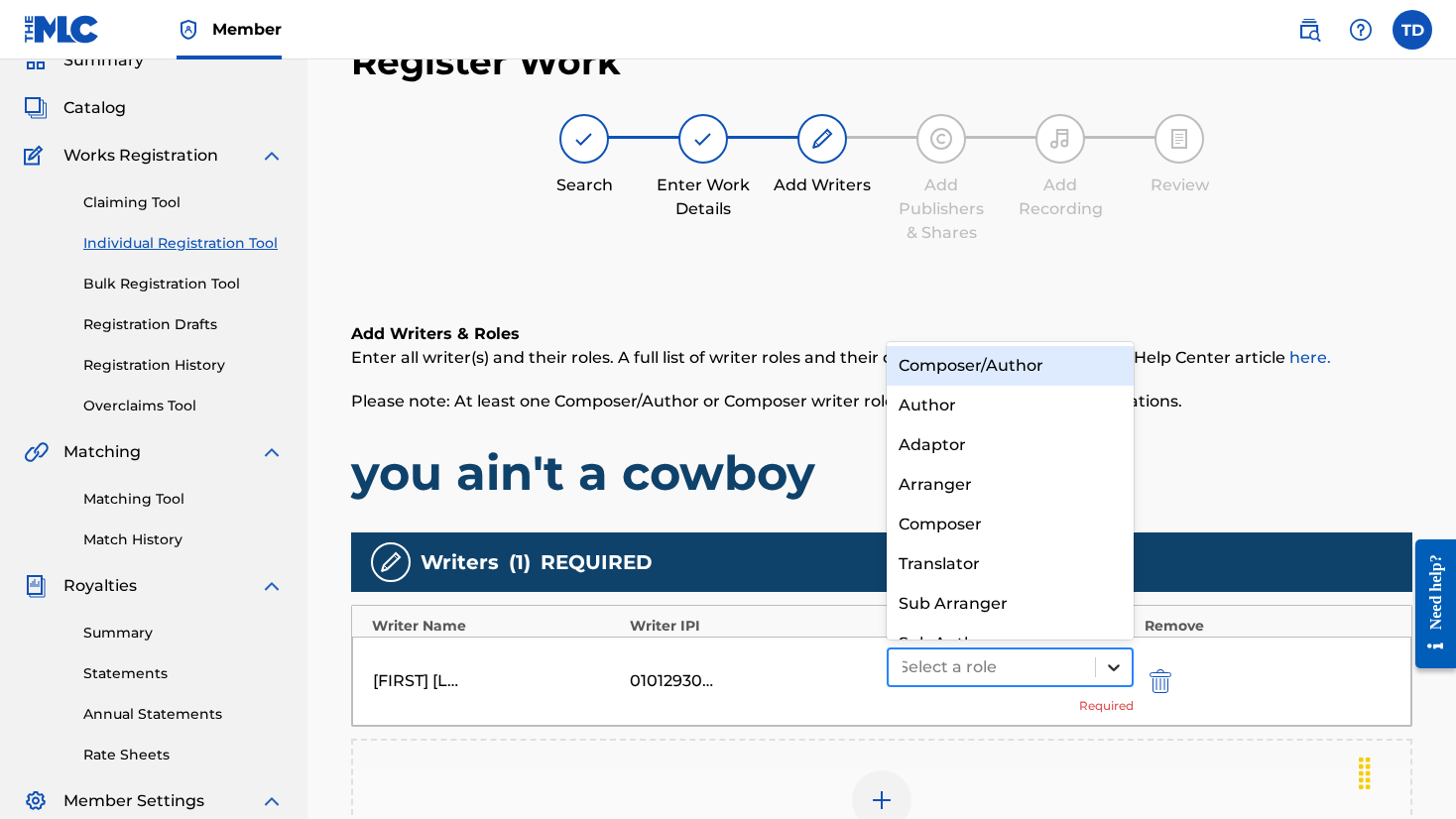 click at bounding box center [1114, 667] 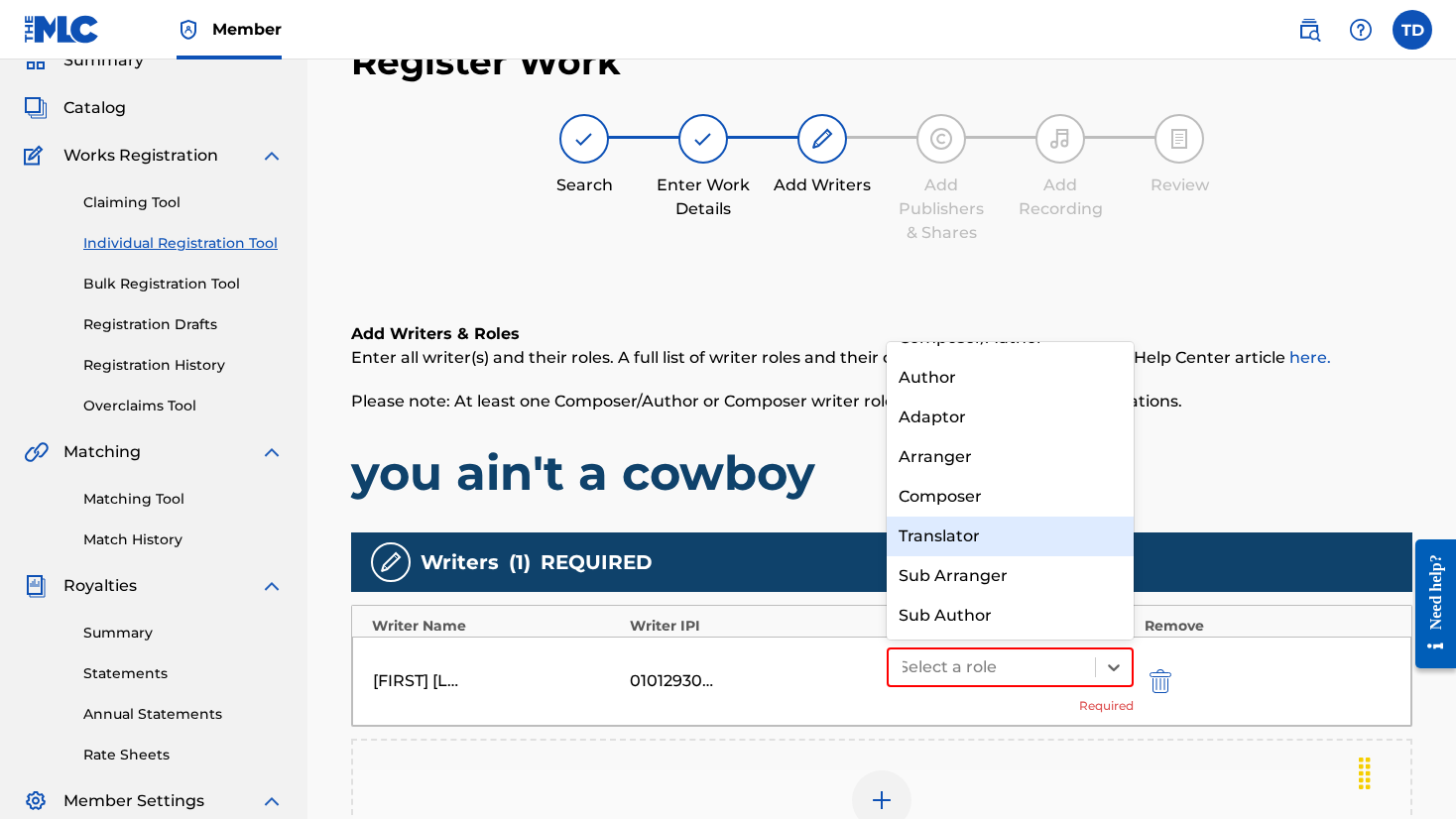 scroll, scrollTop: 0, scrollLeft: 0, axis: both 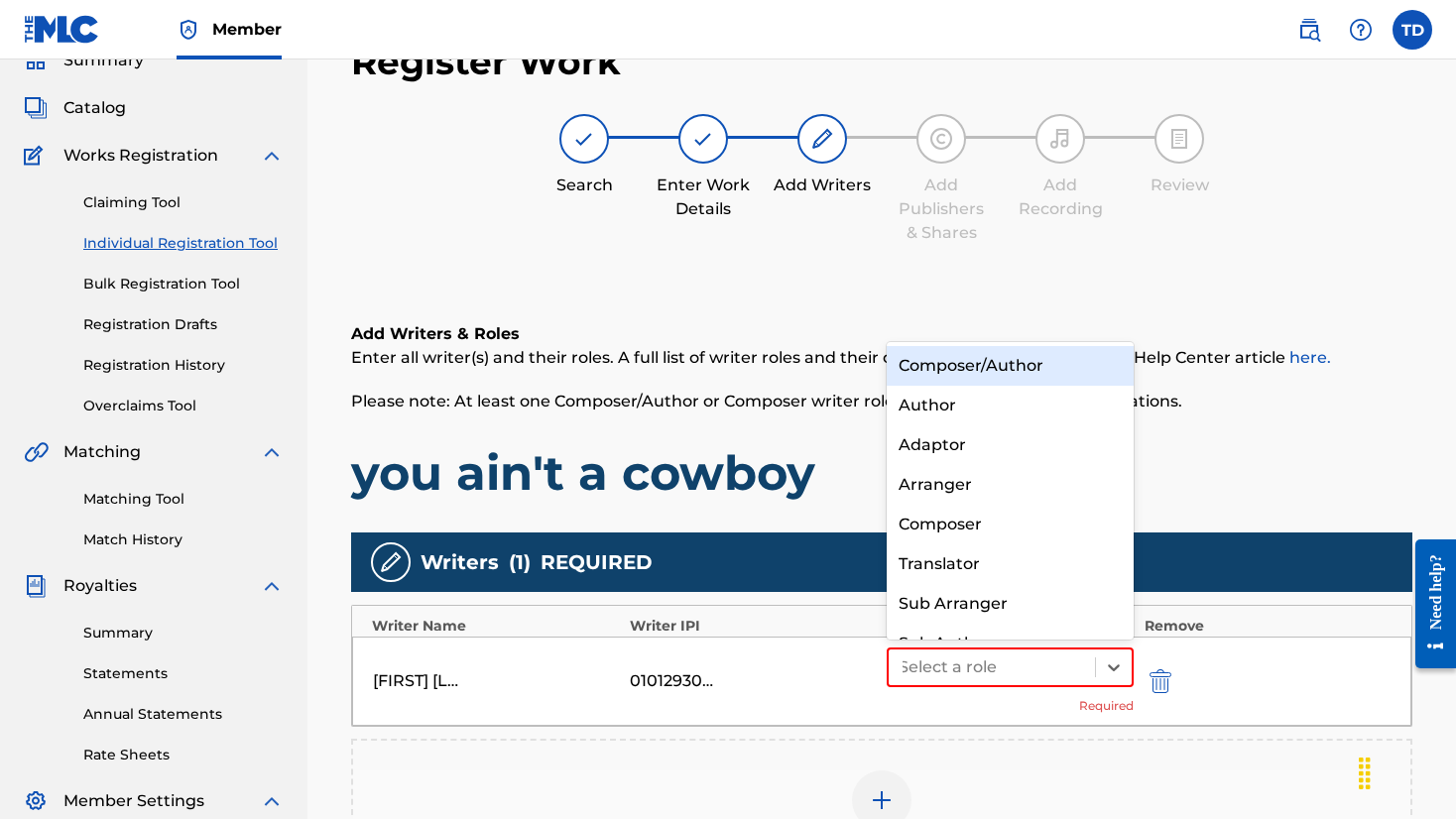 click on "Composer/Author" at bounding box center [1010, 366] 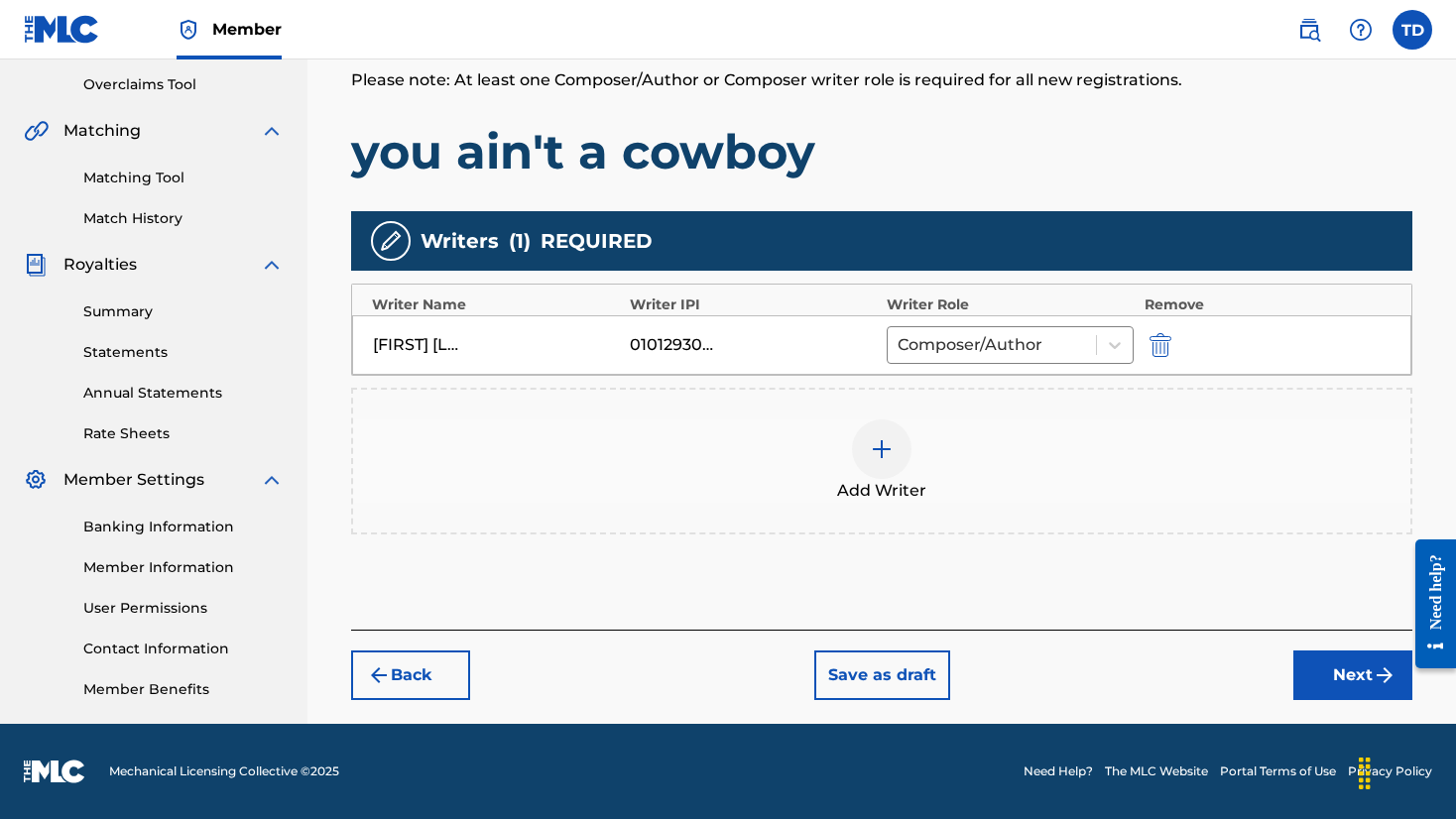 scroll, scrollTop: 410, scrollLeft: 0, axis: vertical 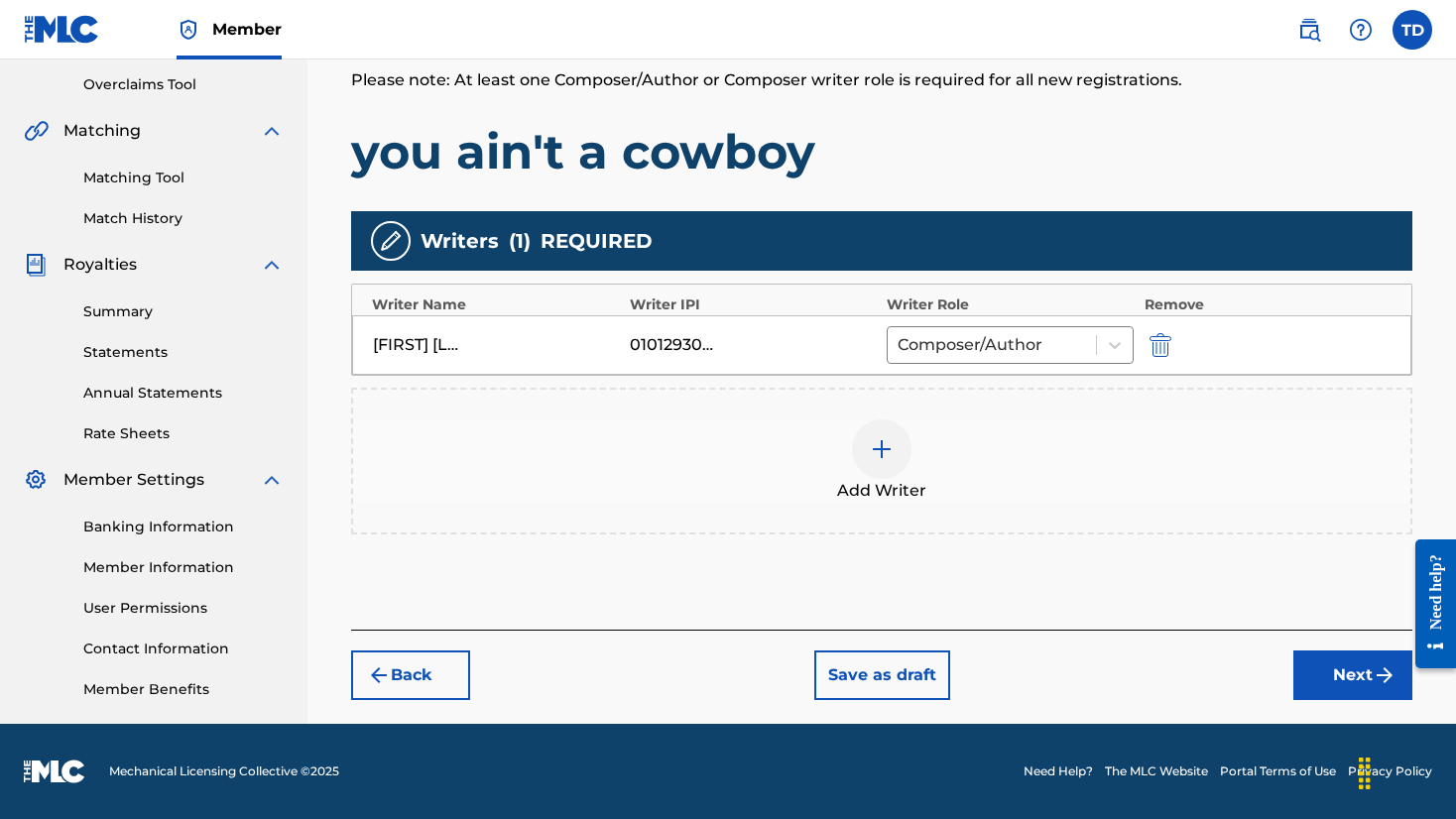 click on "Next" at bounding box center (1353, 675) 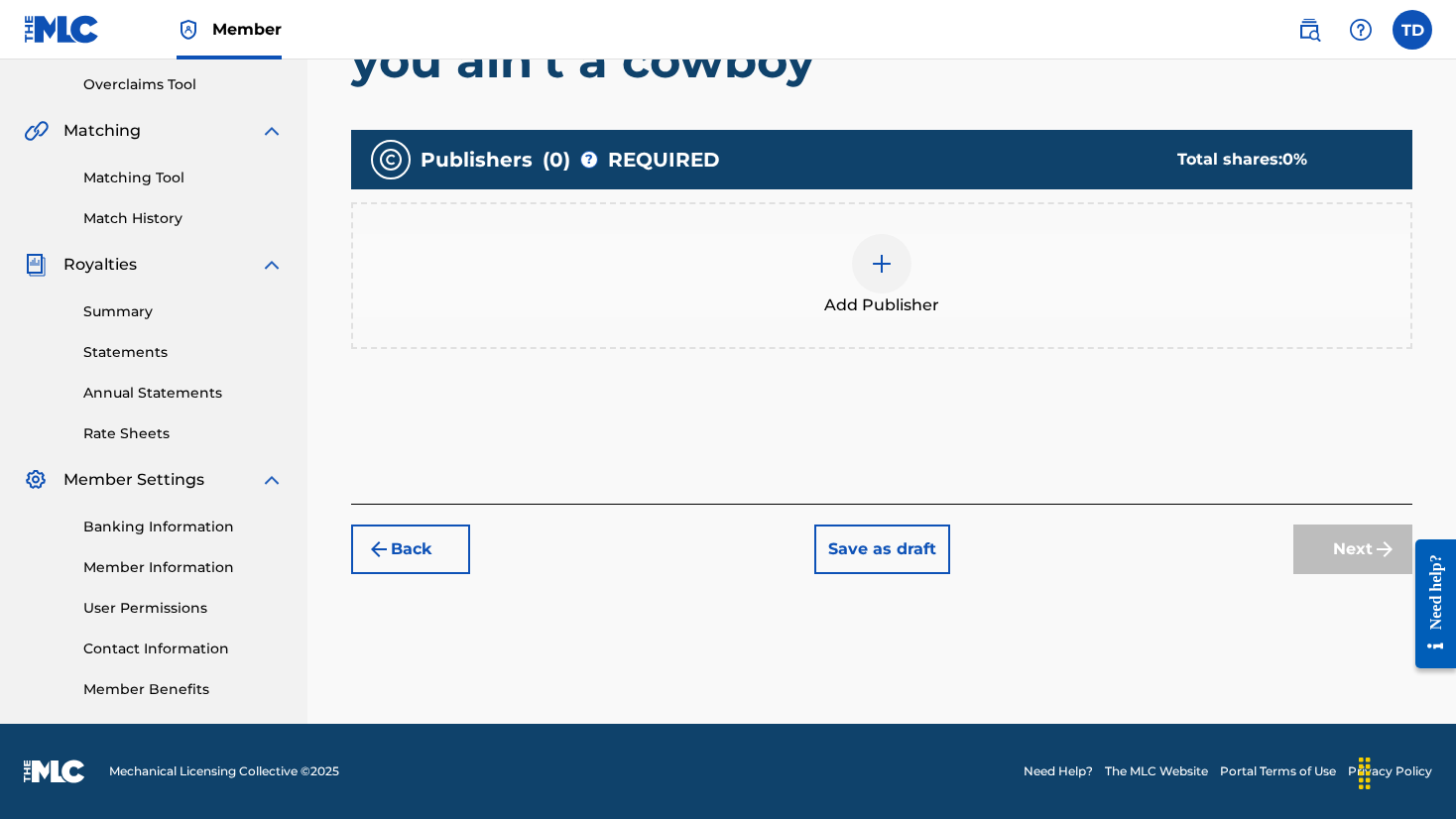 scroll, scrollTop: 89, scrollLeft: 0, axis: vertical 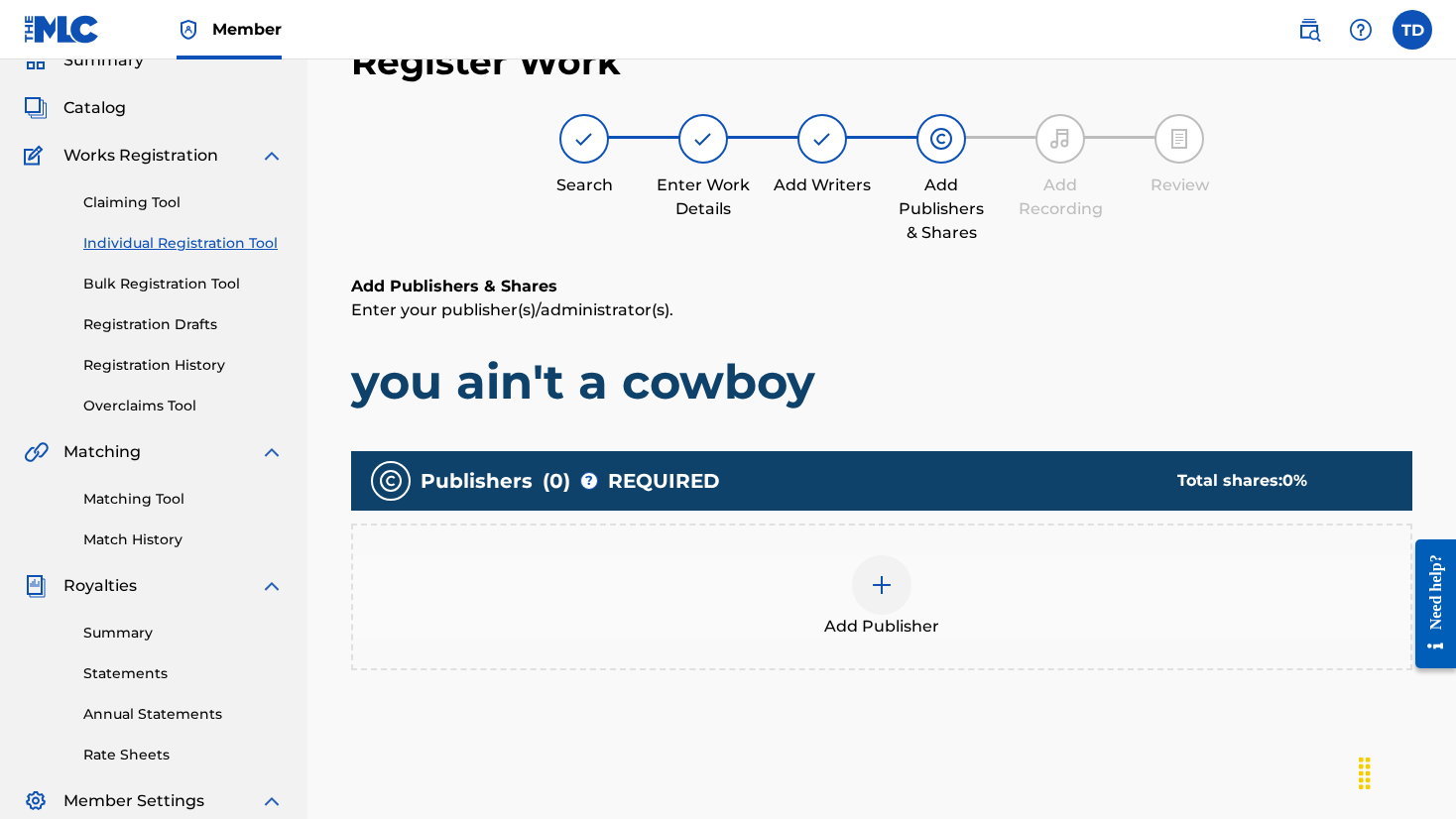 click at bounding box center [882, 585] 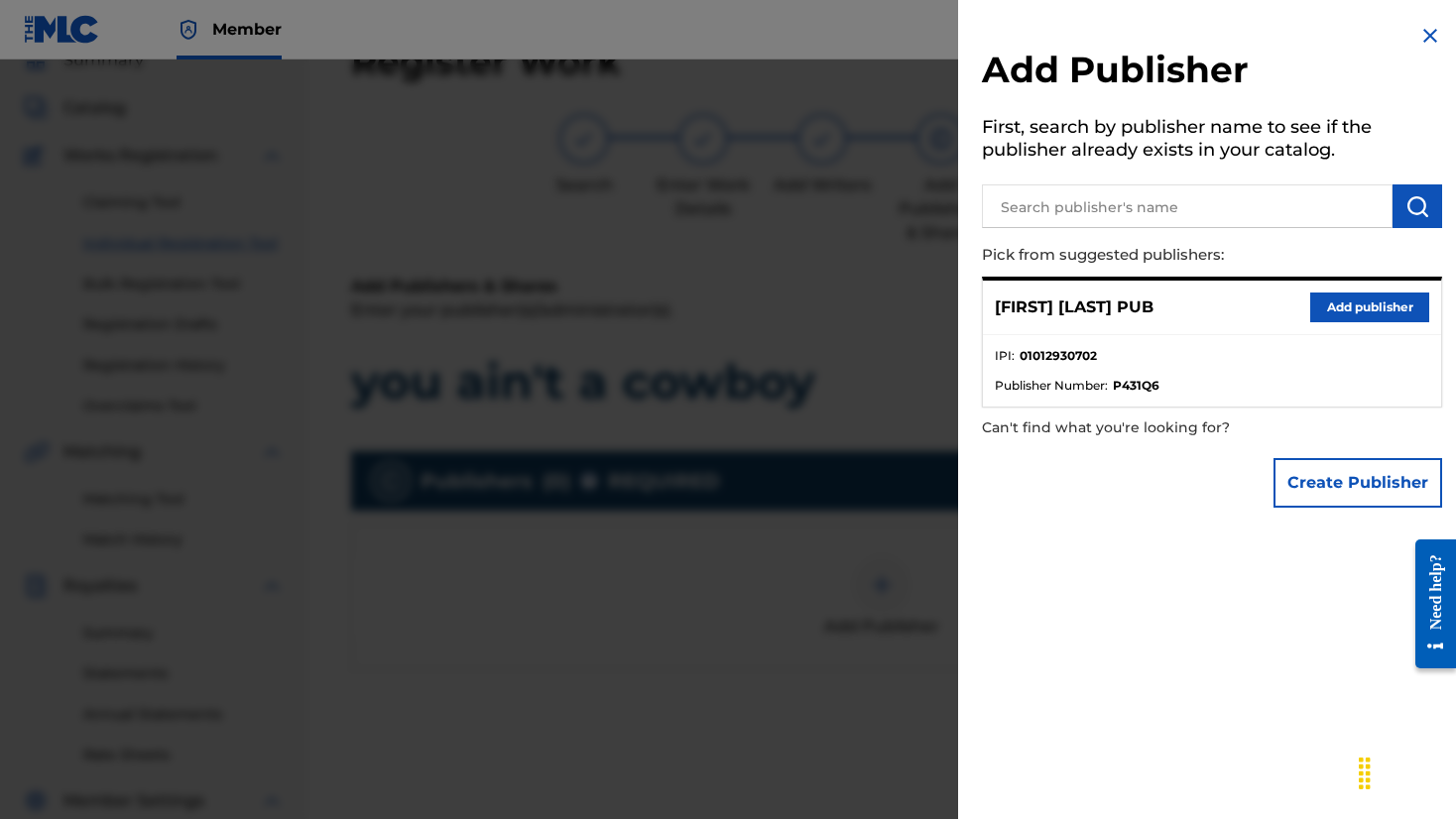 click on "Add publisher" at bounding box center [1370, 307] 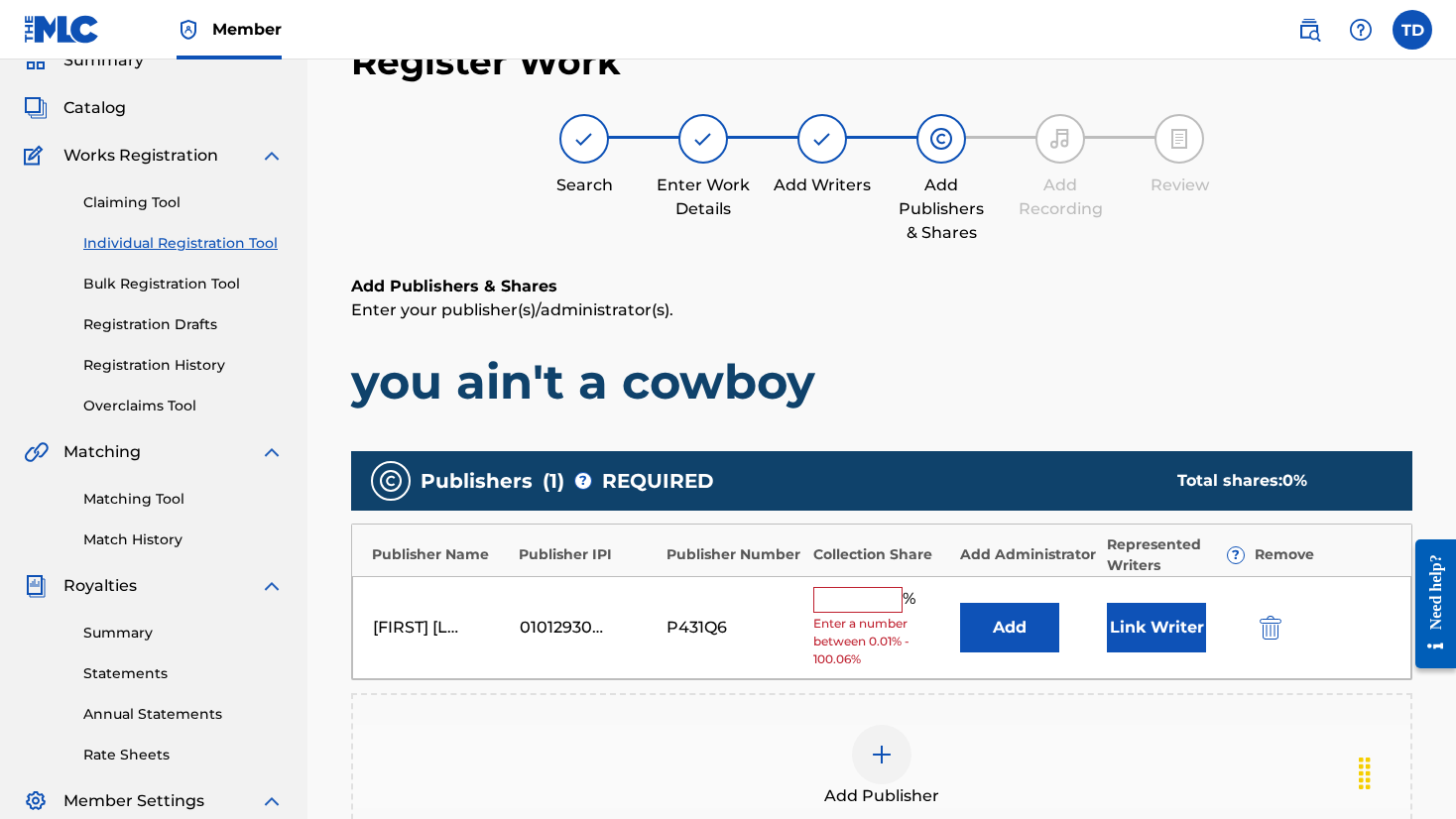 click at bounding box center (858, 600) 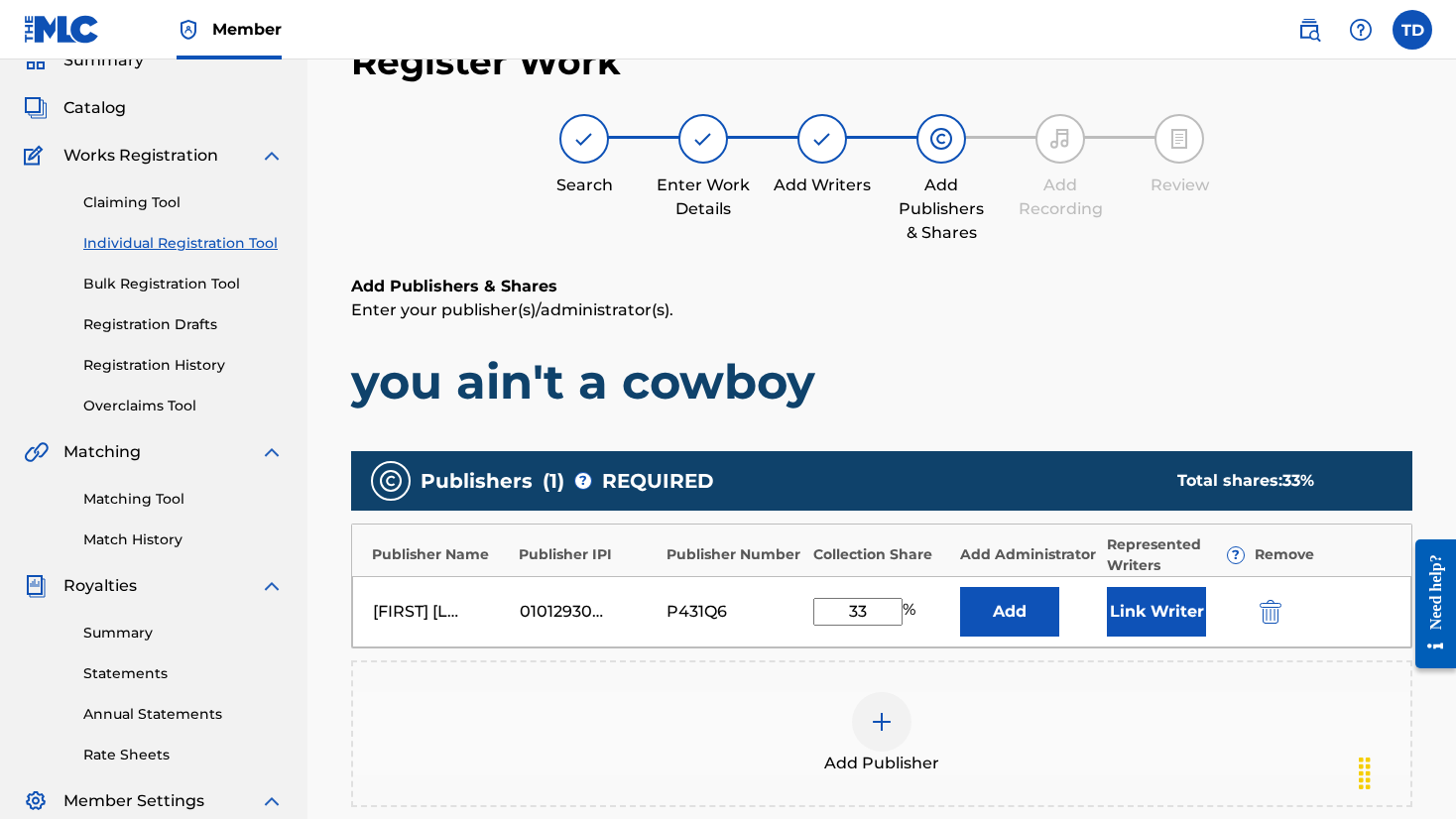 type on "33" 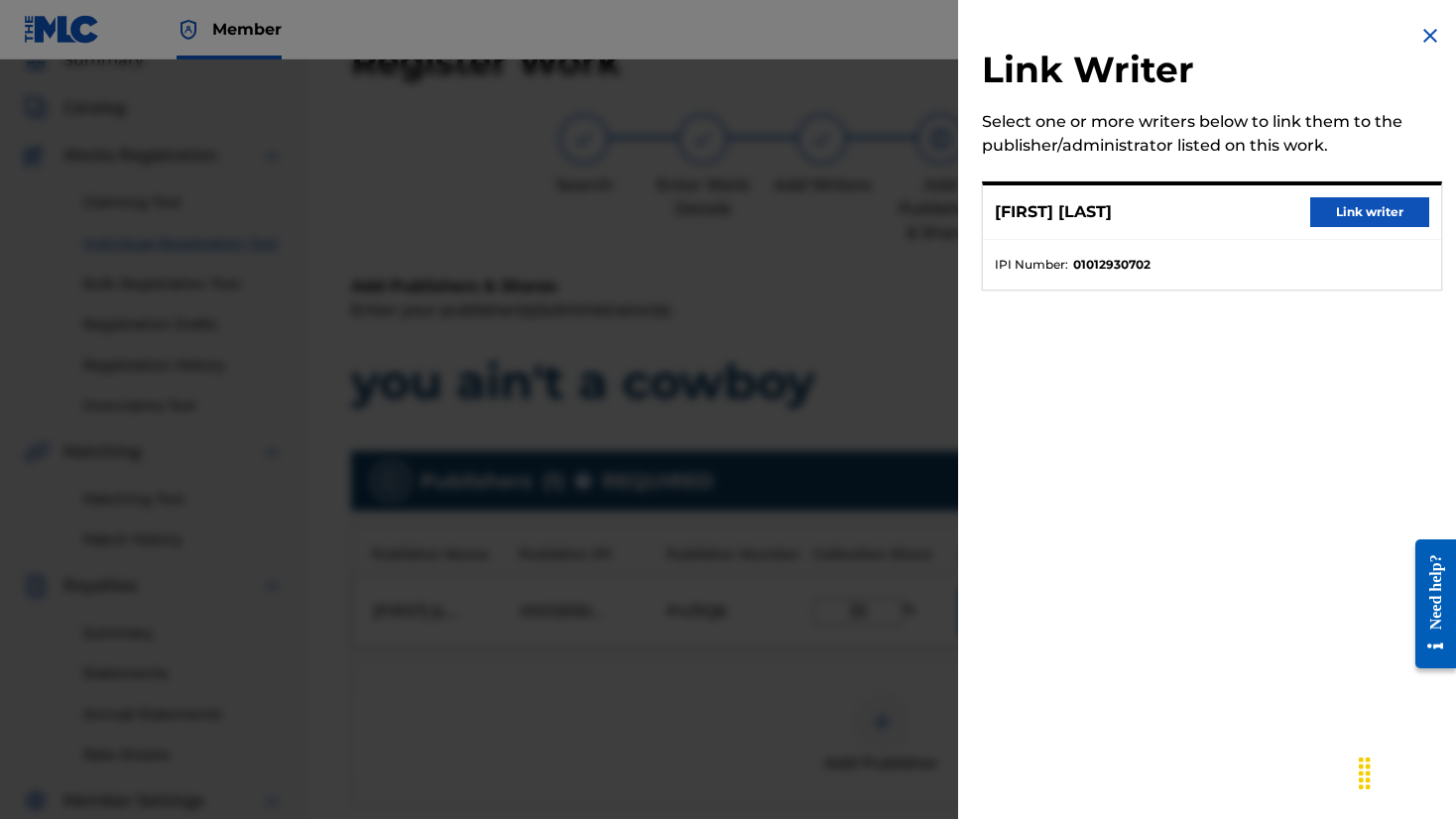 click on "Link writer" at bounding box center [1370, 212] 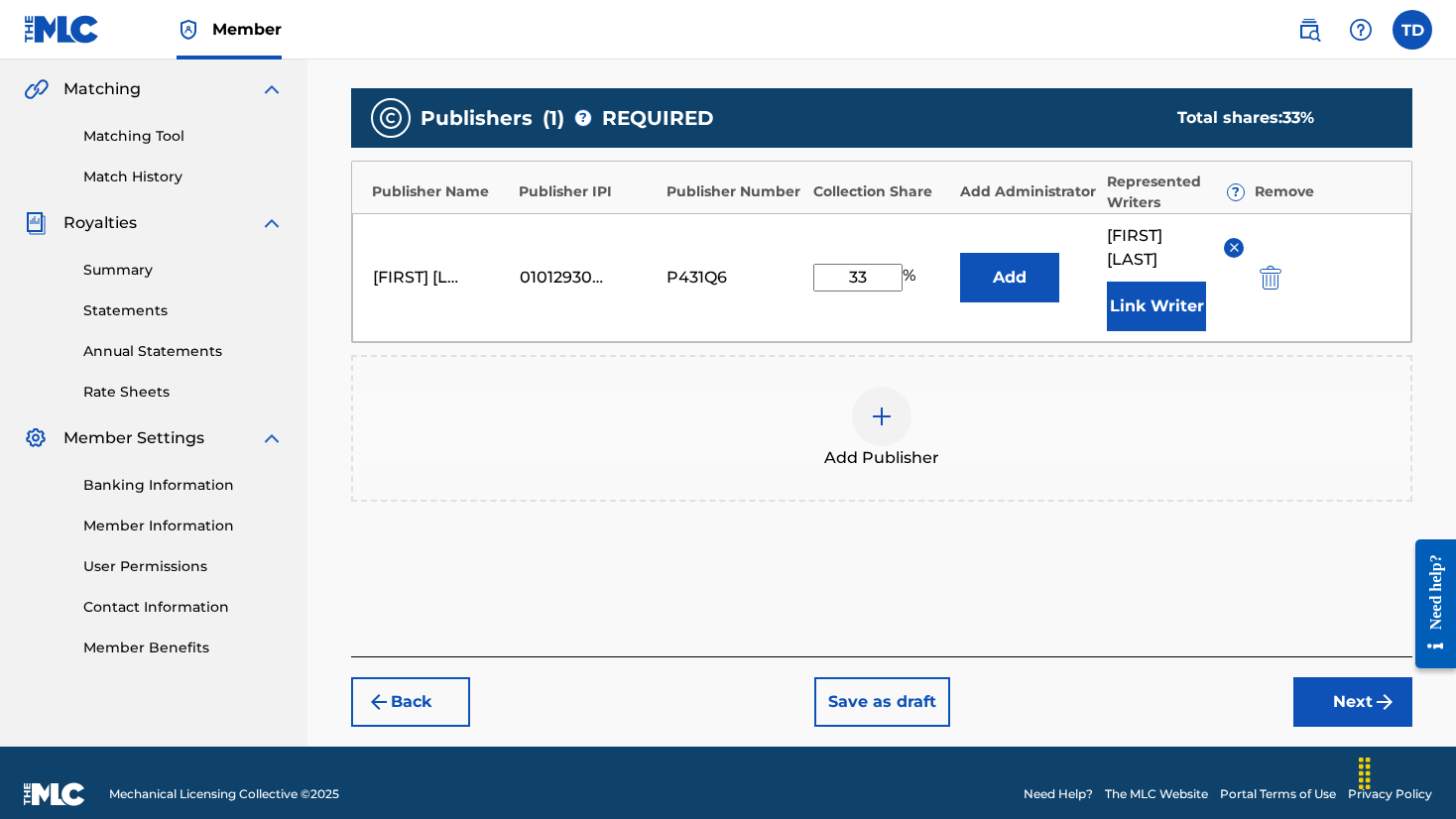 scroll, scrollTop: 454, scrollLeft: 0, axis: vertical 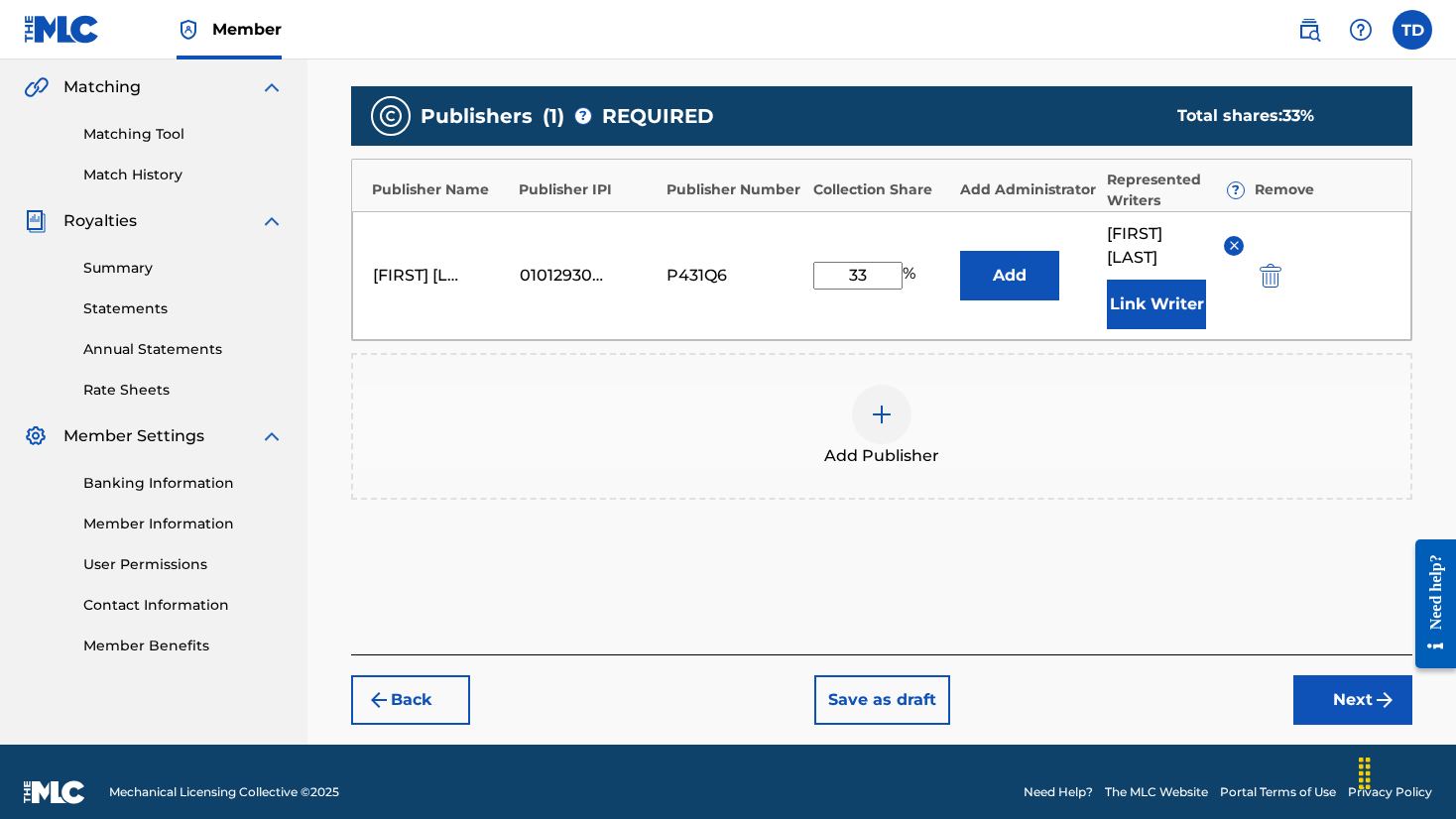 click on "Next" at bounding box center (1353, 700) 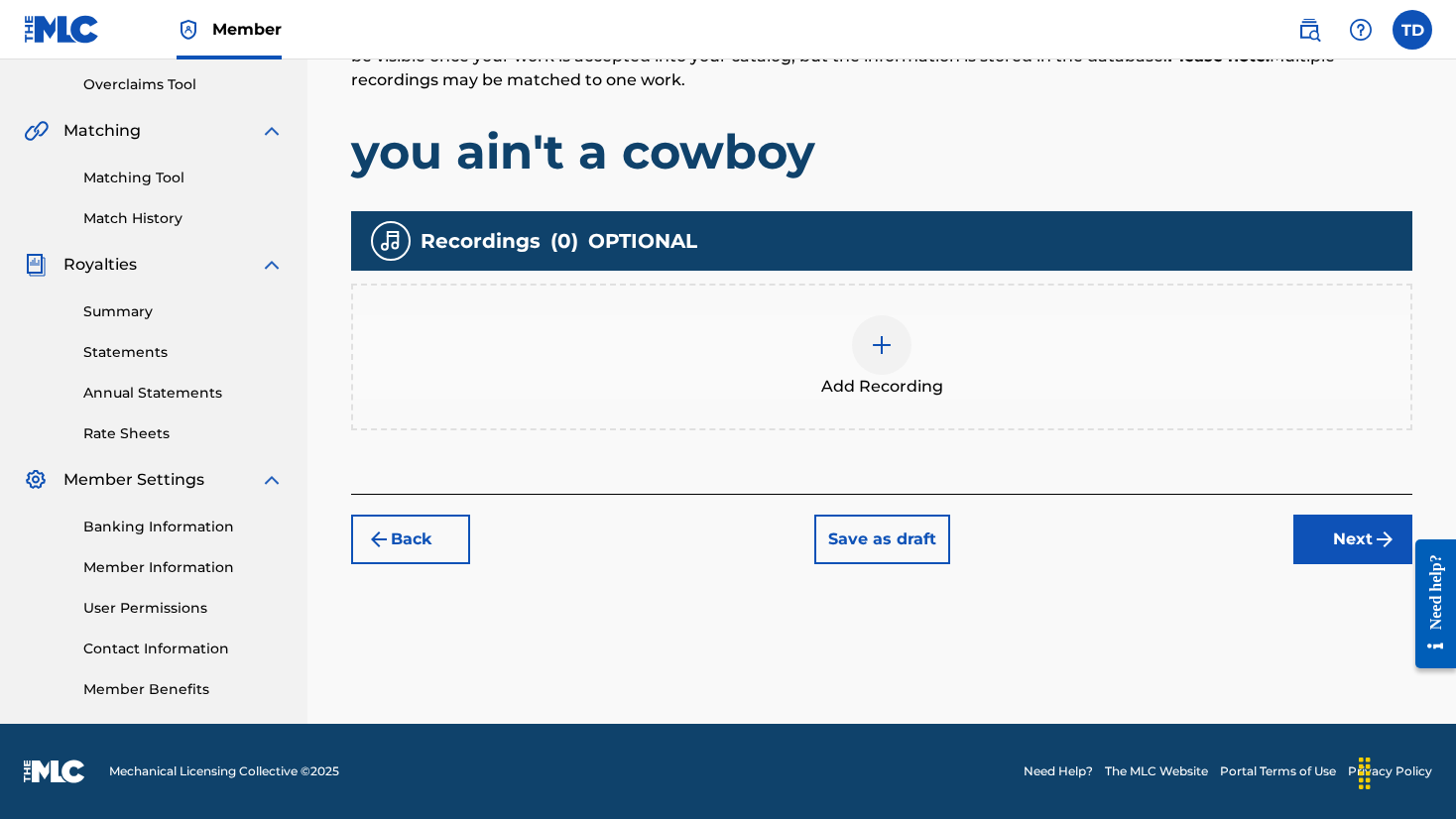 click on "Next" at bounding box center (1353, 539) 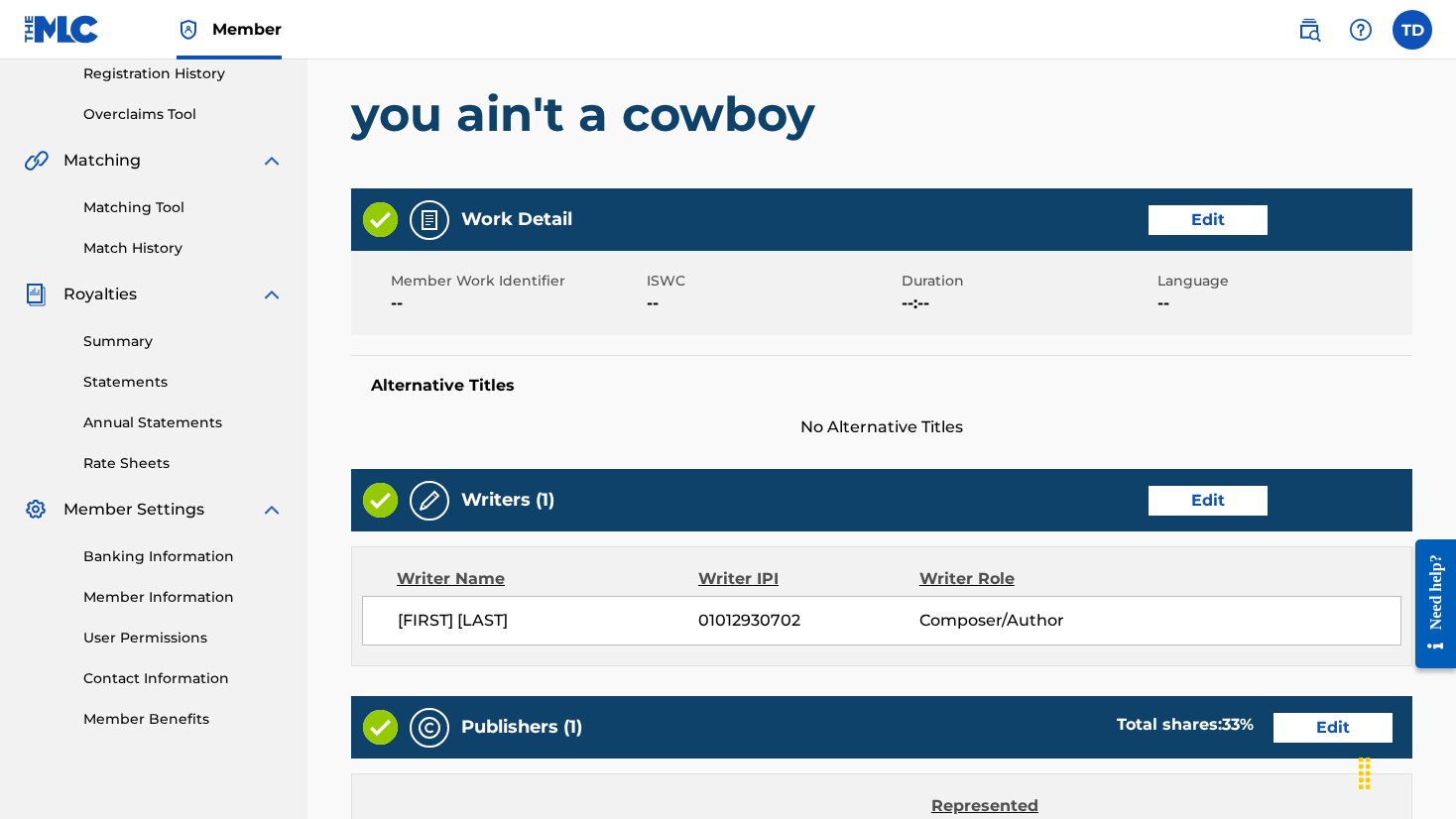 scroll, scrollTop: 376, scrollLeft: 0, axis: vertical 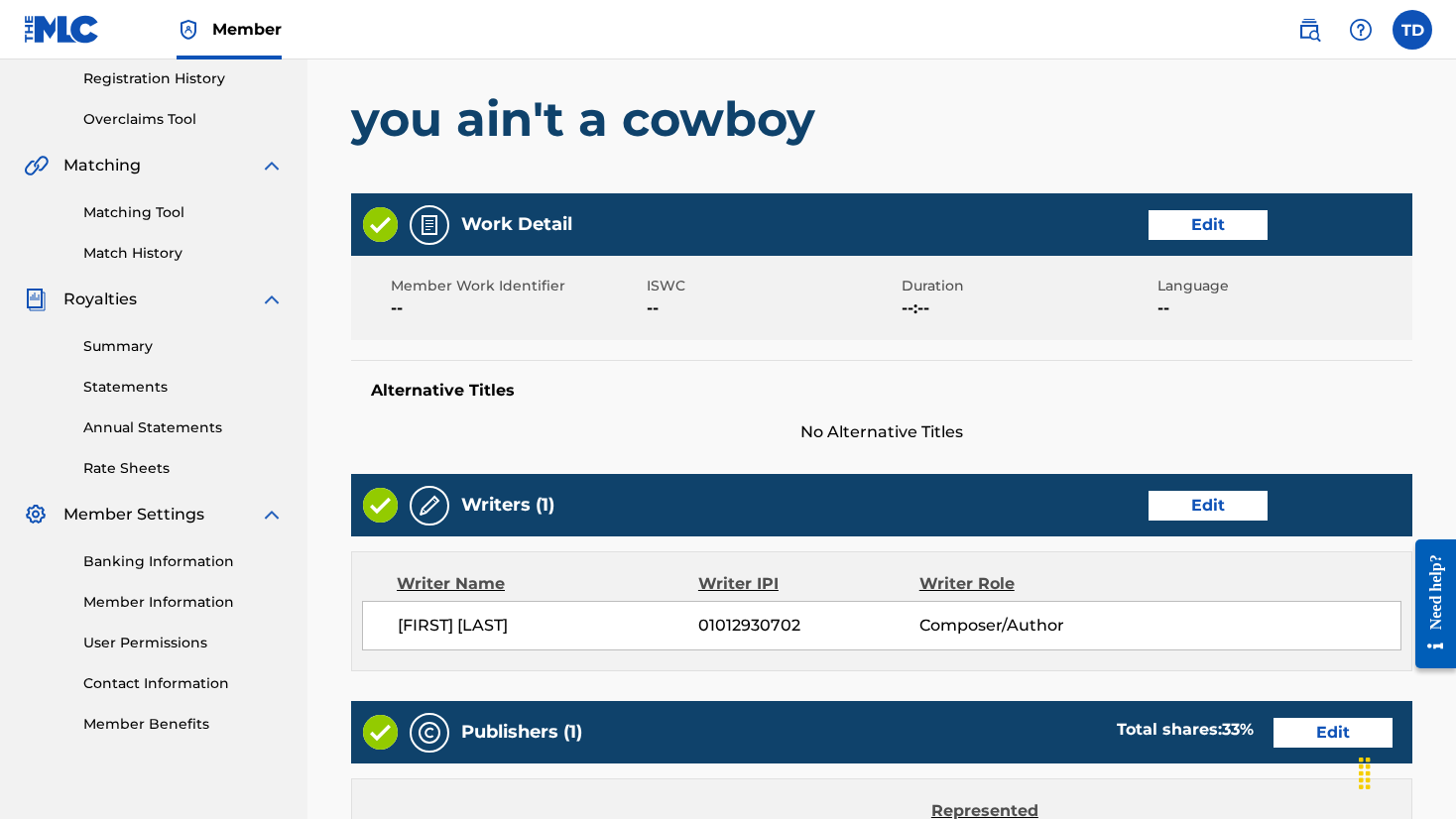 click on "Edit" at bounding box center [1208, 225] 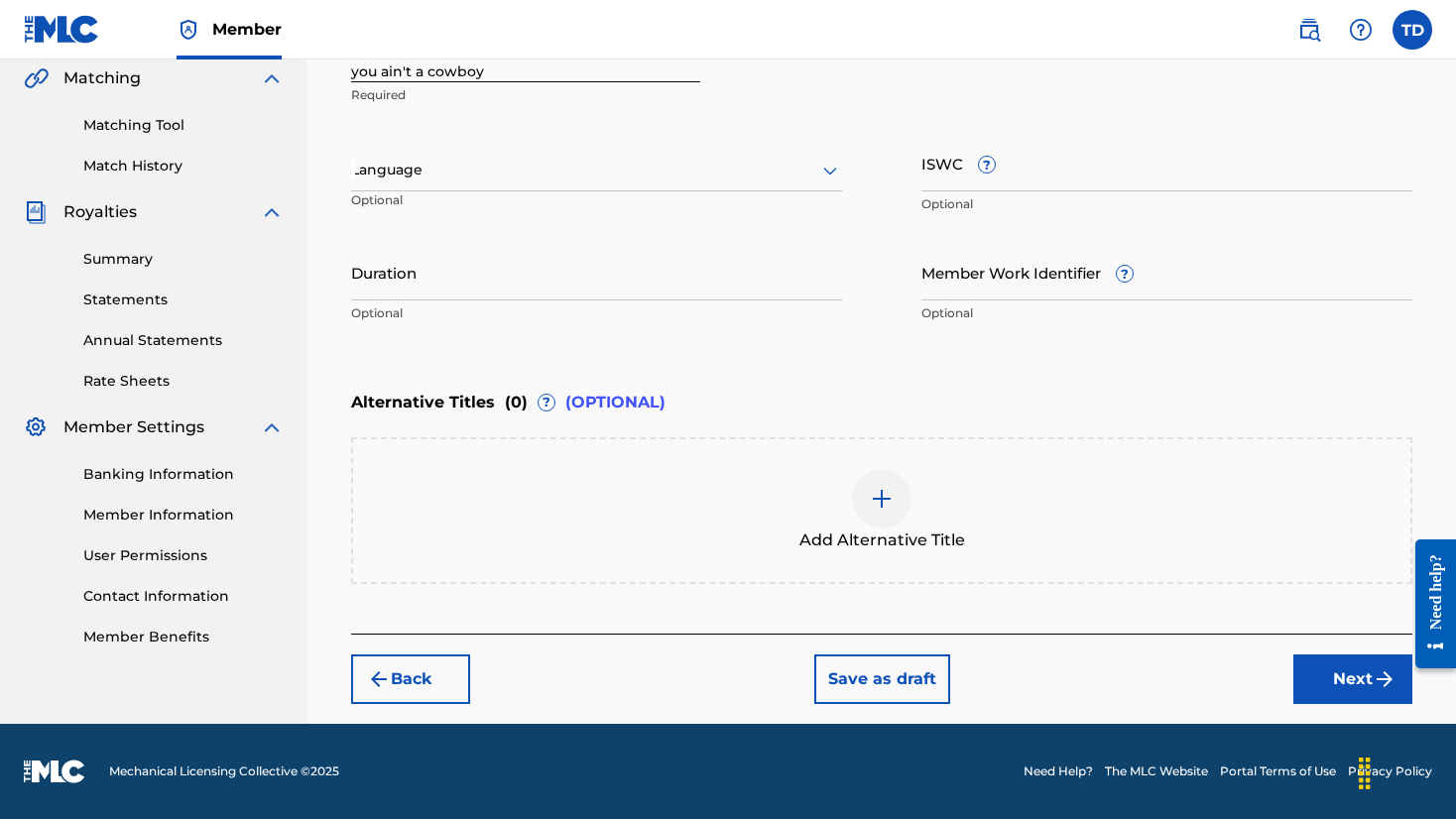 click on "Next" at bounding box center [1353, 679] 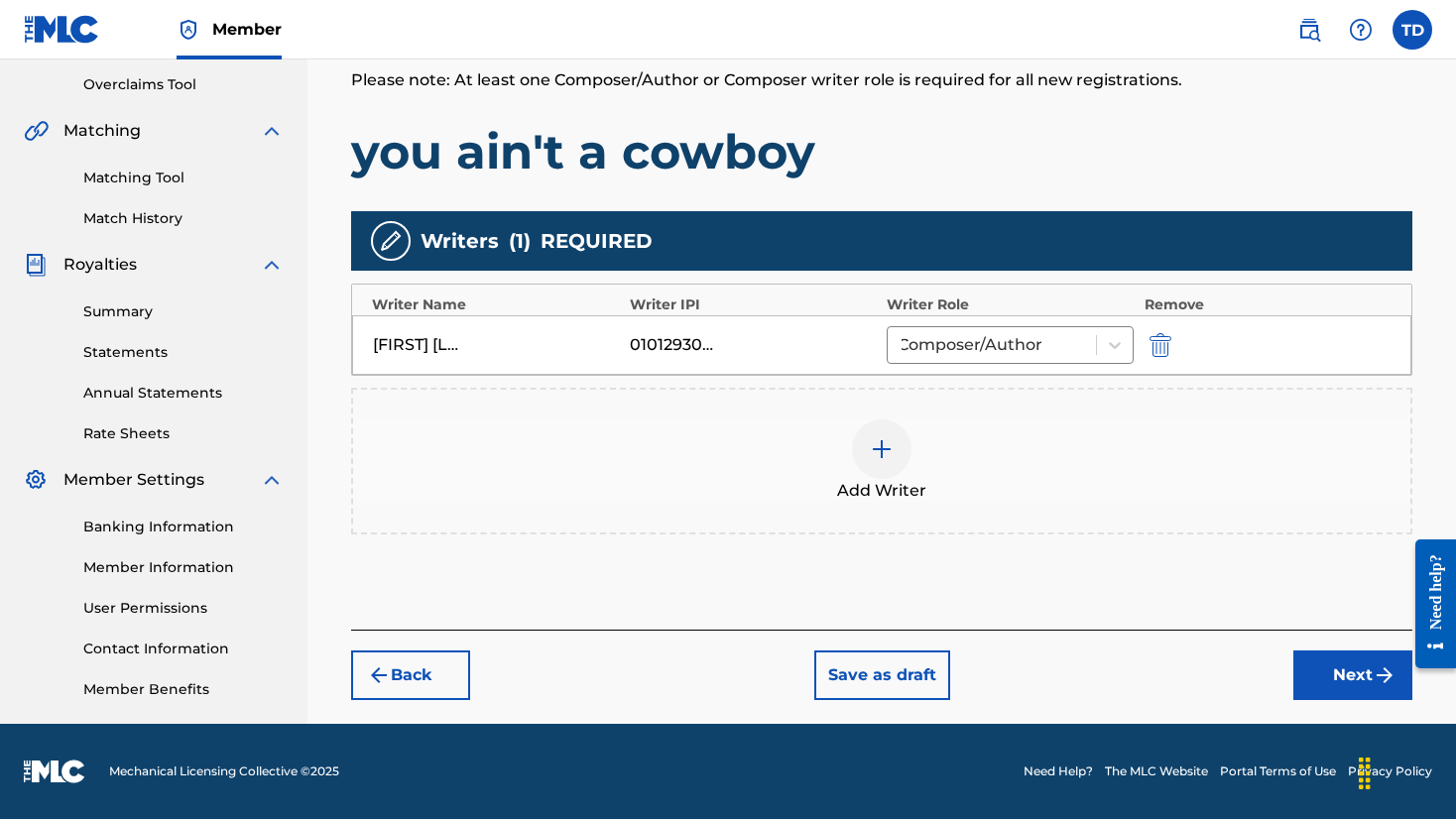 scroll, scrollTop: 410, scrollLeft: 0, axis: vertical 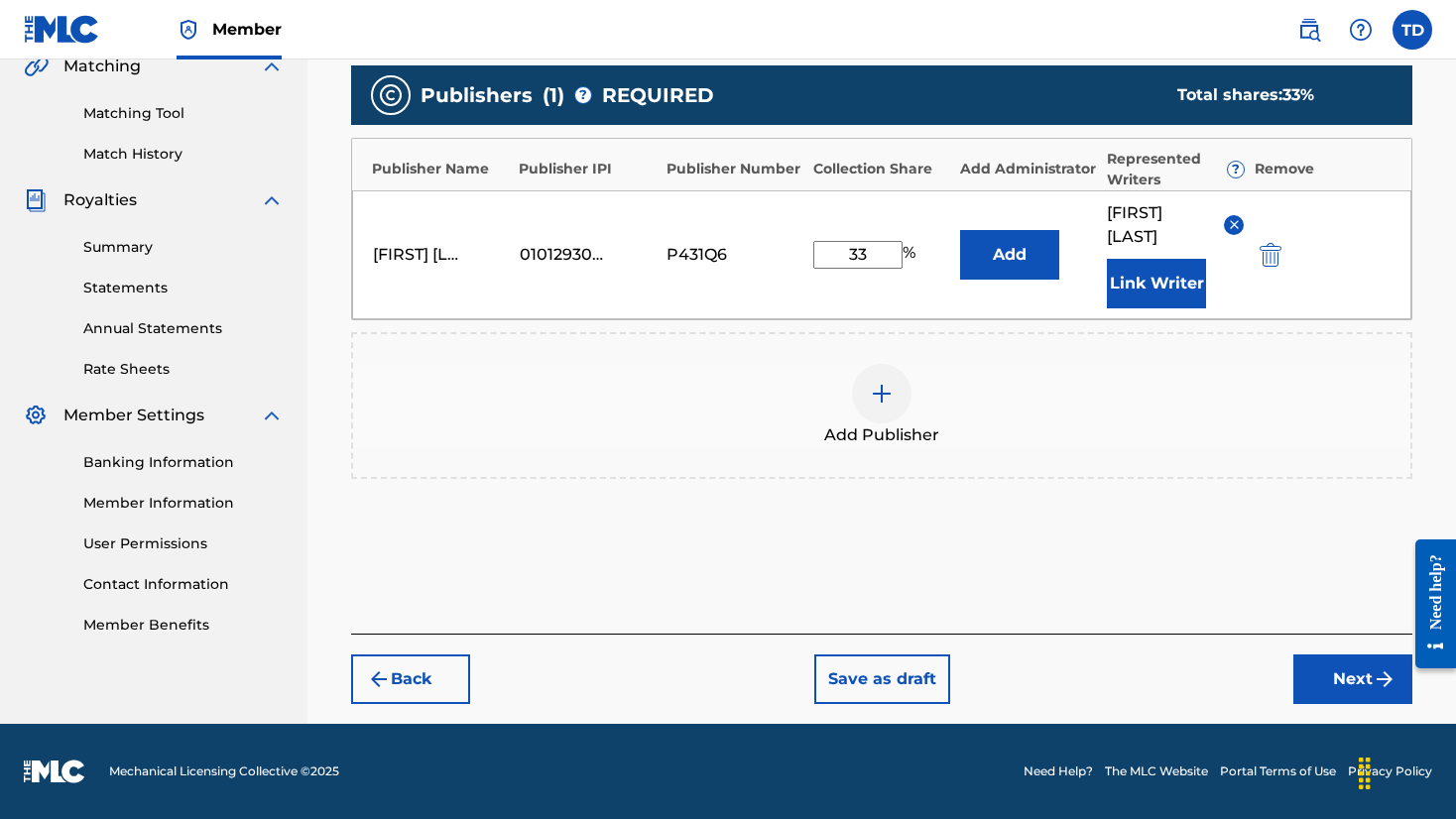 click on "Next" at bounding box center [1353, 679] 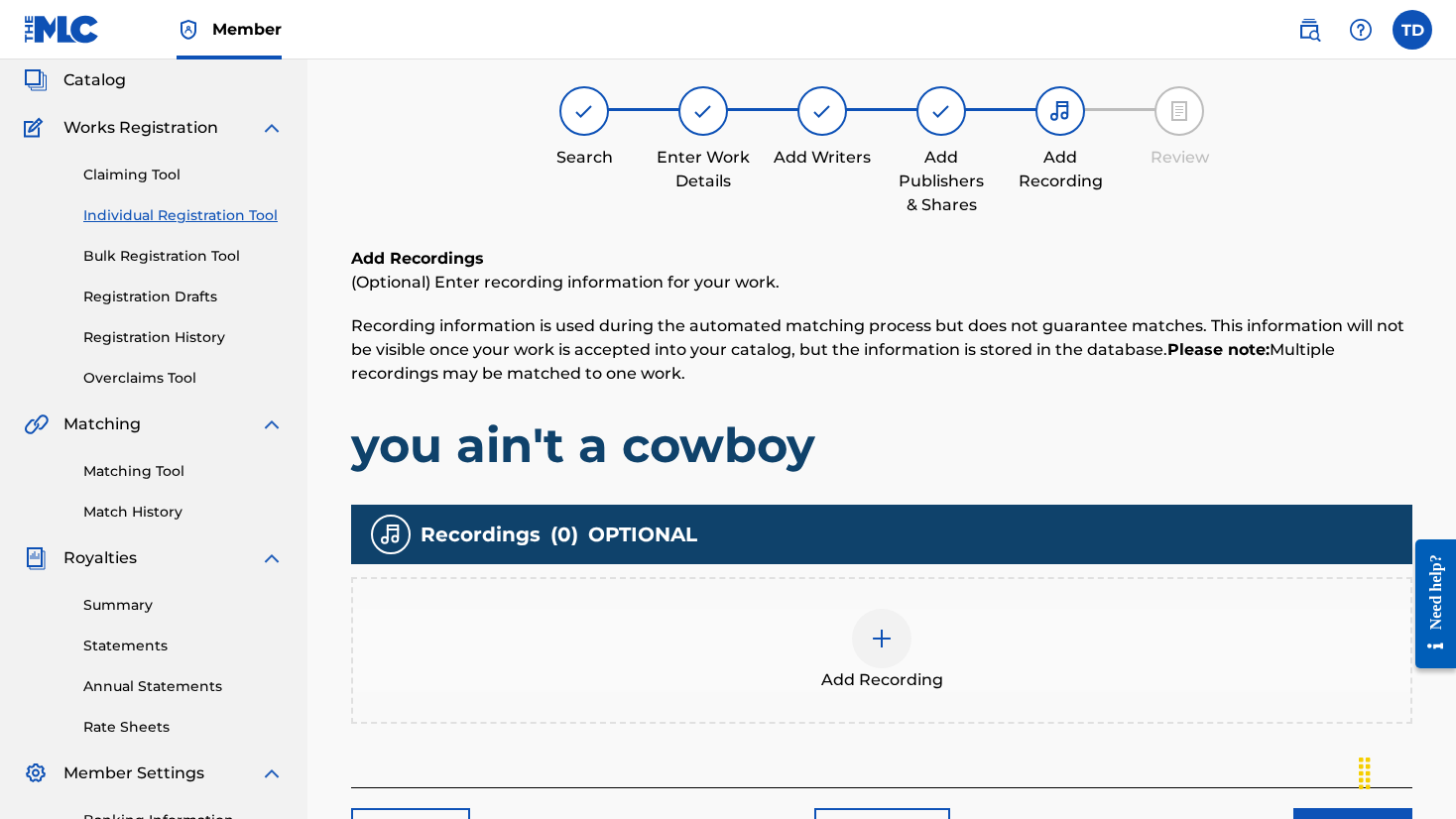 scroll, scrollTop: 118, scrollLeft: 0, axis: vertical 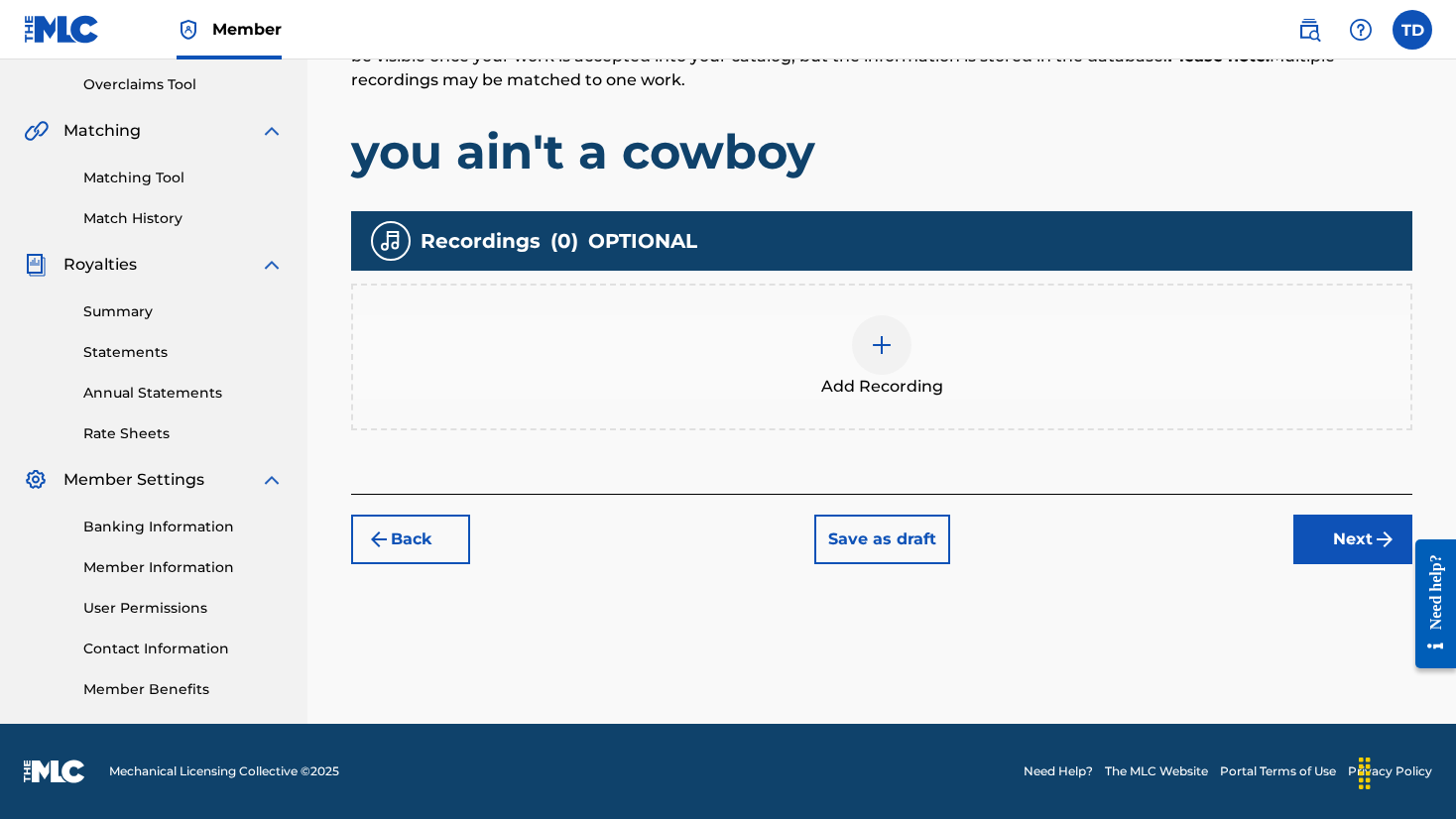 click on "Next" at bounding box center [1353, 539] 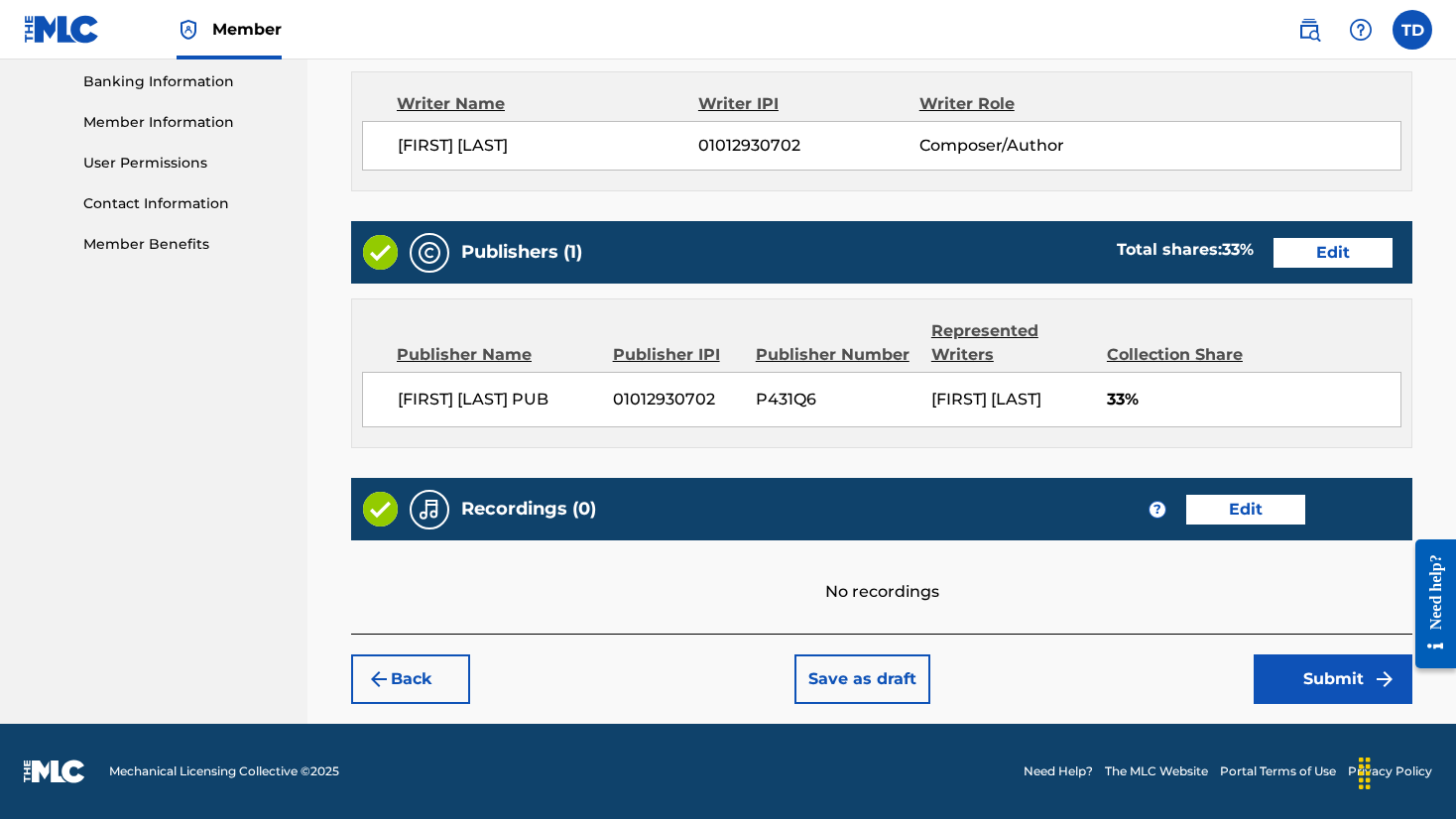 scroll, scrollTop: 855, scrollLeft: 0, axis: vertical 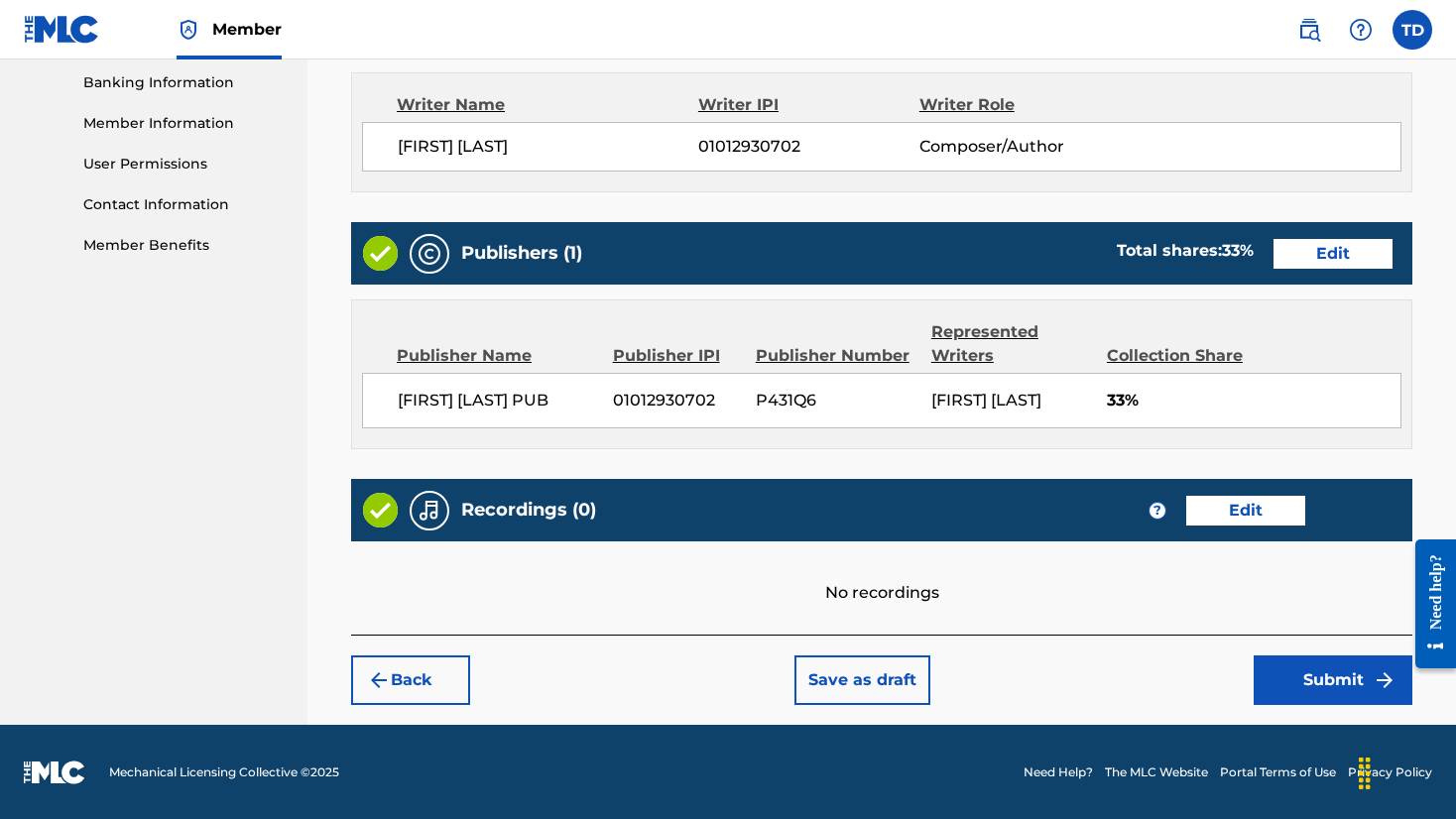 click on "Submit" at bounding box center (1333, 680) 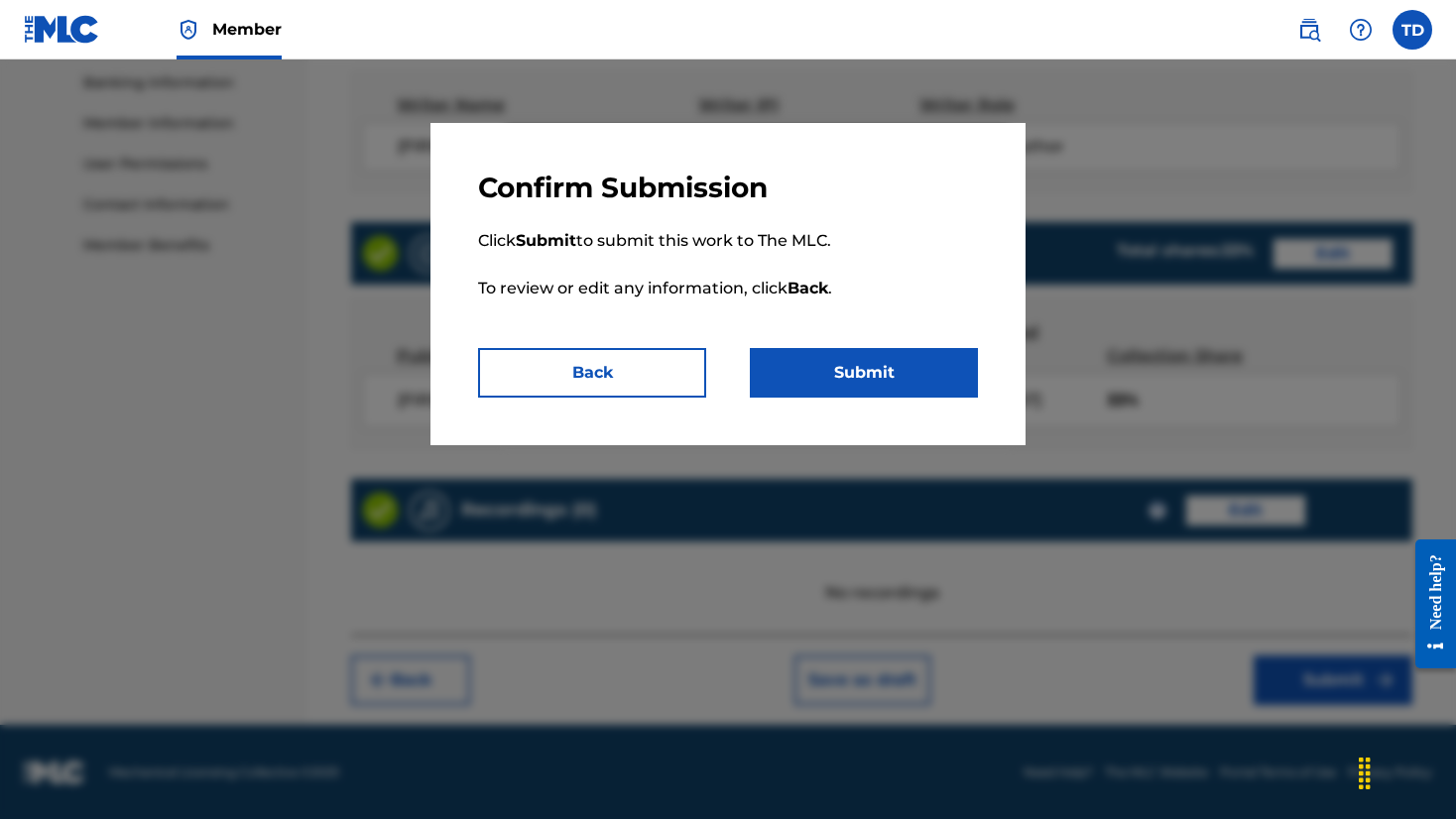 click on "Back" at bounding box center [592, 373] 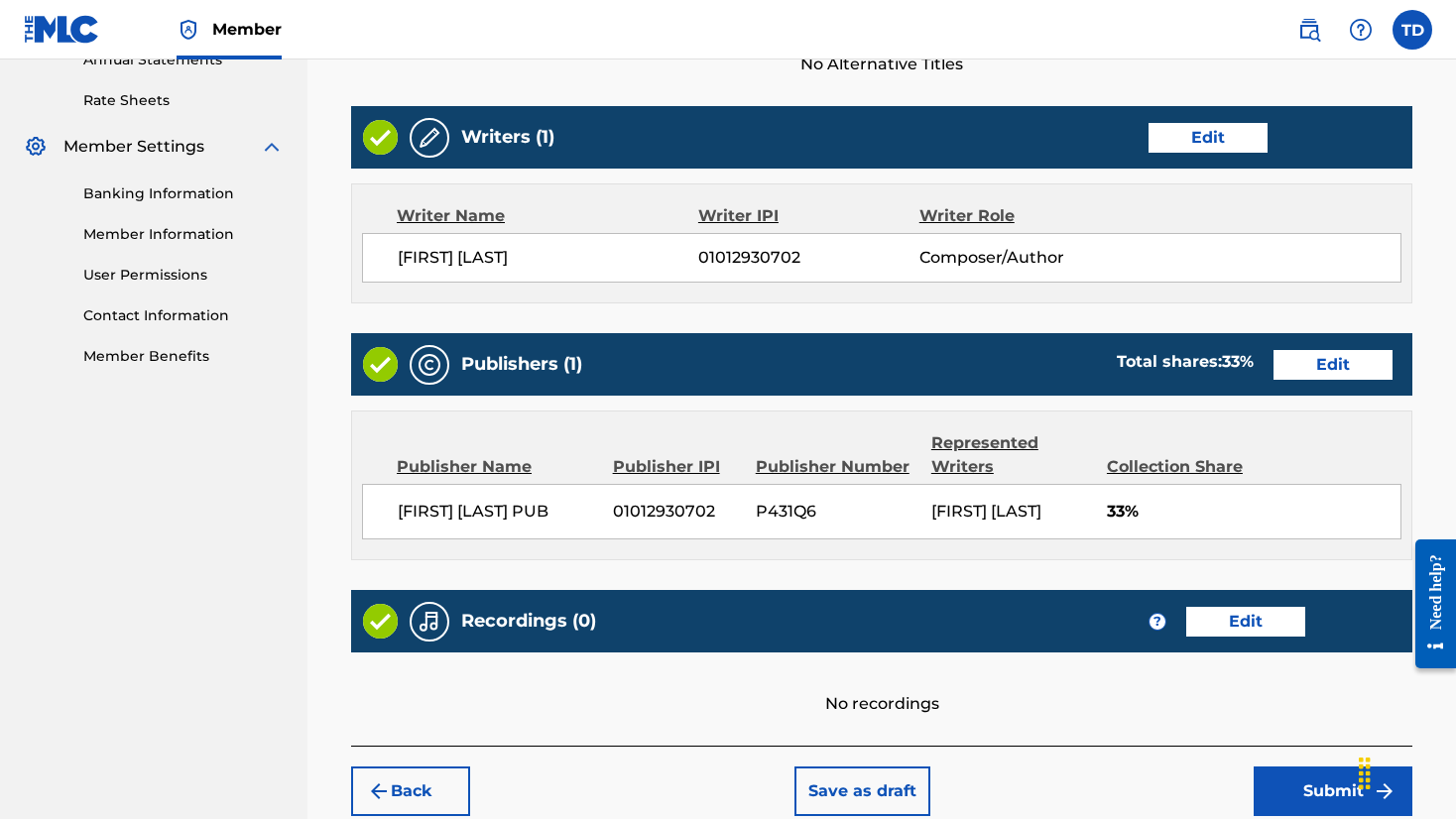 scroll, scrollTop: 744, scrollLeft: 0, axis: vertical 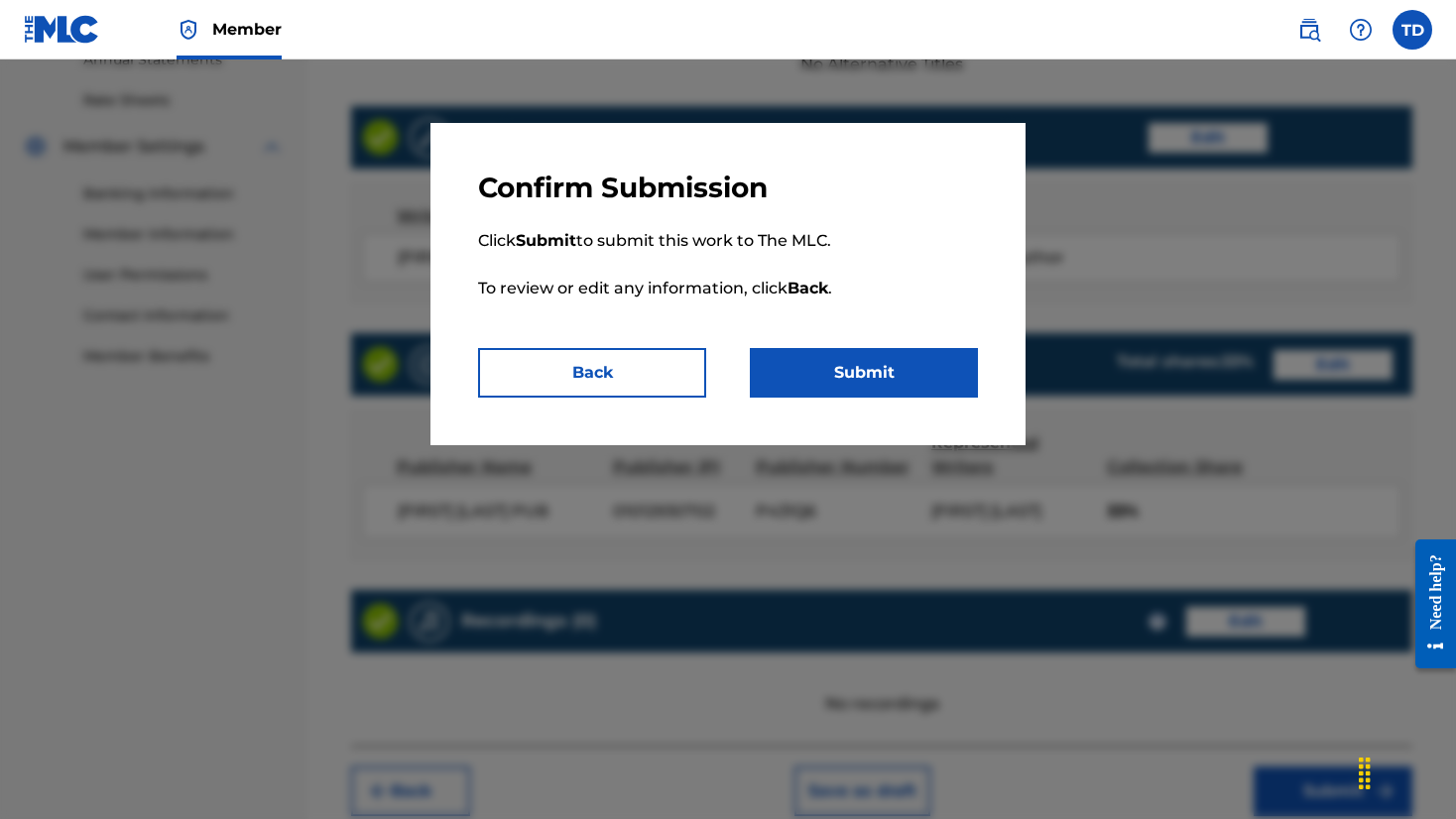 click on "Submit" at bounding box center (864, 373) 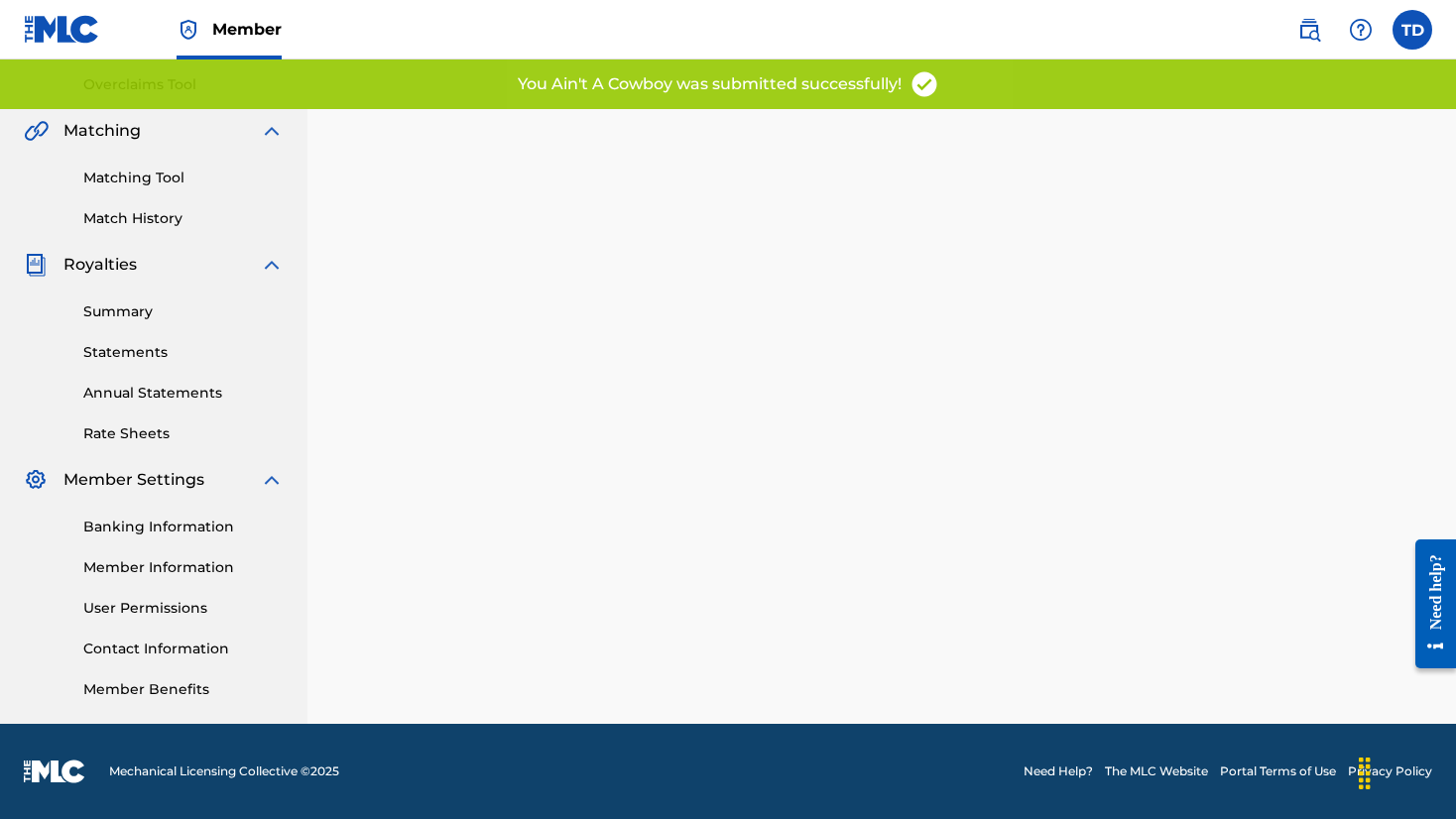 scroll, scrollTop: 0, scrollLeft: 0, axis: both 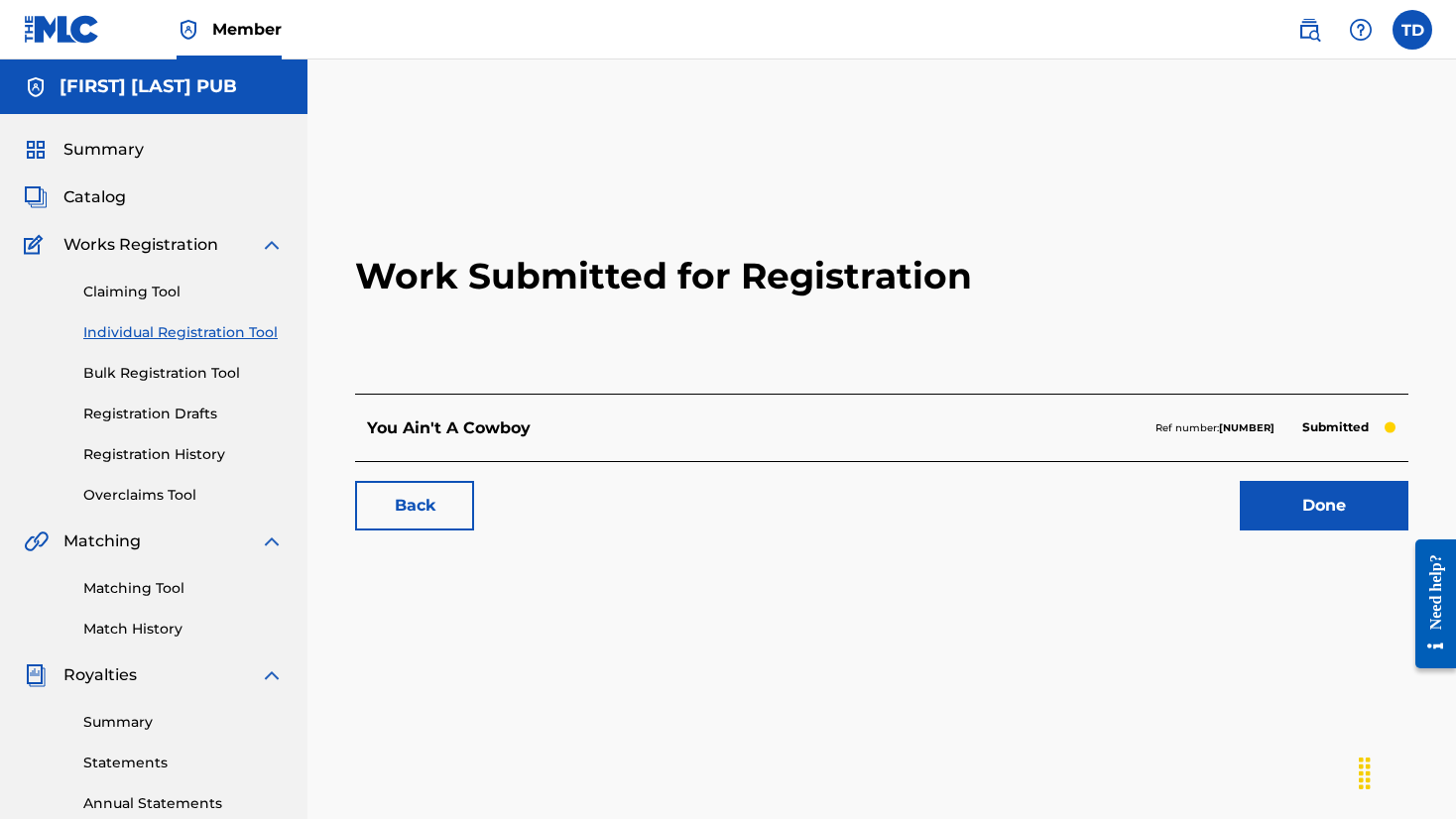 click on "Done" at bounding box center [1324, 506] 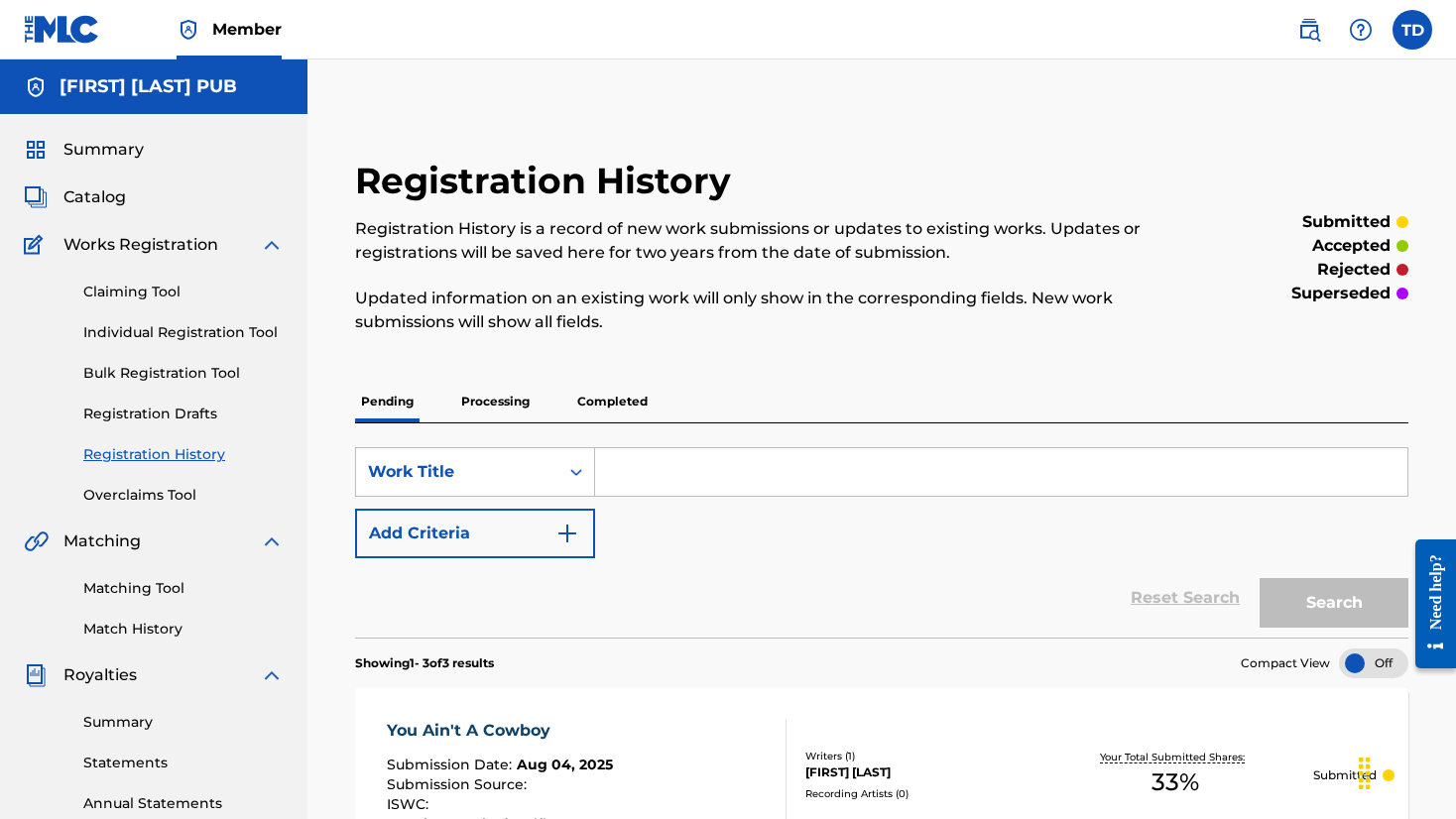 click at bounding box center (1001, 472) 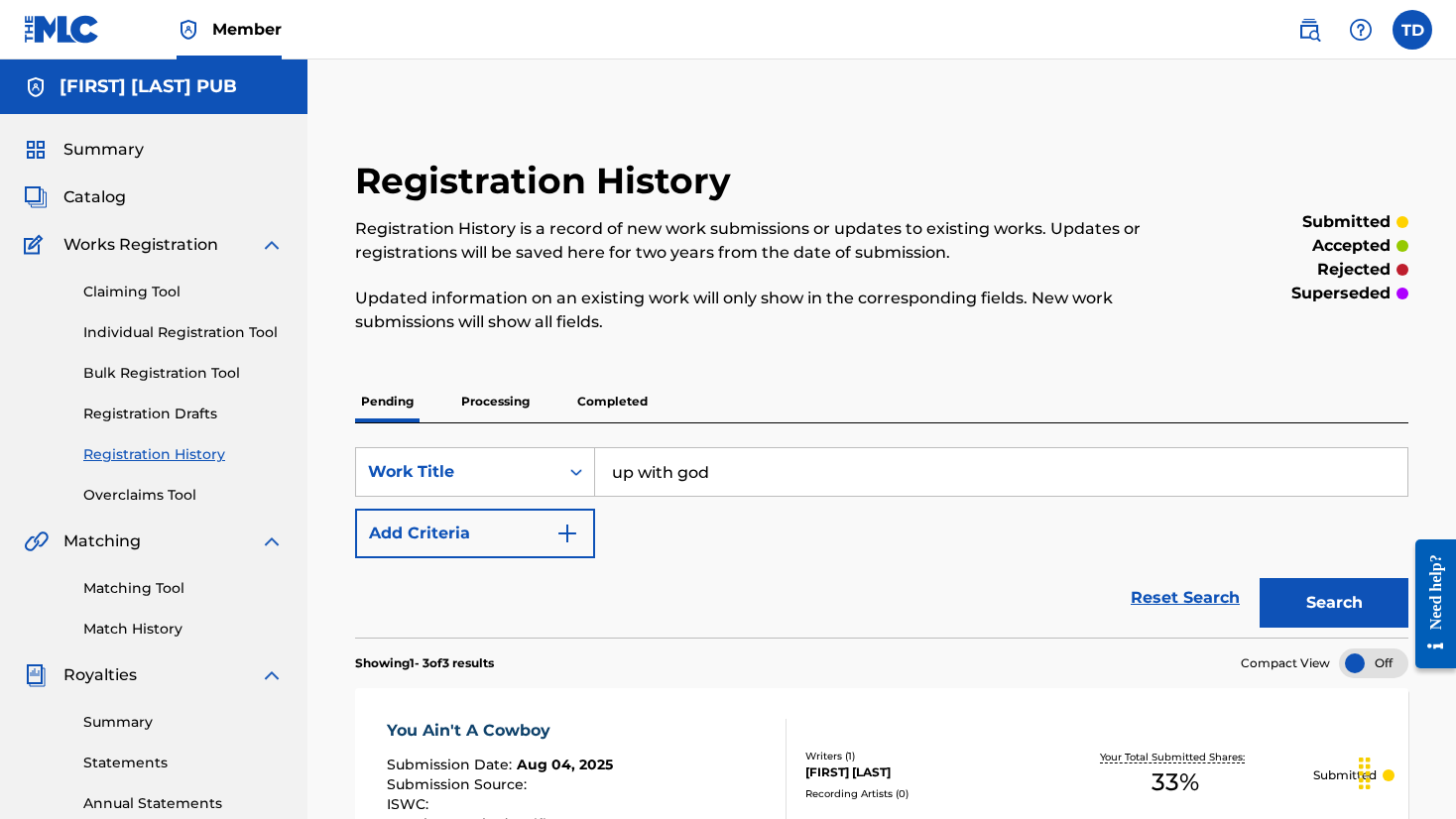 type on "up with god" 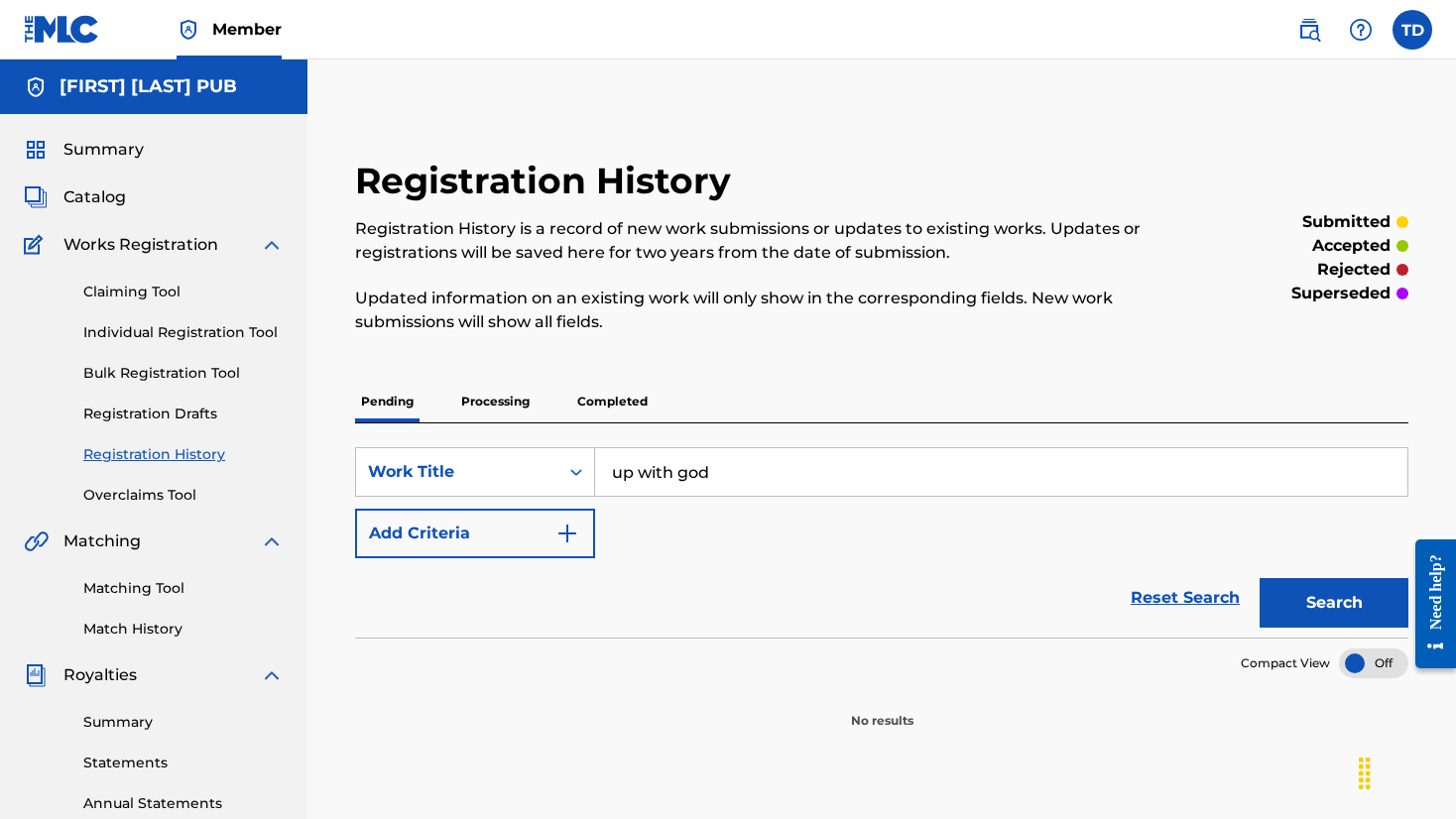 click on "Search" at bounding box center [1334, 603] 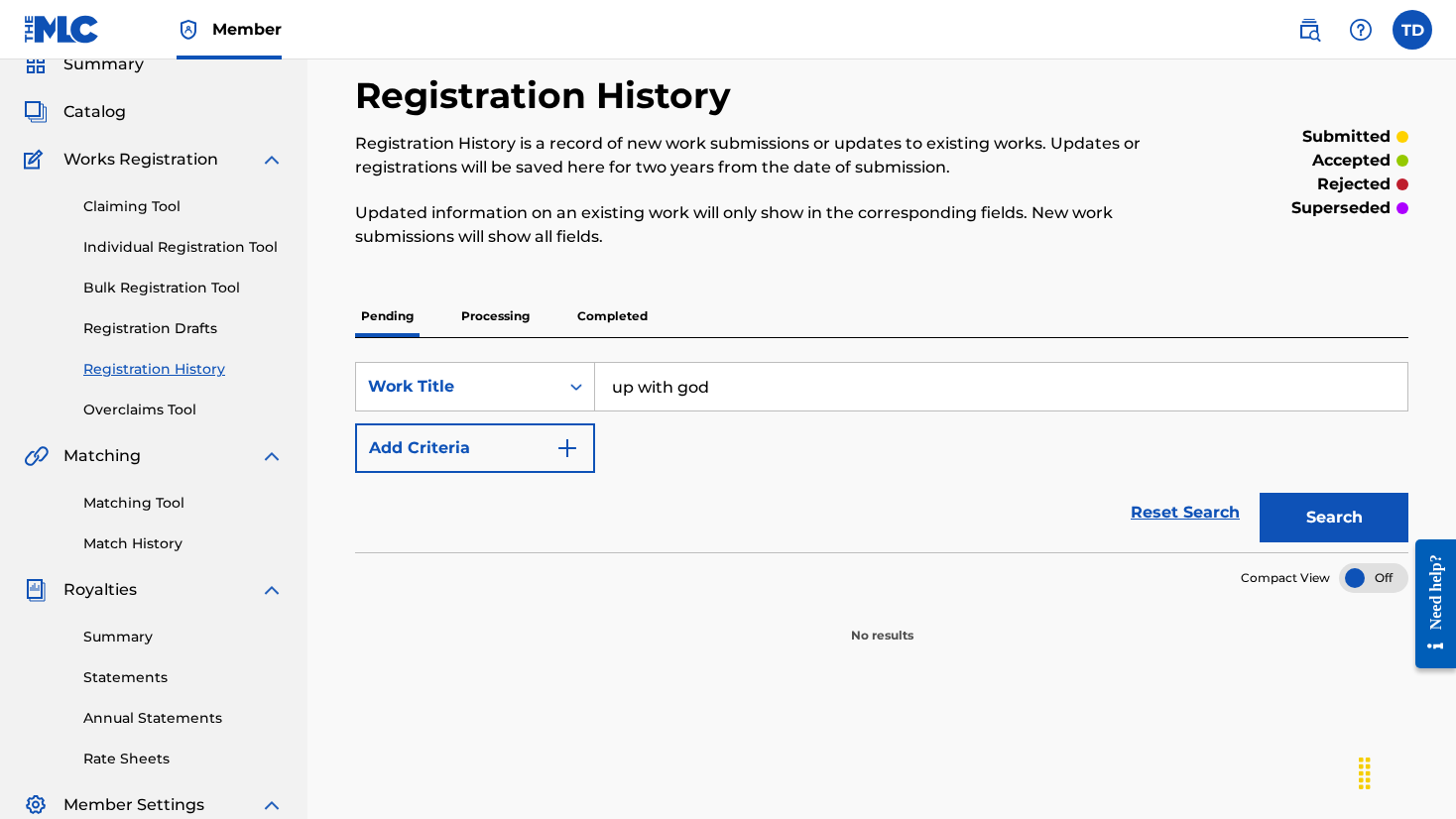 scroll, scrollTop: 82, scrollLeft: 0, axis: vertical 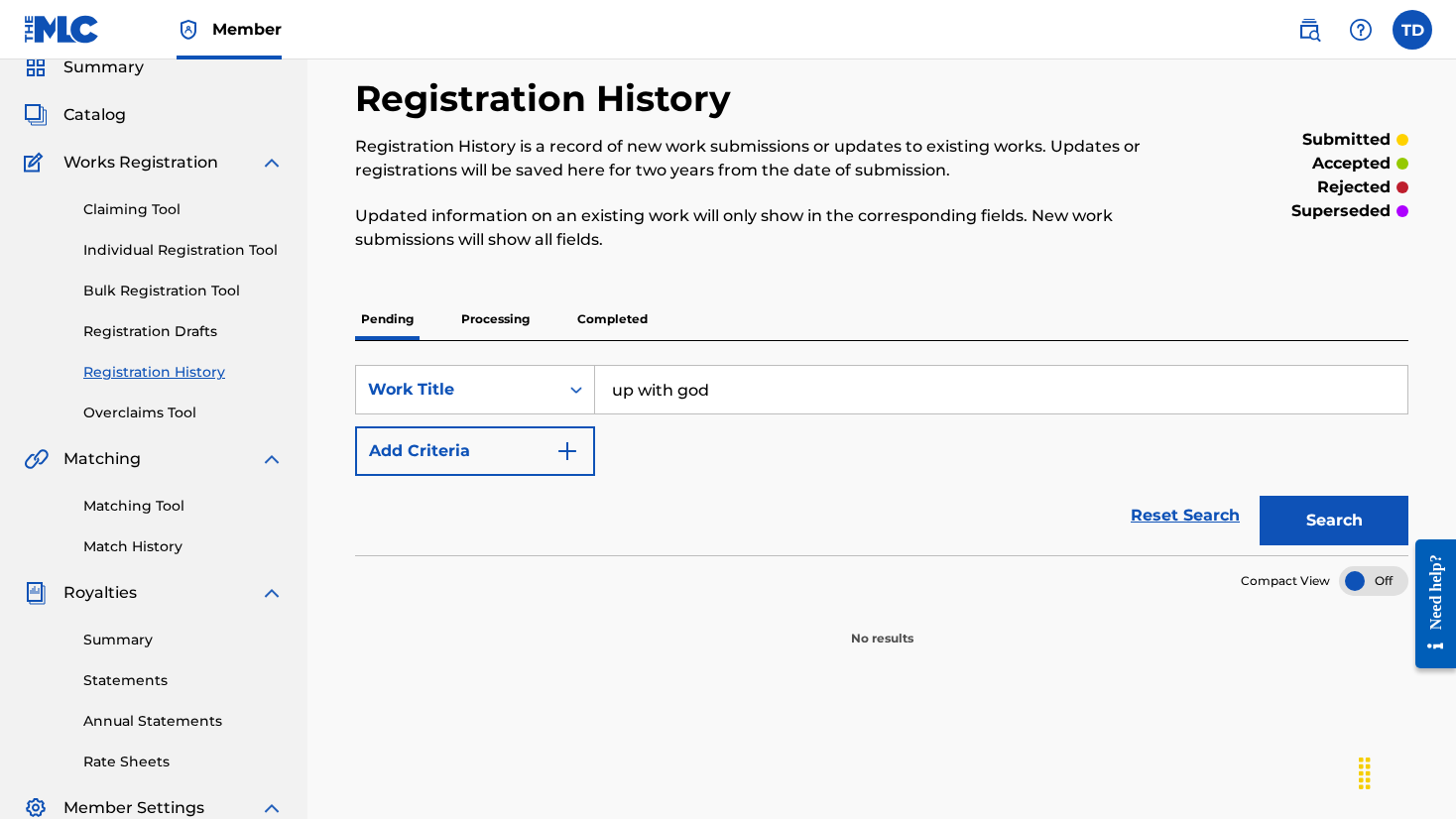click on "Individual Registration Tool" at bounding box center [183, 250] 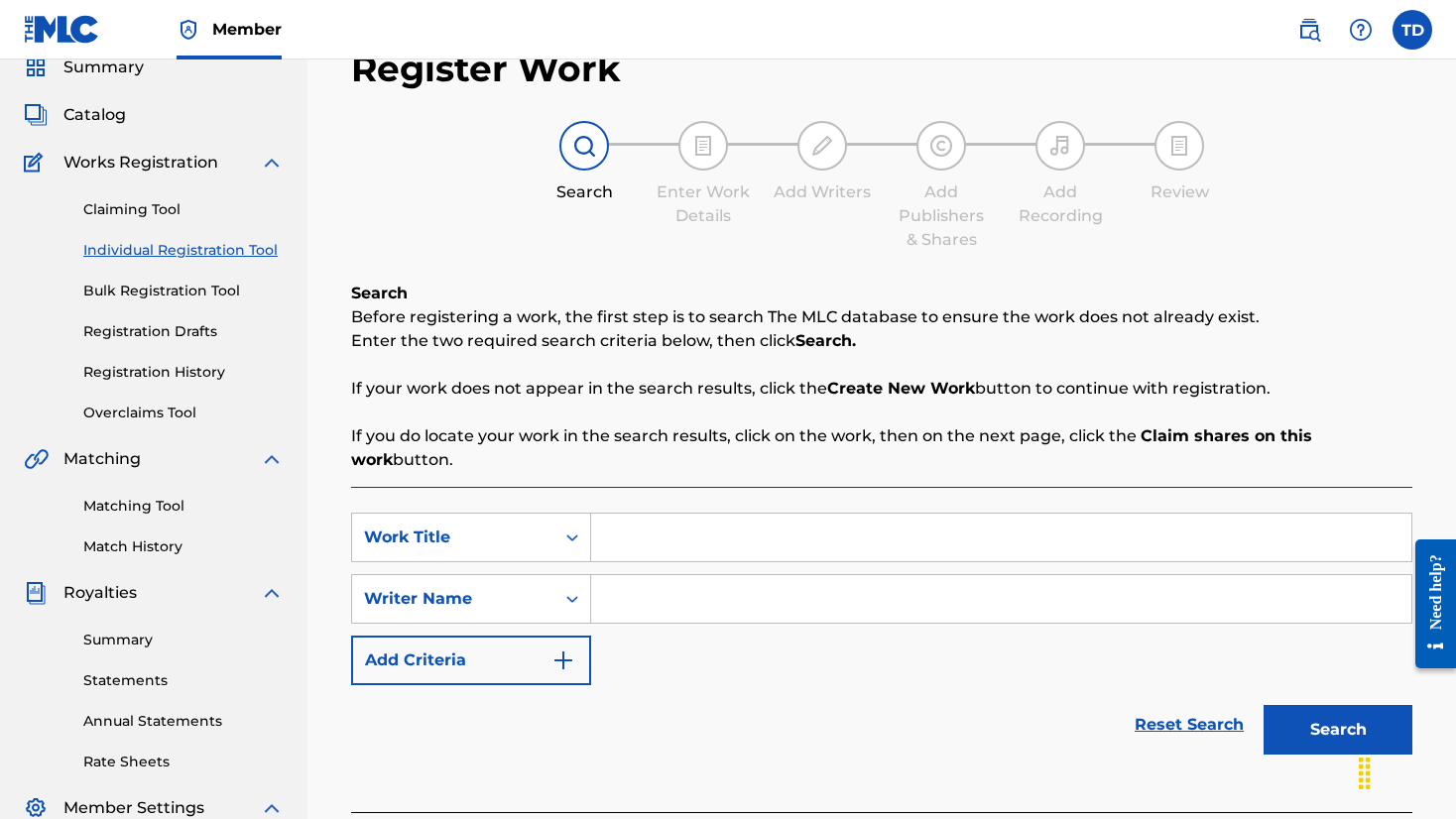 scroll, scrollTop: 0, scrollLeft: 0, axis: both 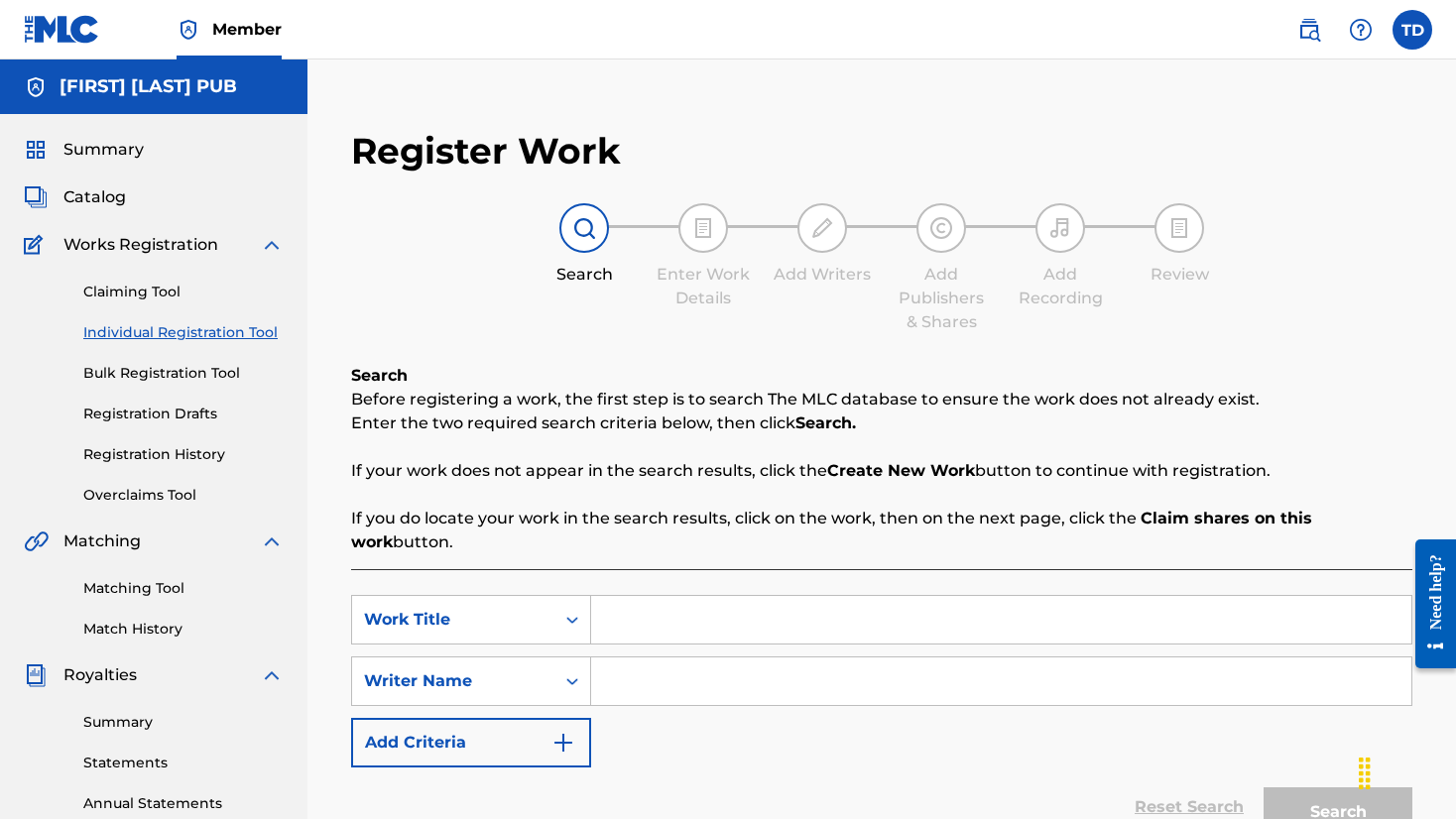 click at bounding box center [1001, 620] 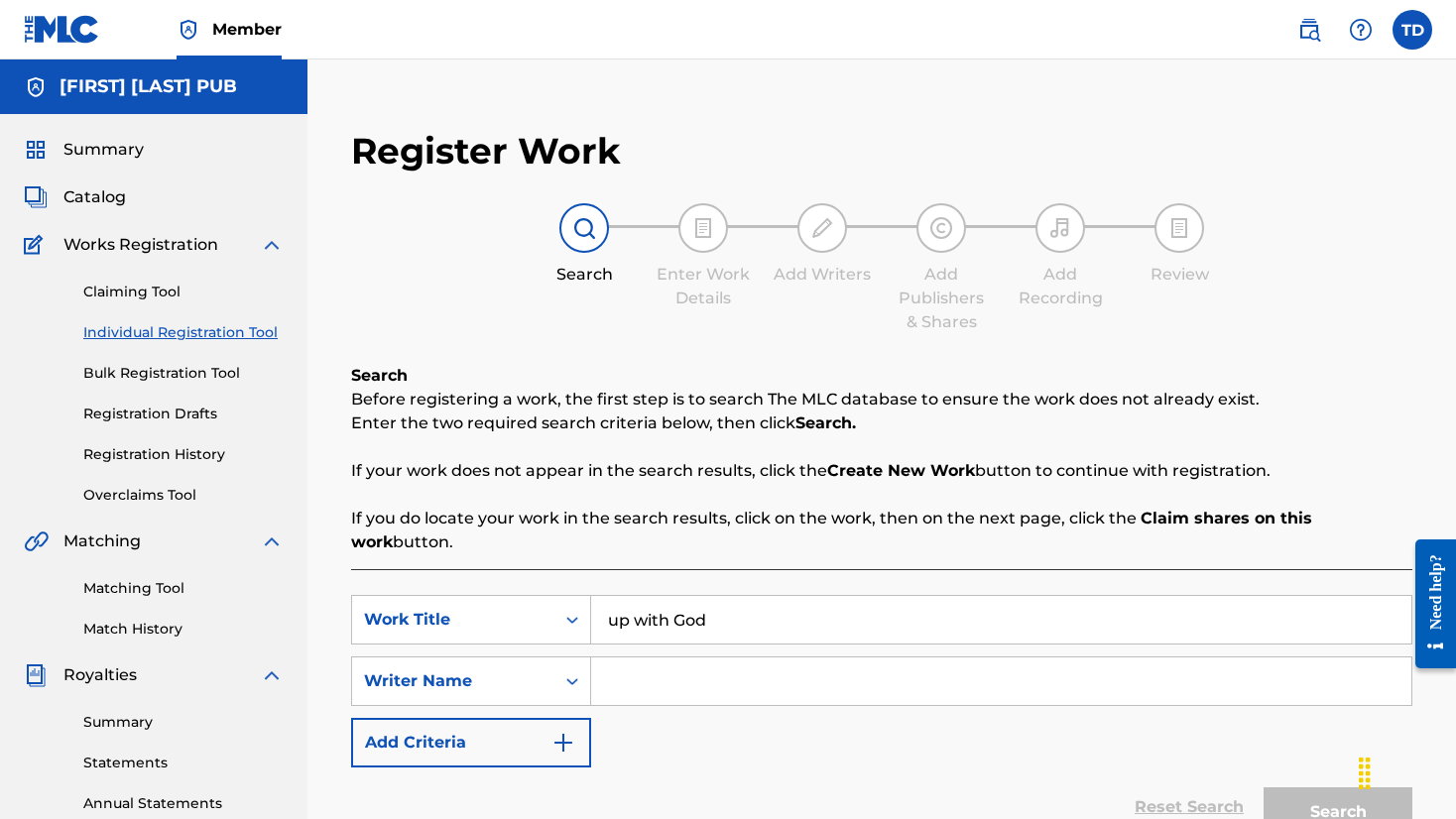 type on "up with God" 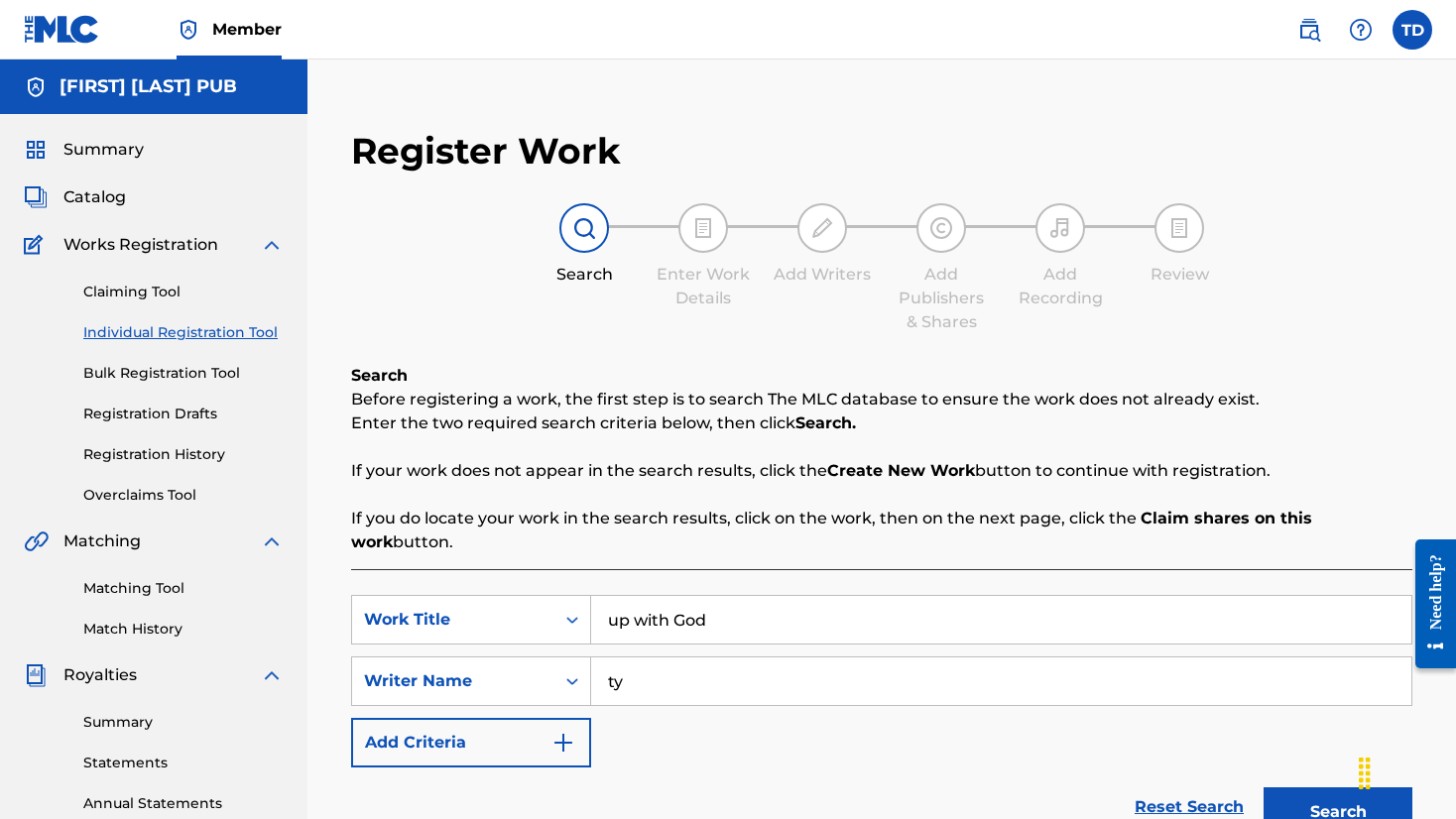 type on "t" 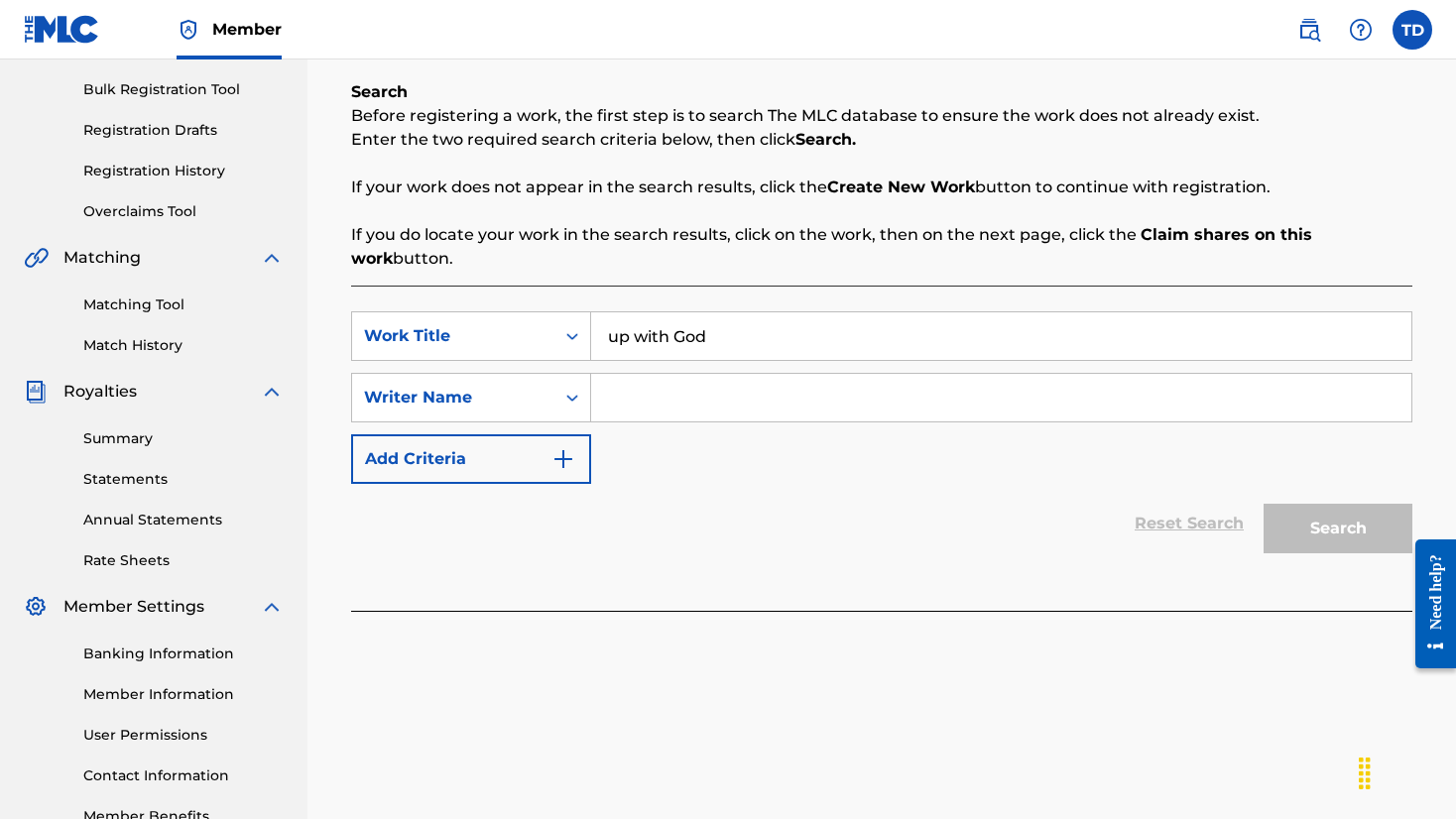 scroll, scrollTop: 296, scrollLeft: 0, axis: vertical 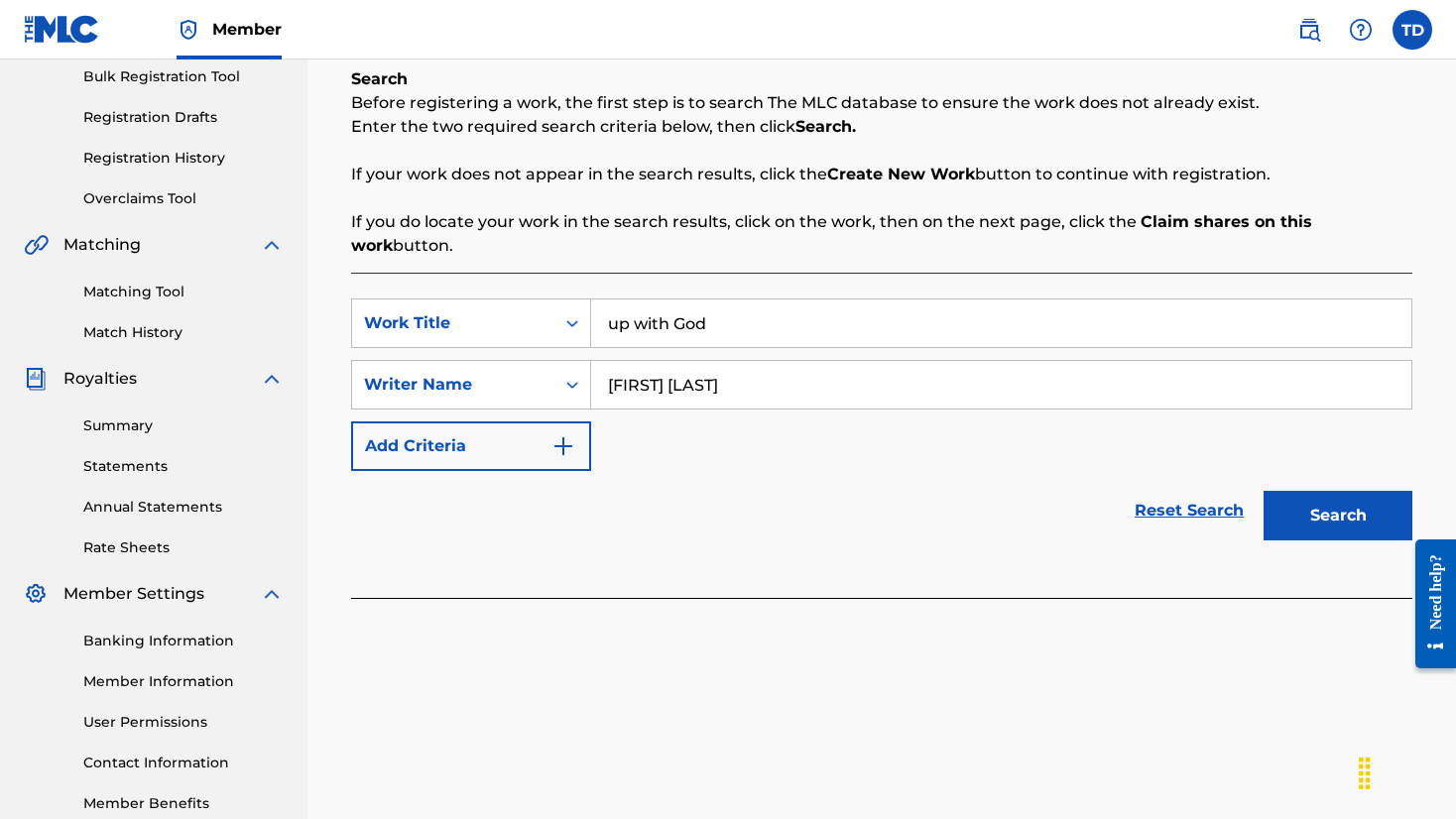 type on "[FIRST] [LAST]" 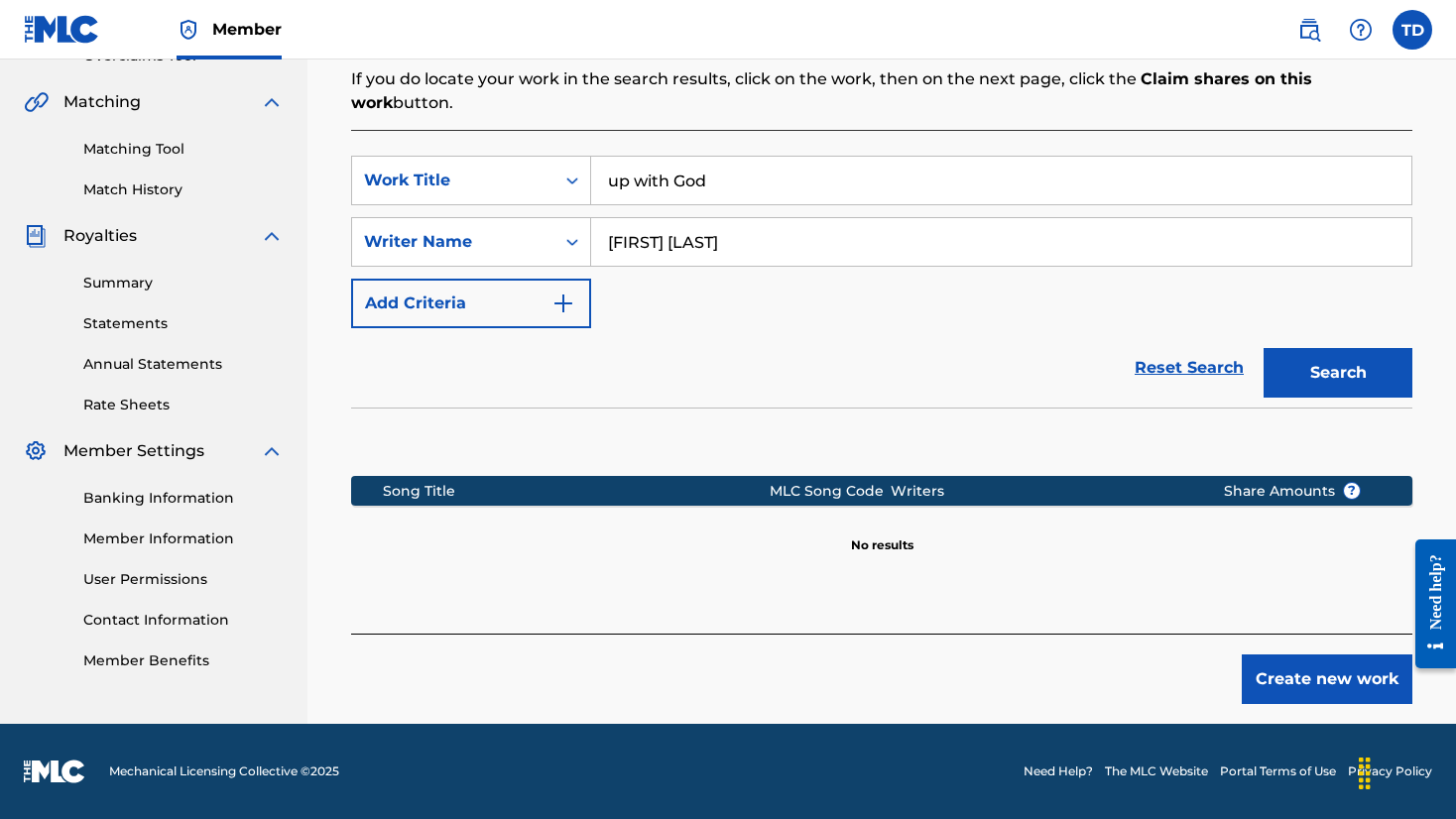 scroll, scrollTop: 439, scrollLeft: 0, axis: vertical 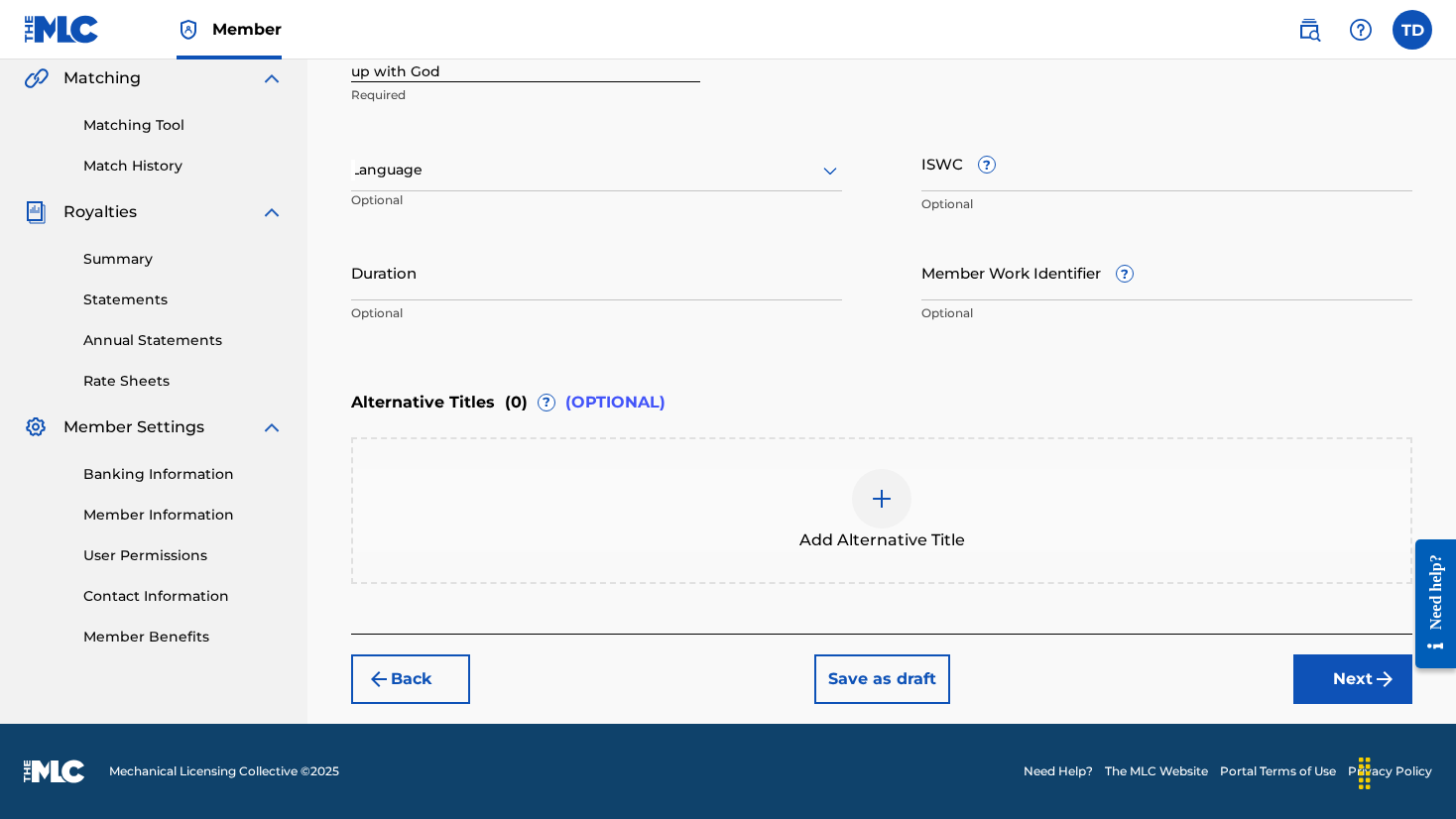 click on "Next" at bounding box center (1353, 679) 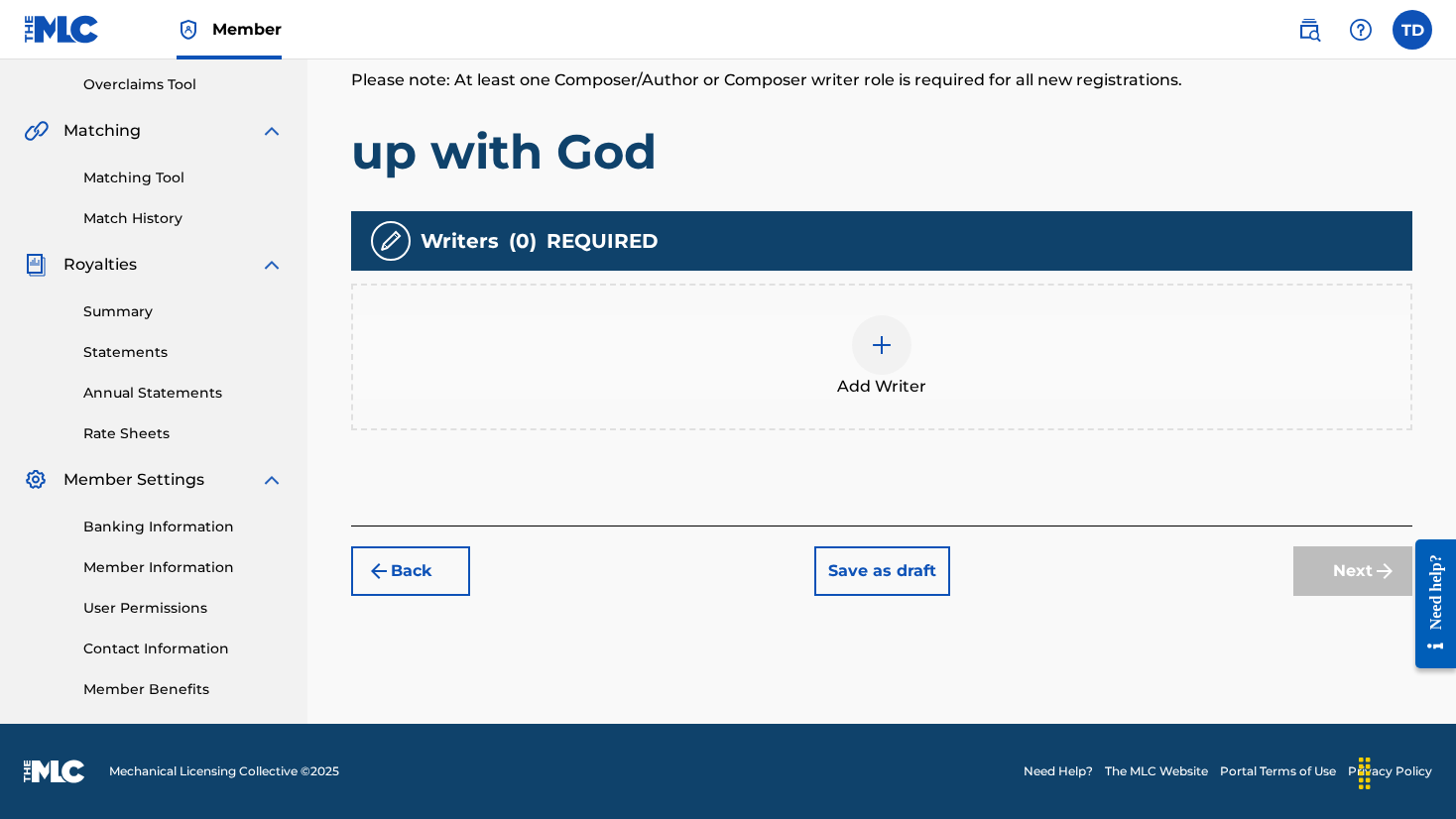 scroll, scrollTop: 89, scrollLeft: 0, axis: vertical 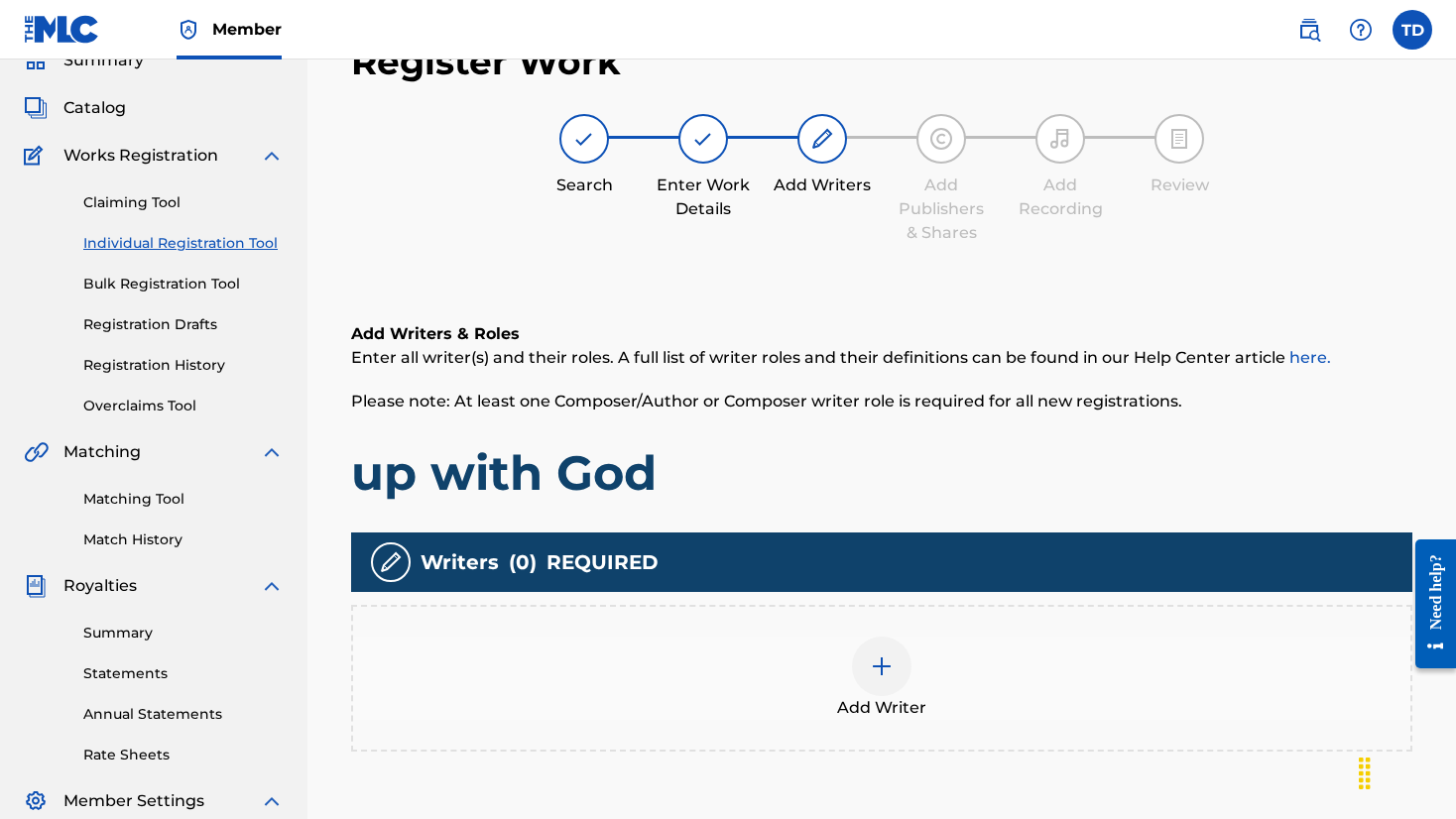 click at bounding box center (882, 666) 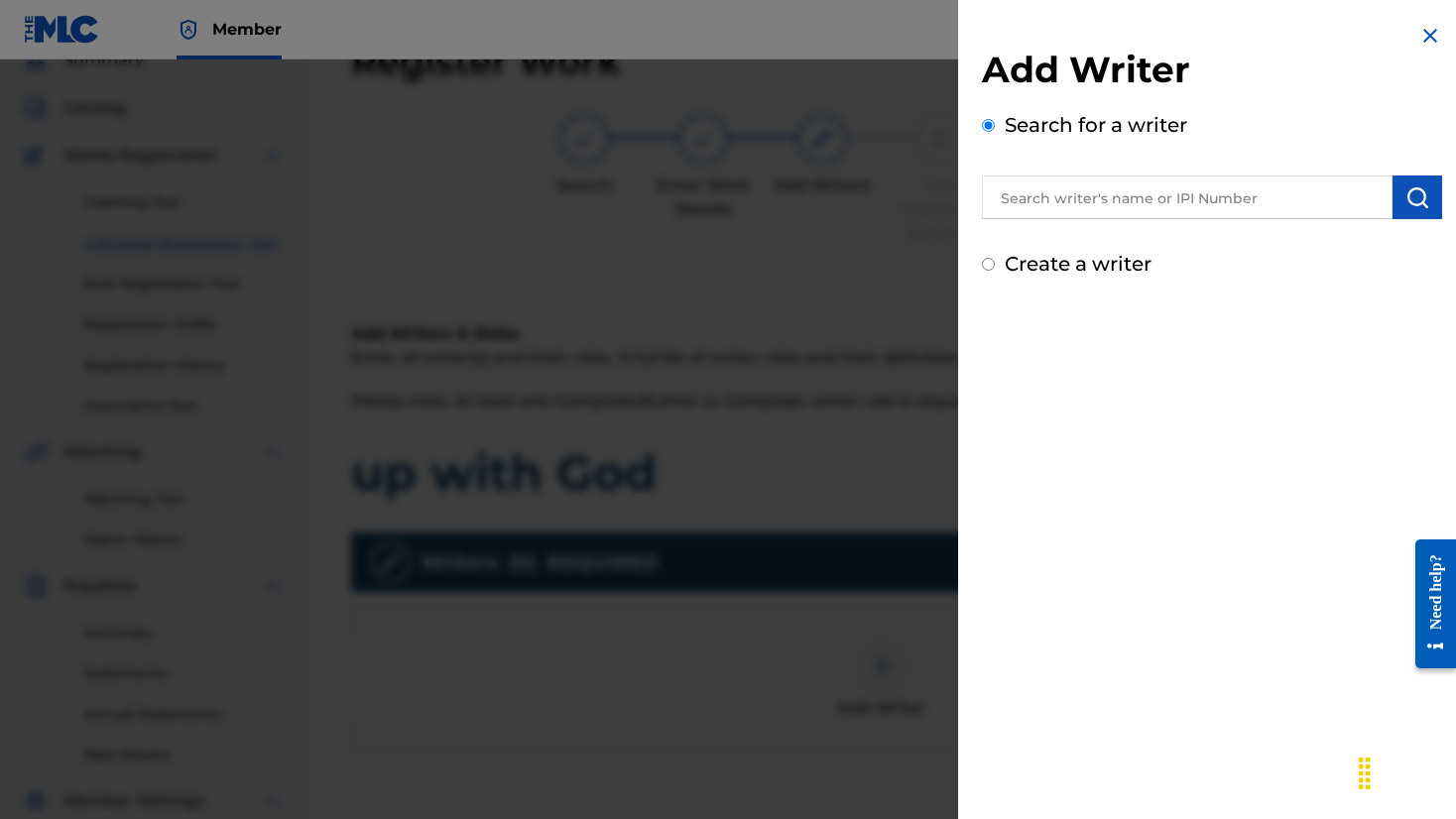 click at bounding box center (1187, 197) 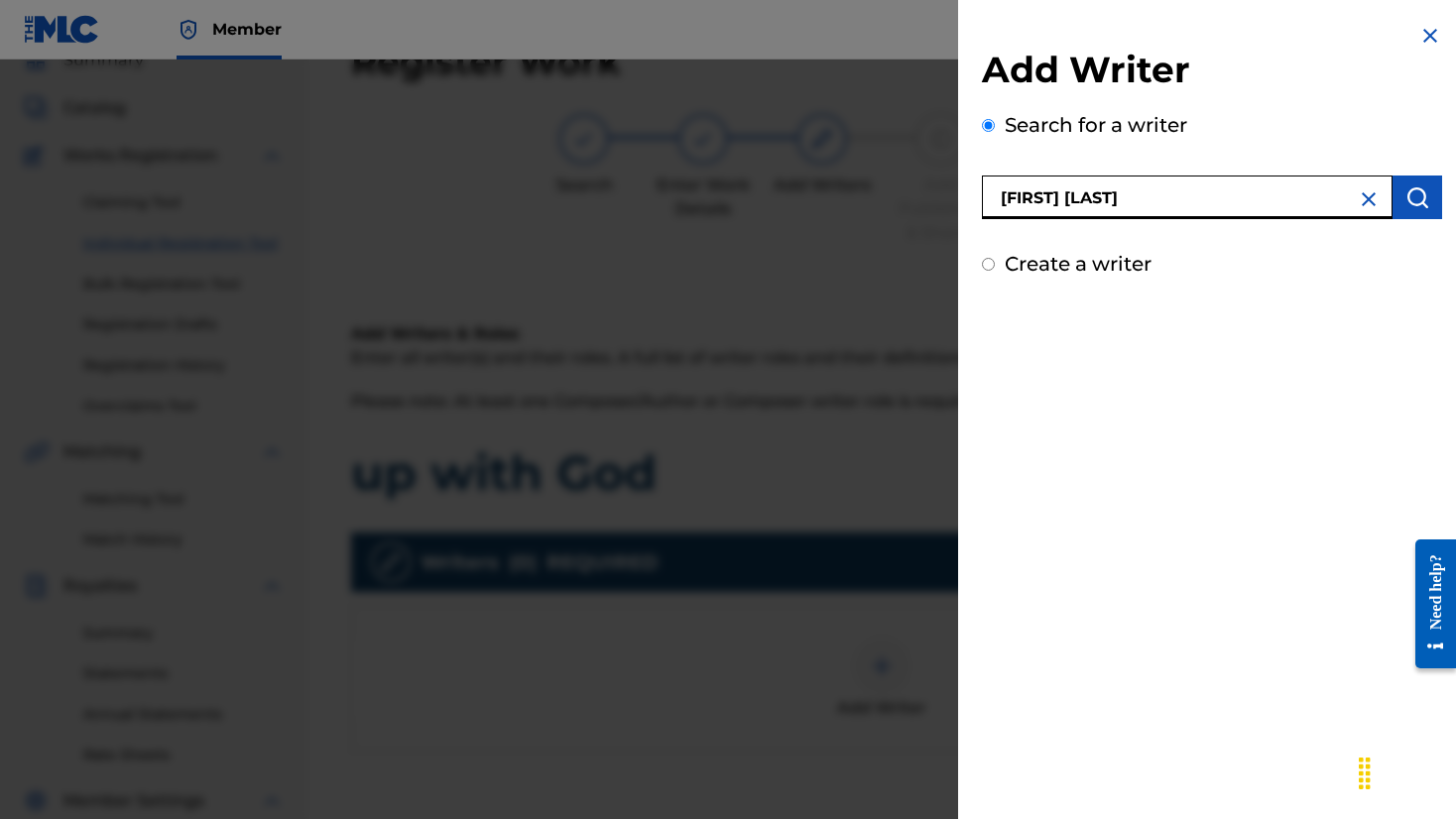 type on "[FIRST] [LAST]" 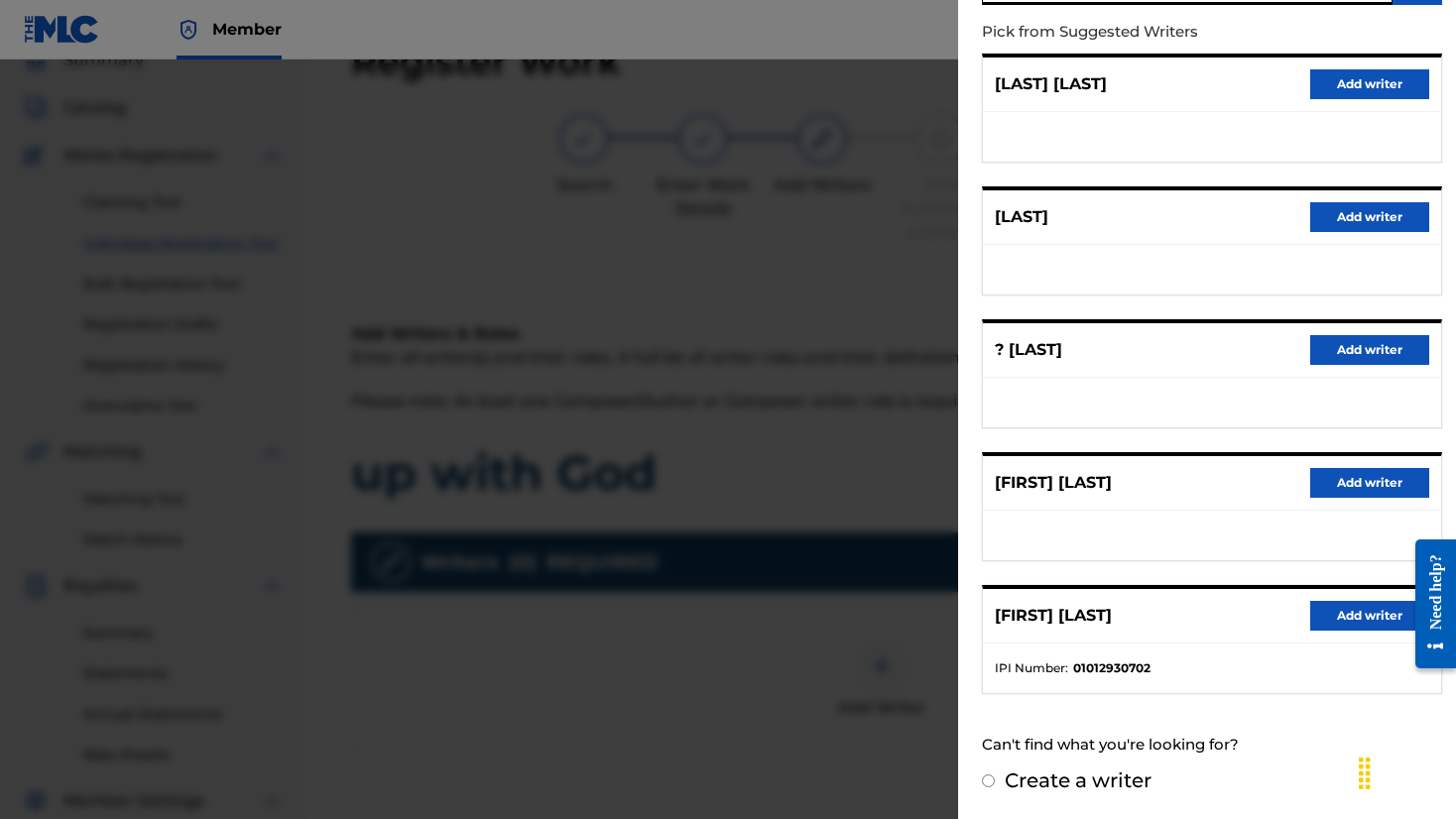 scroll, scrollTop: 213, scrollLeft: 0, axis: vertical 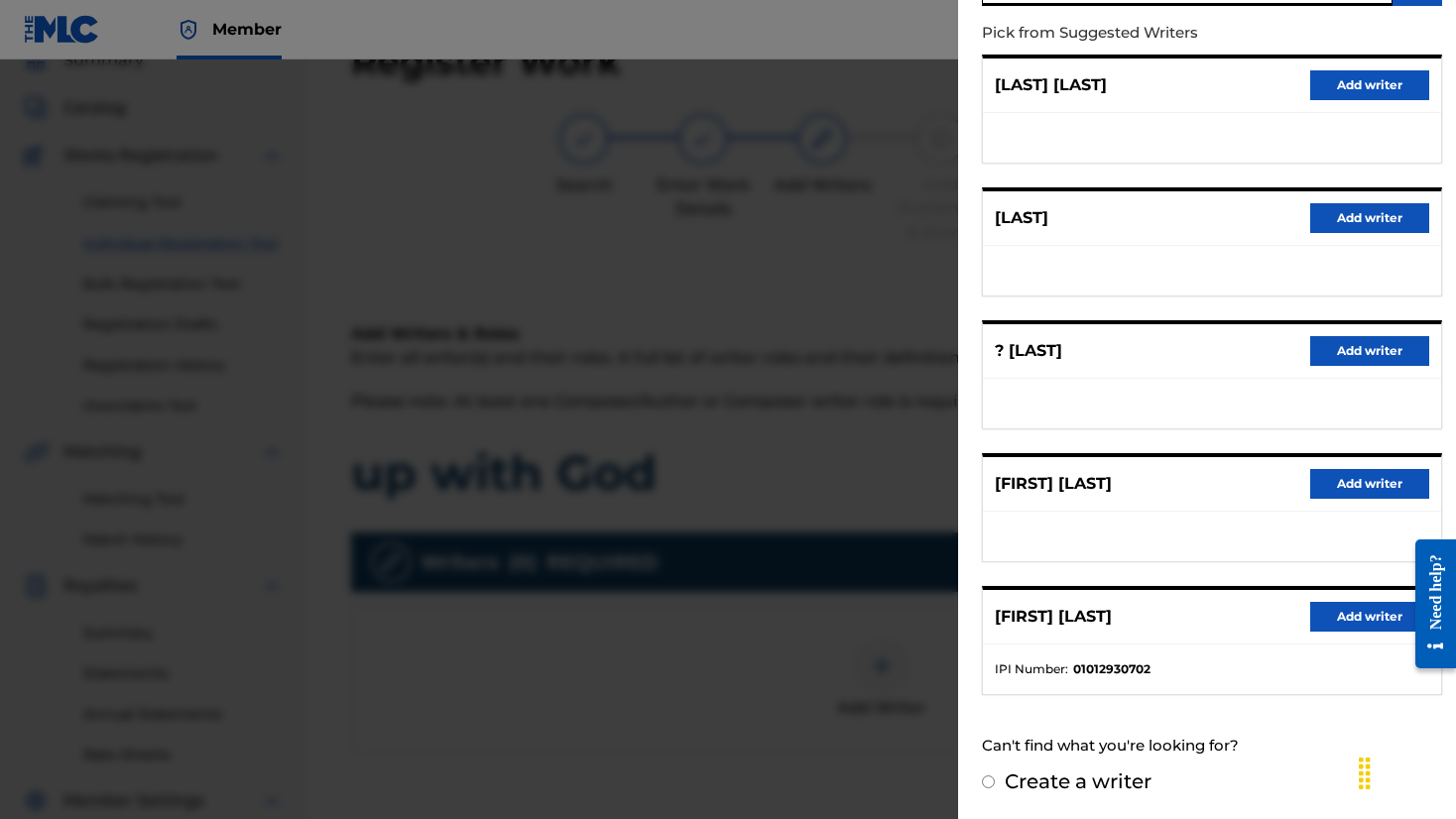 click on "Add writer" at bounding box center [1370, 617] 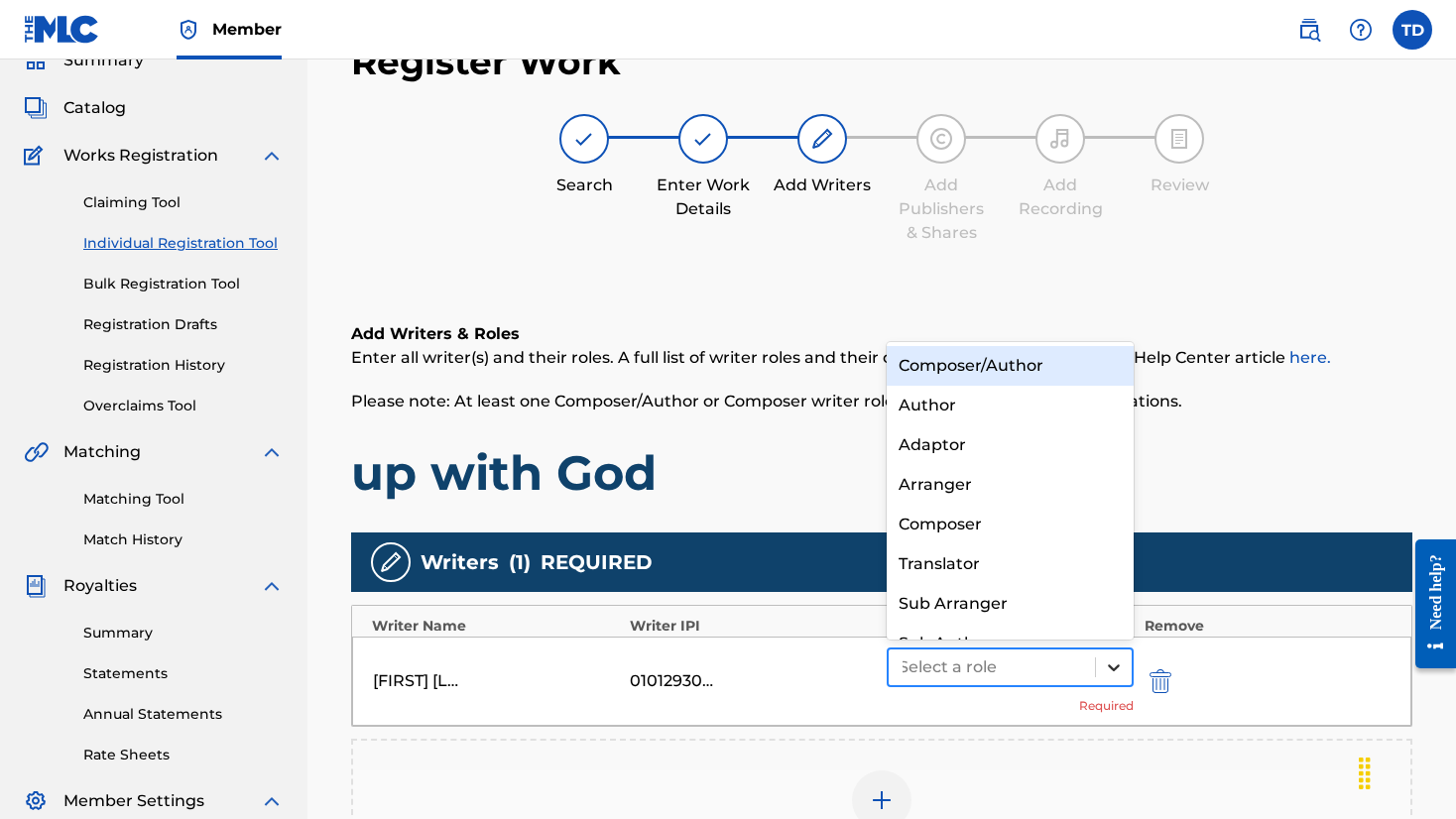 click 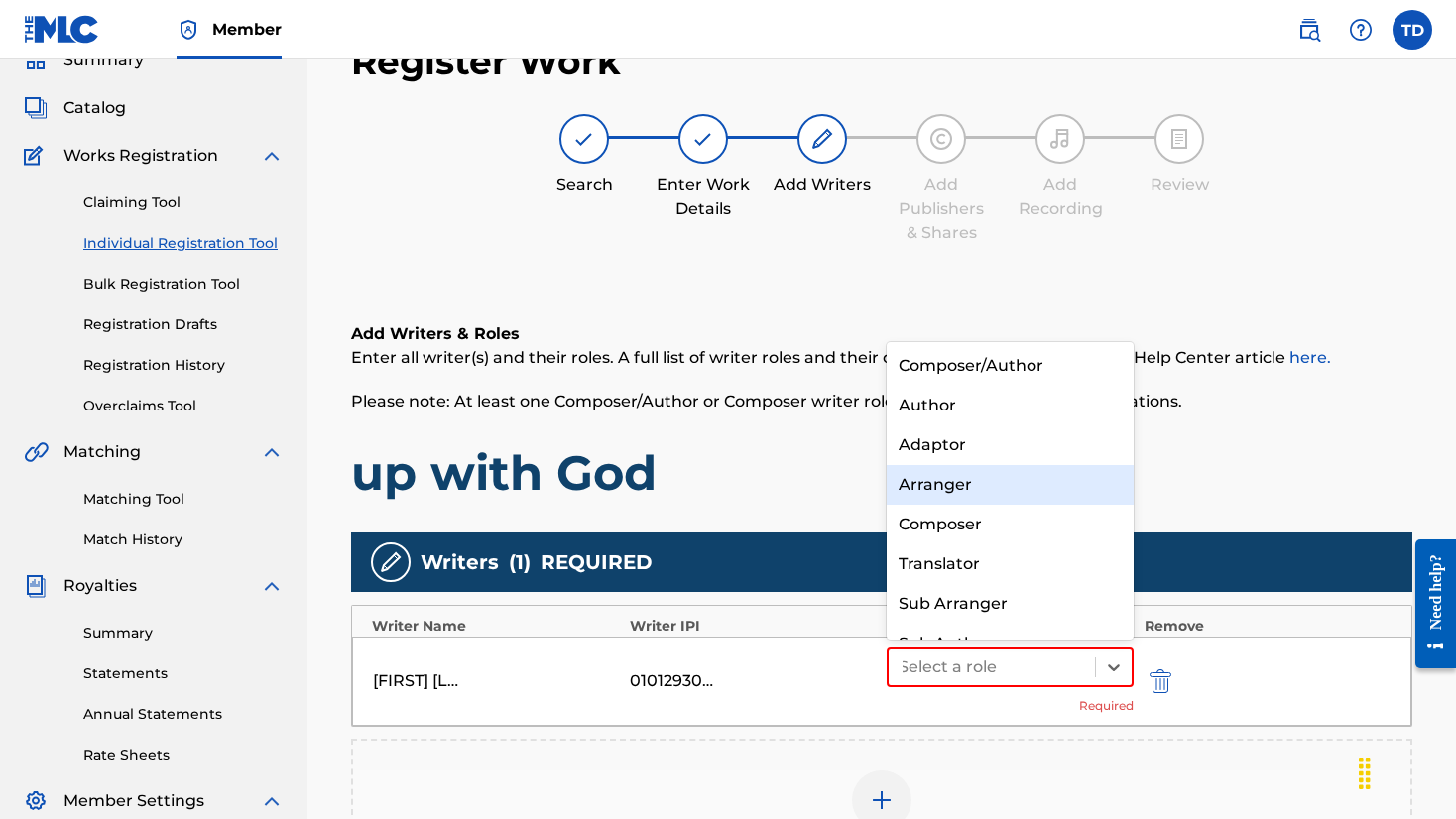 scroll, scrollTop: 0, scrollLeft: 0, axis: both 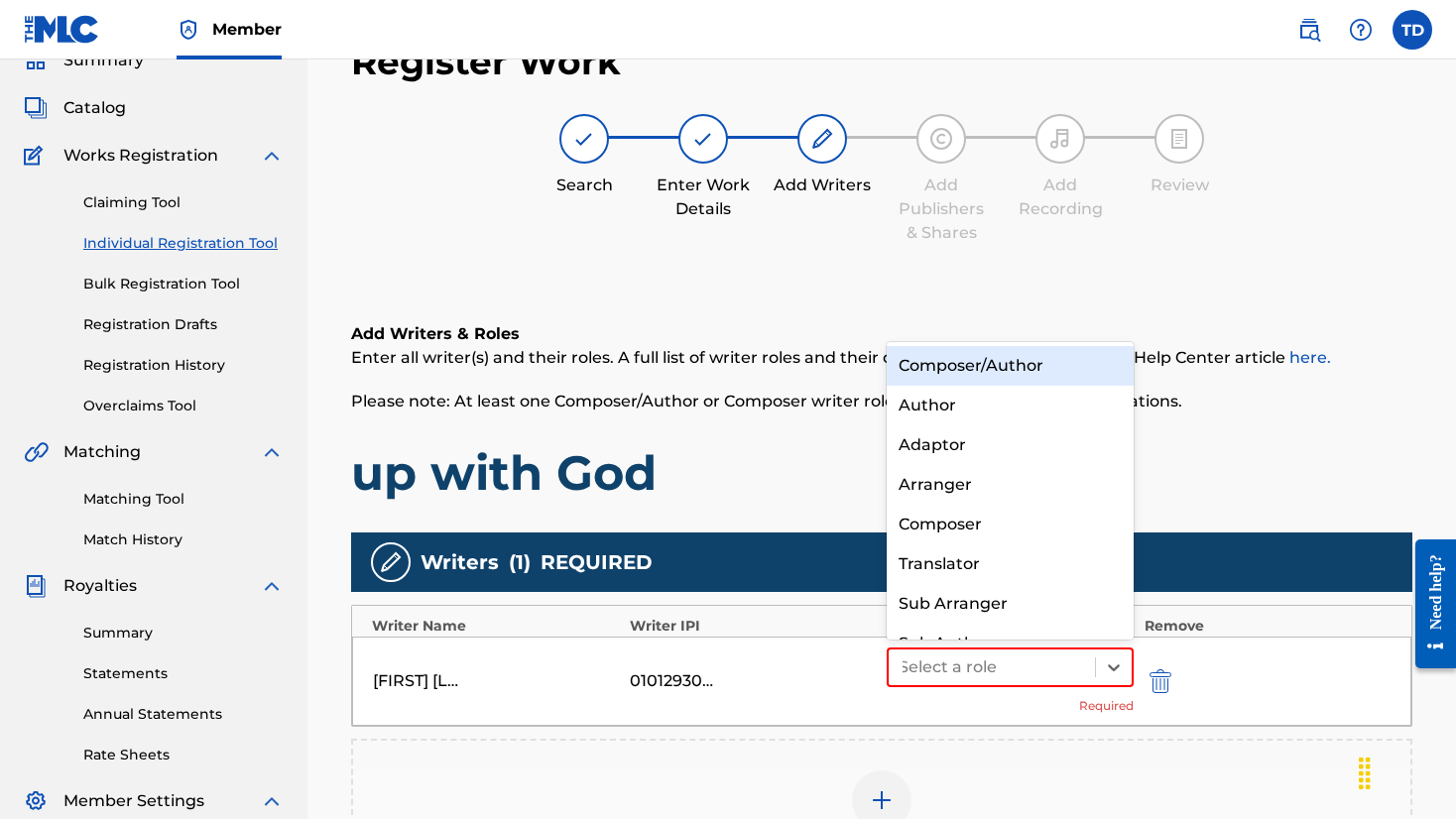 click on "Composer/Author" at bounding box center (1010, 366) 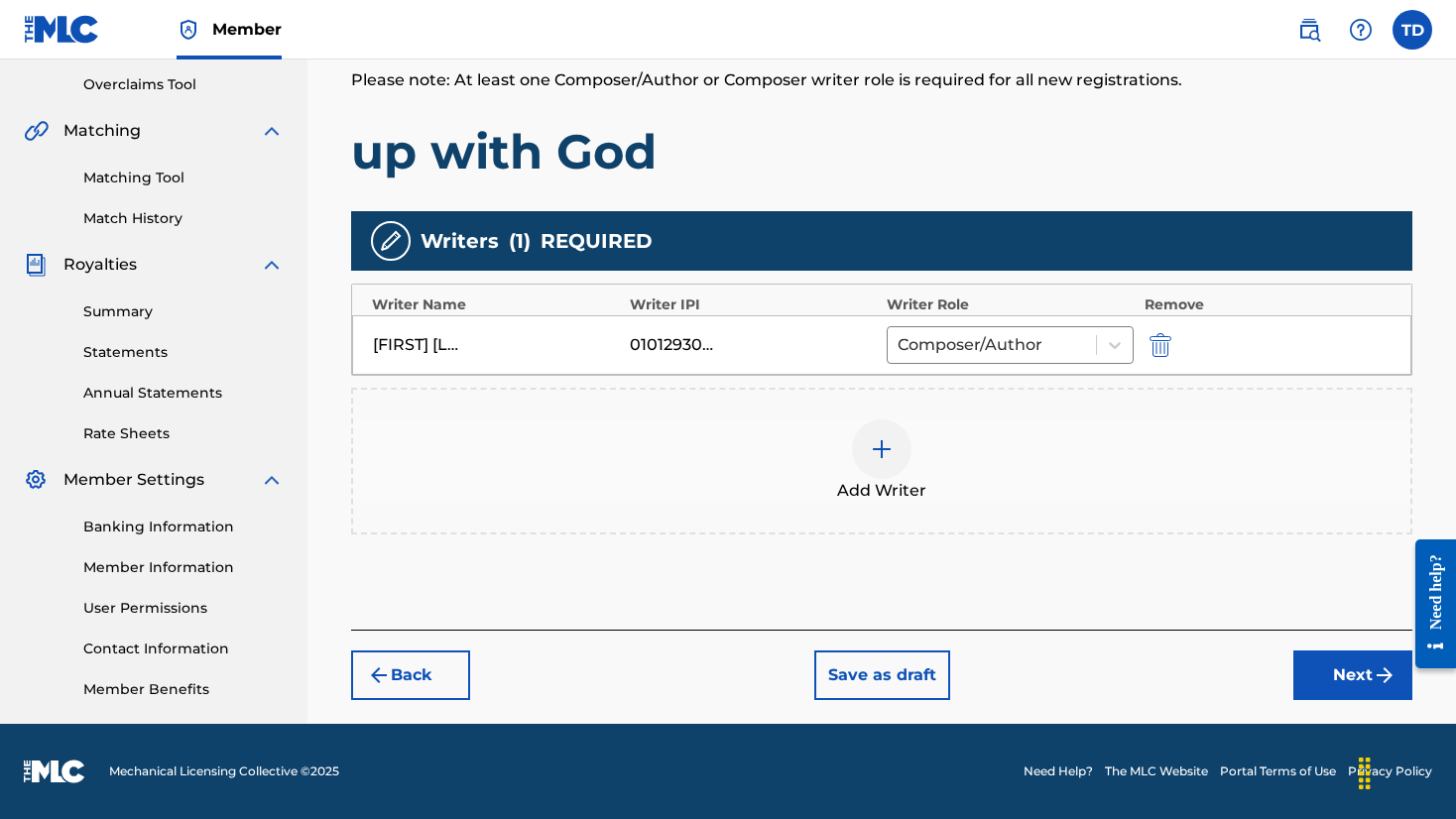 click on "Next" at bounding box center [1353, 675] 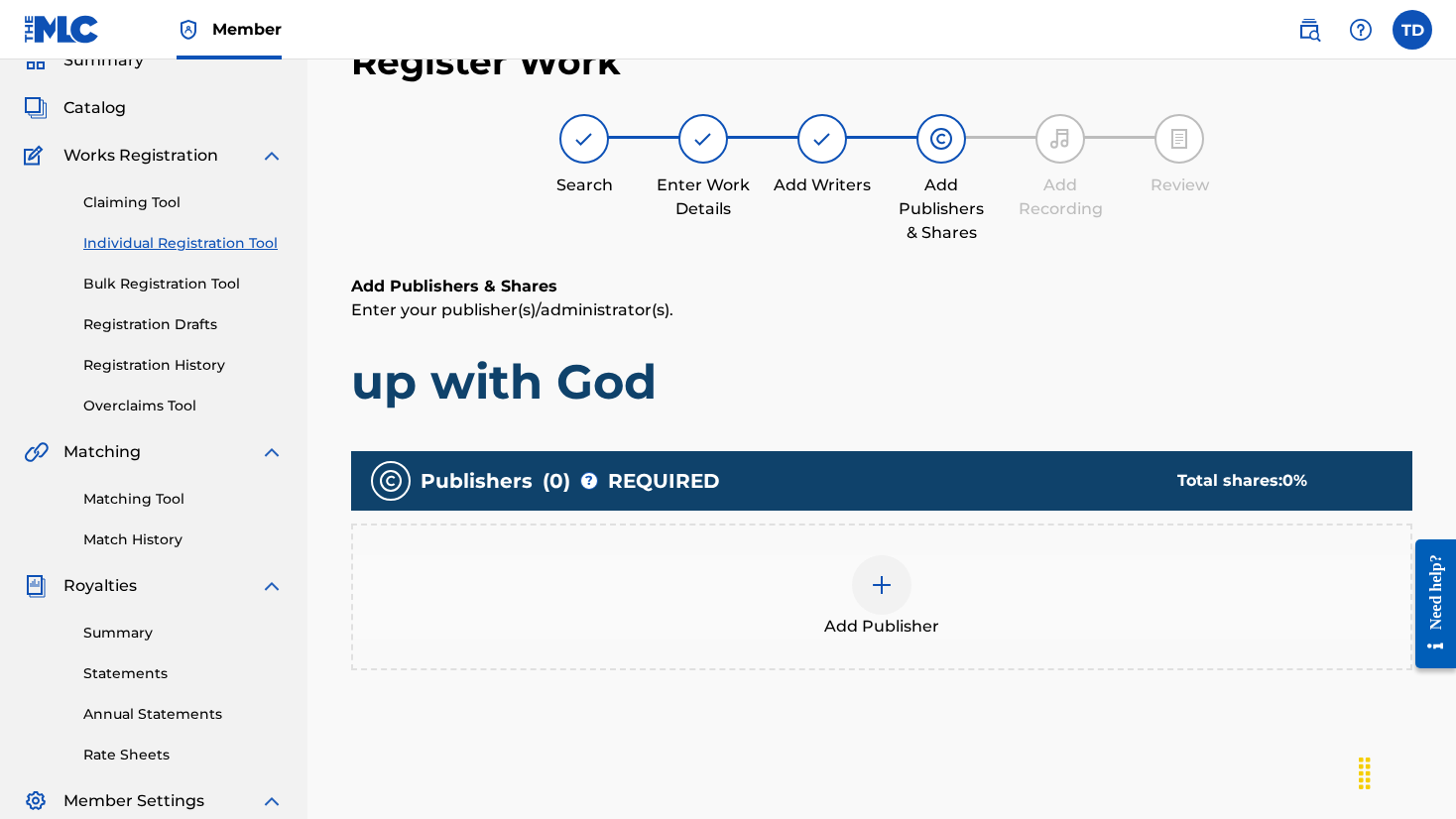 click at bounding box center [882, 585] 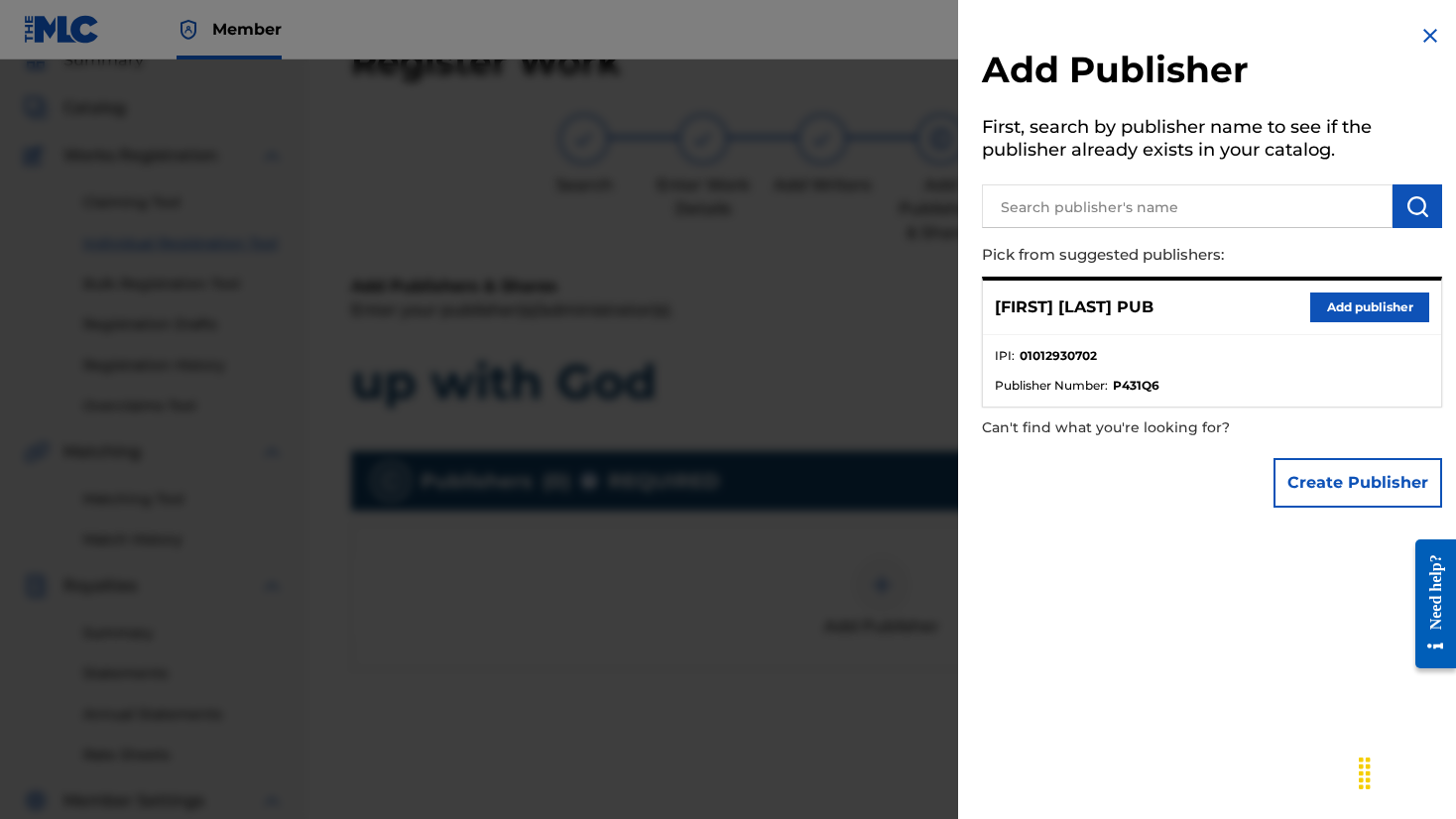 click on "Add publisher" at bounding box center [1370, 307] 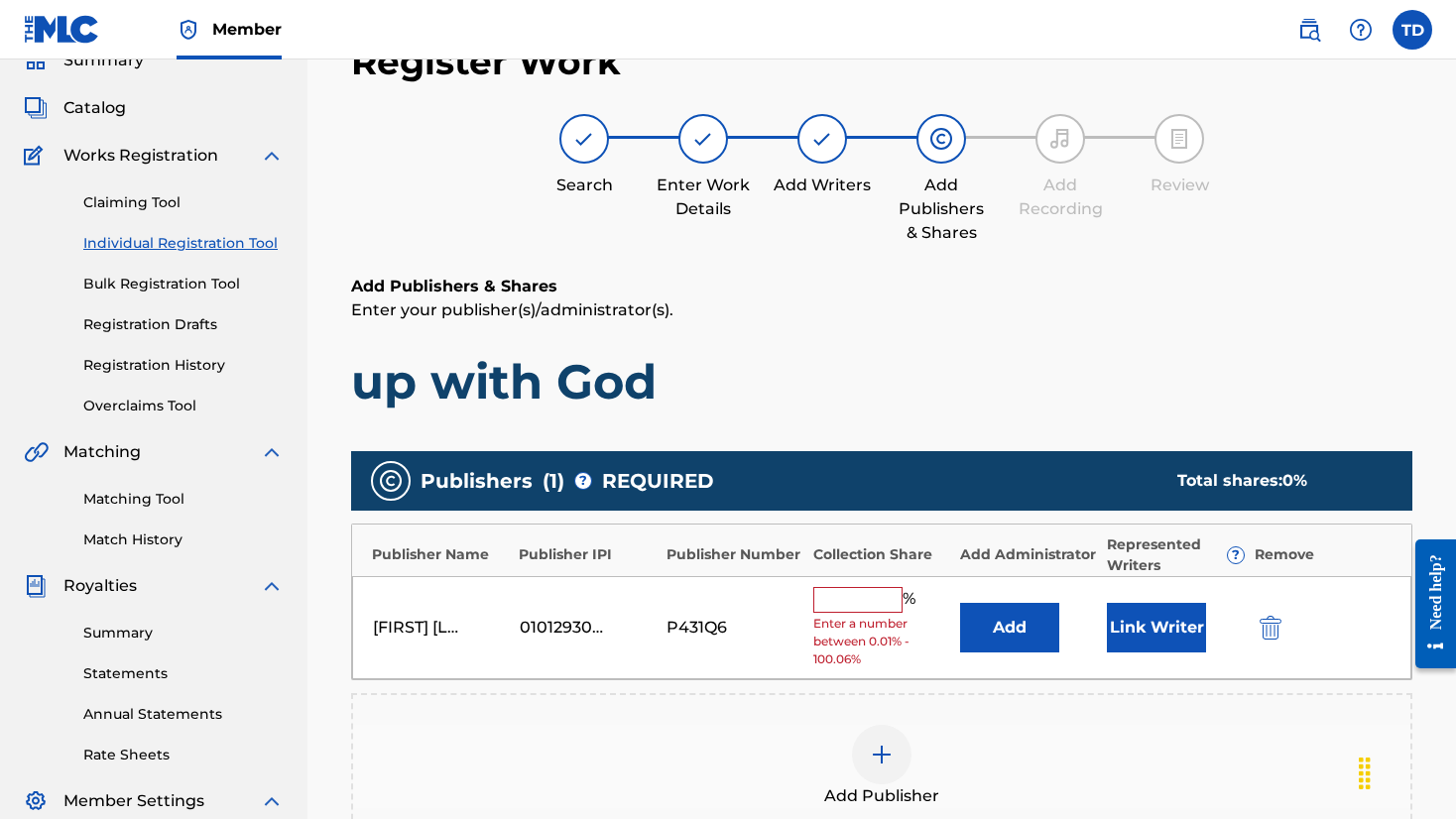 click at bounding box center [858, 600] 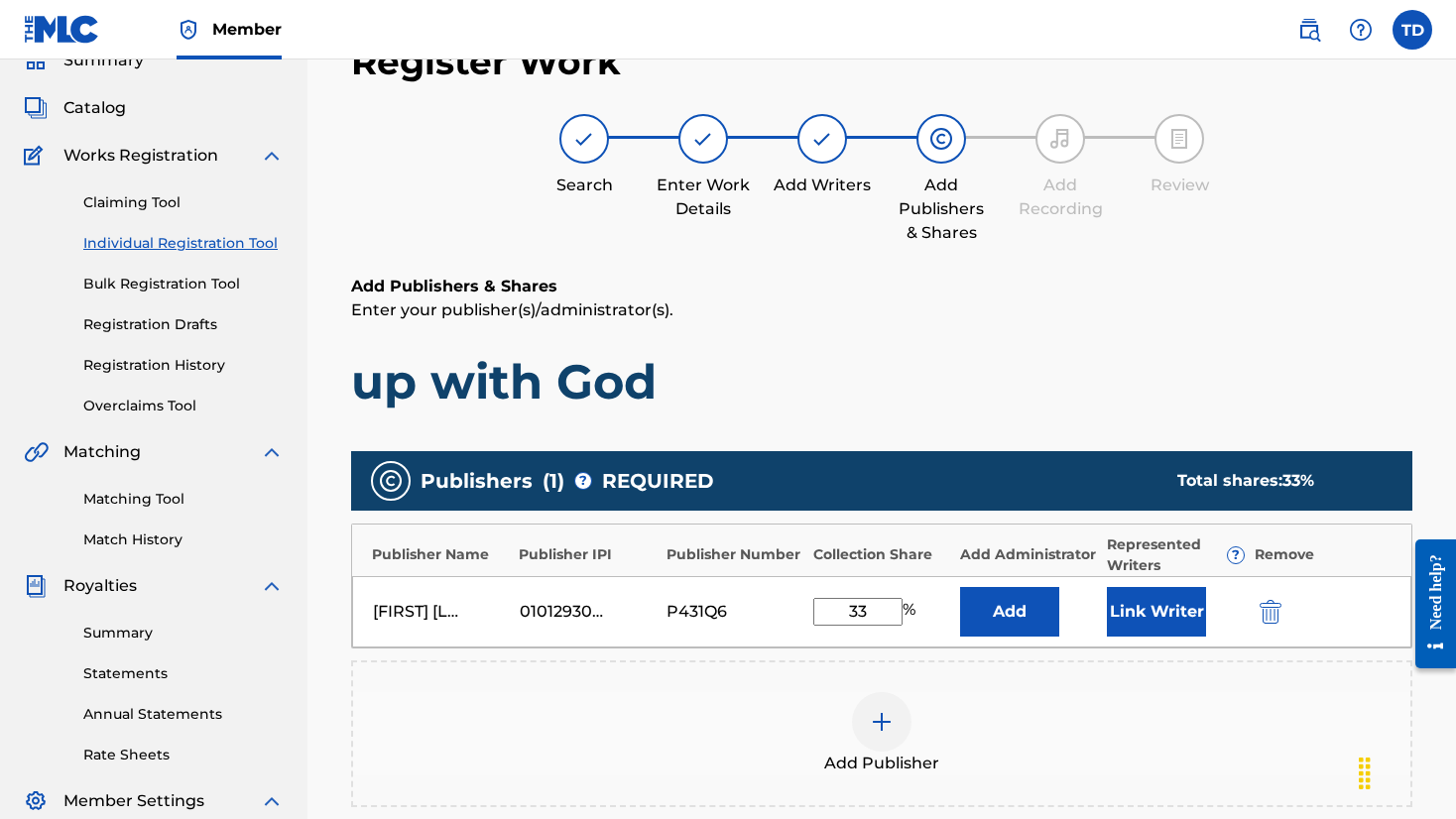 type on "33" 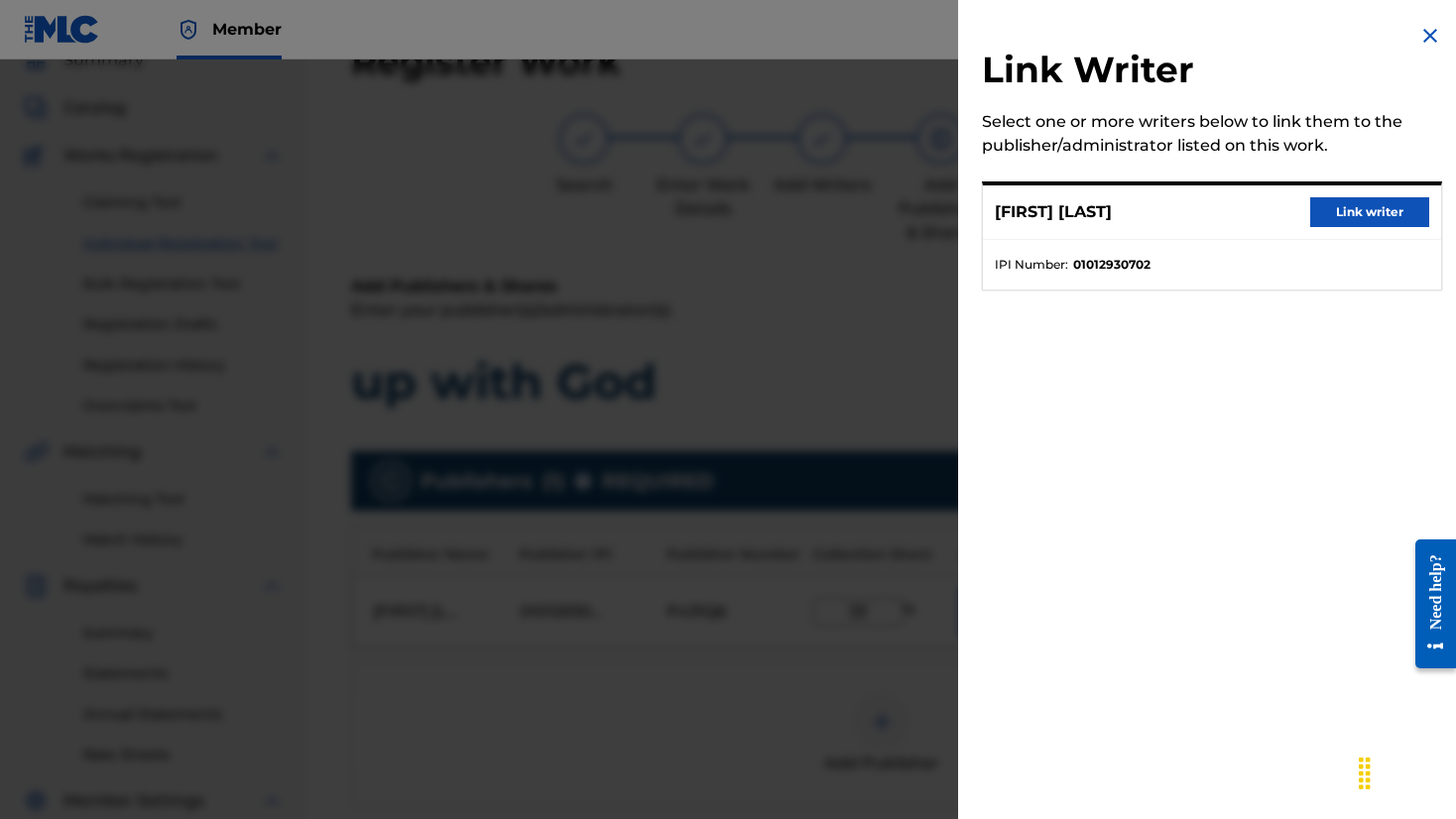 click on "Link writer" at bounding box center [1370, 212] 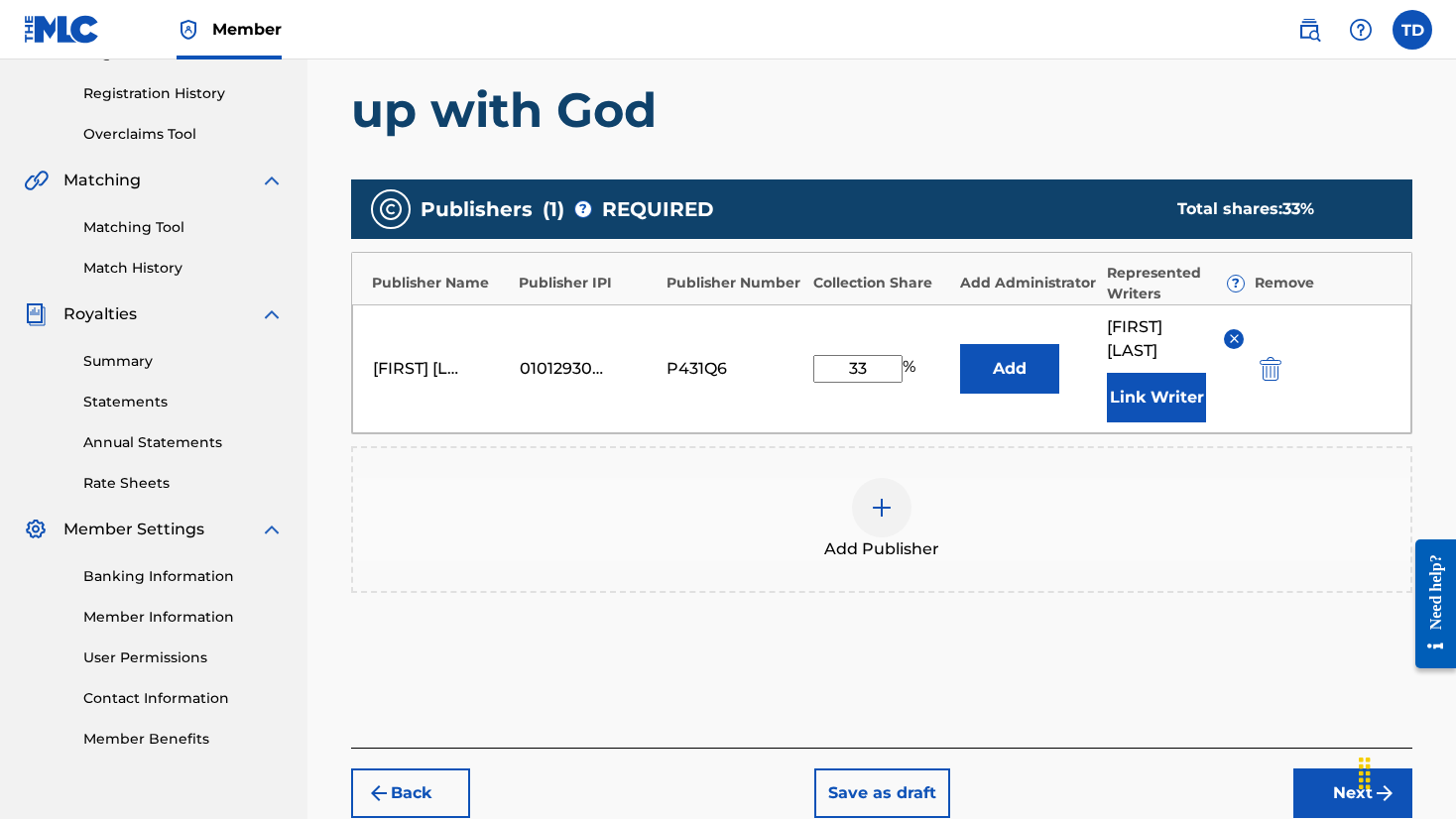 scroll, scrollTop: 464, scrollLeft: 0, axis: vertical 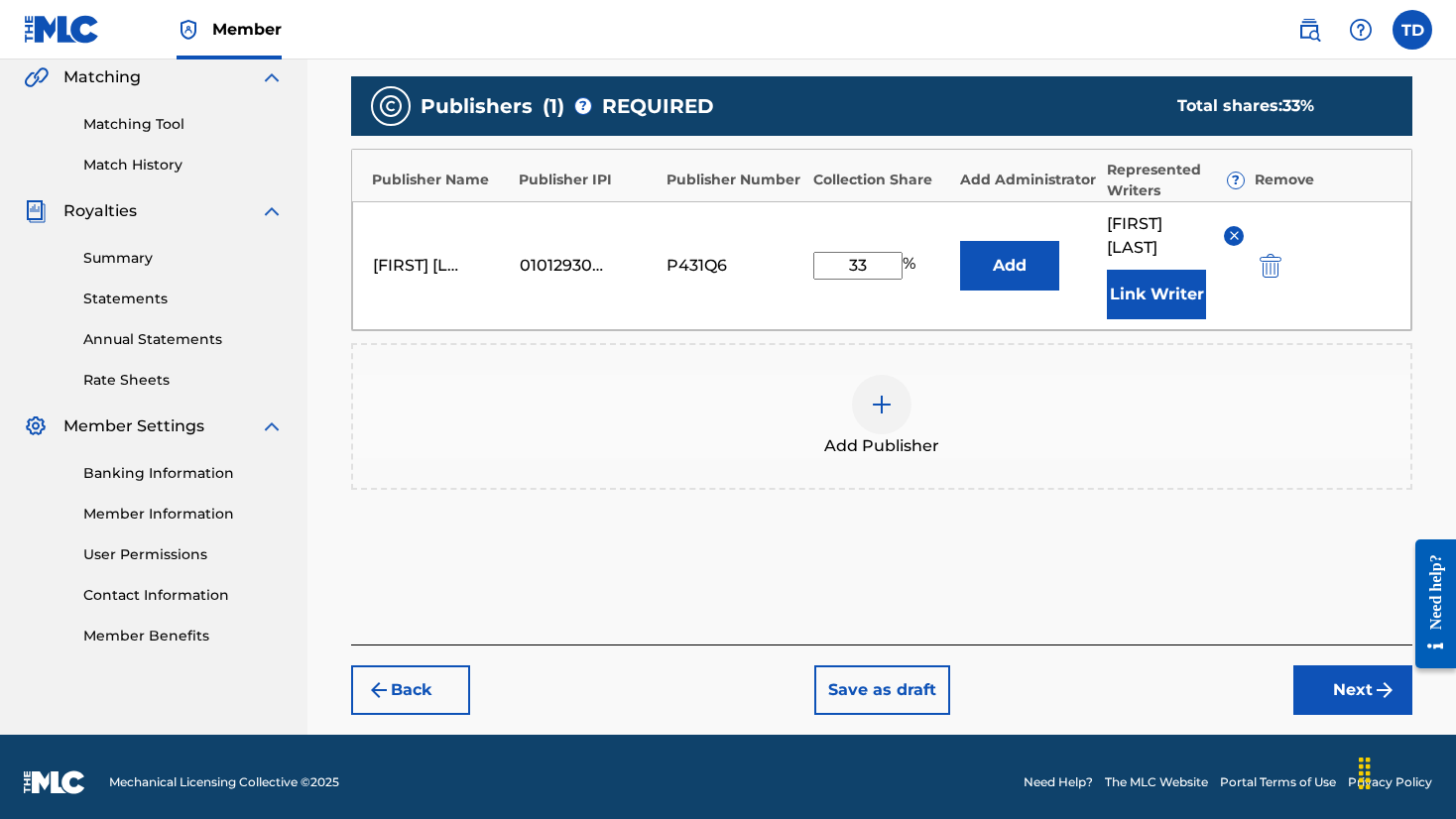 click on "Next" at bounding box center [1353, 690] 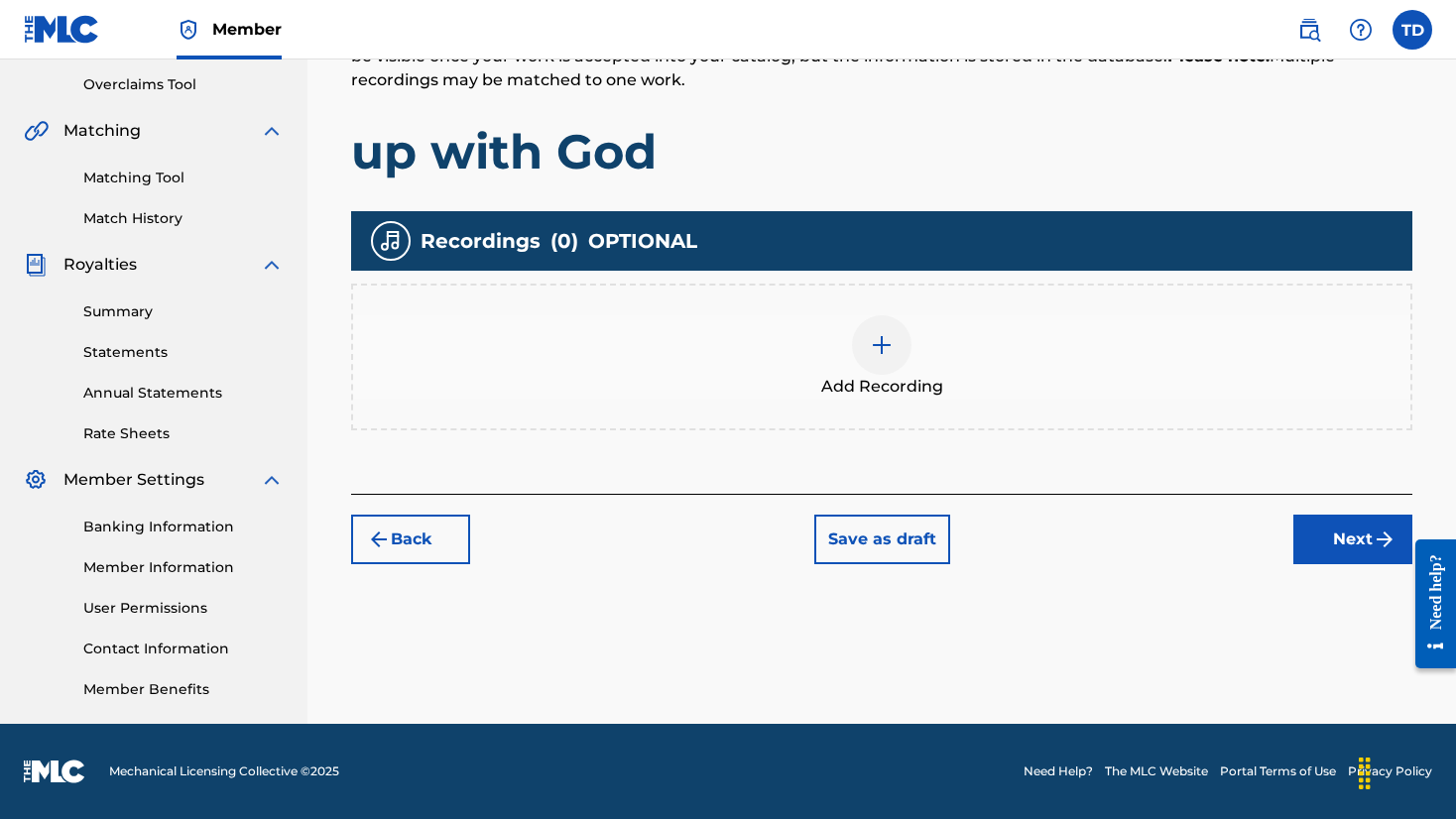 scroll, scrollTop: 410, scrollLeft: 0, axis: vertical 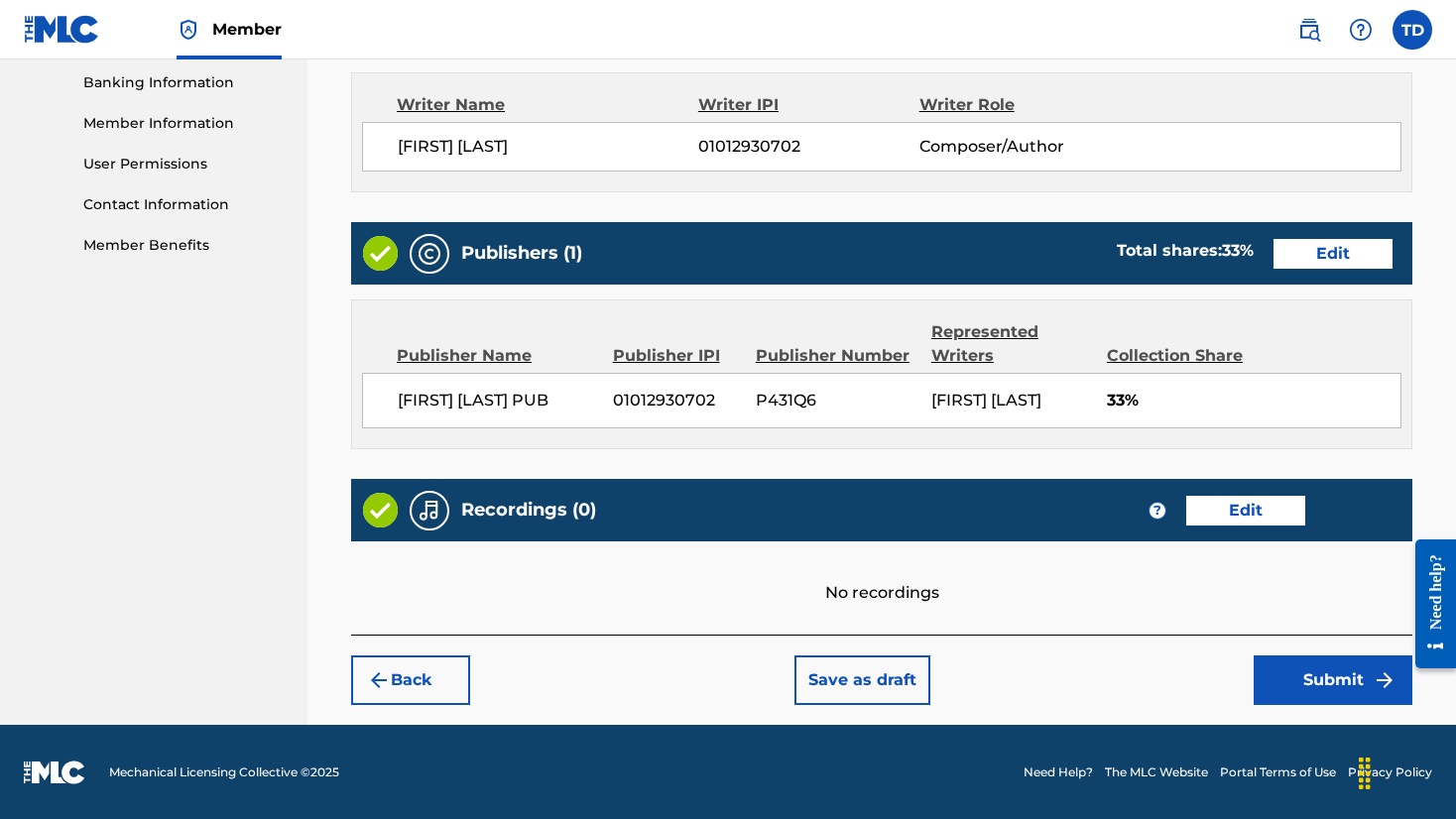 click on "Submit" at bounding box center (1333, 680) 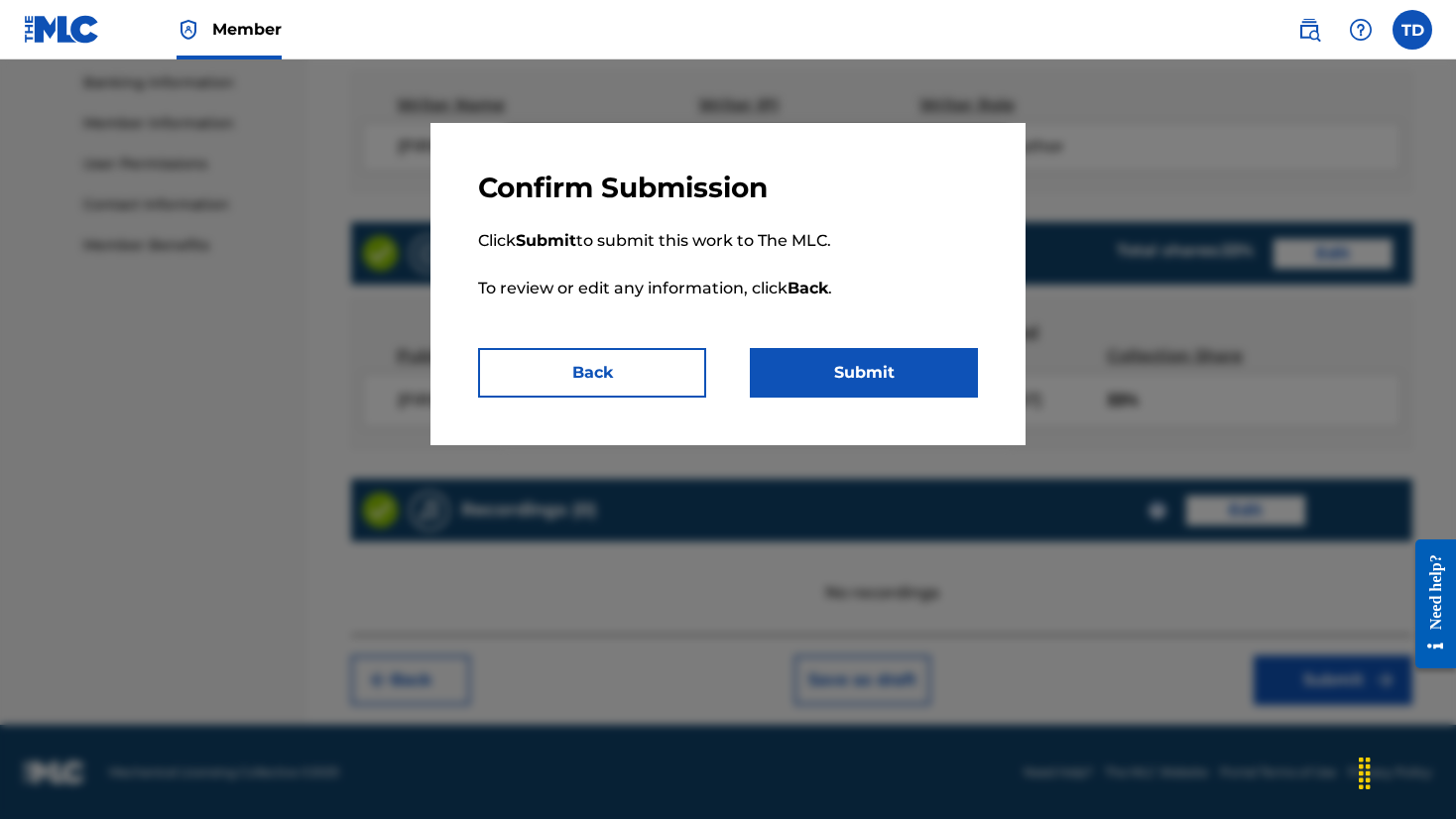 click on "Submit" at bounding box center (864, 373) 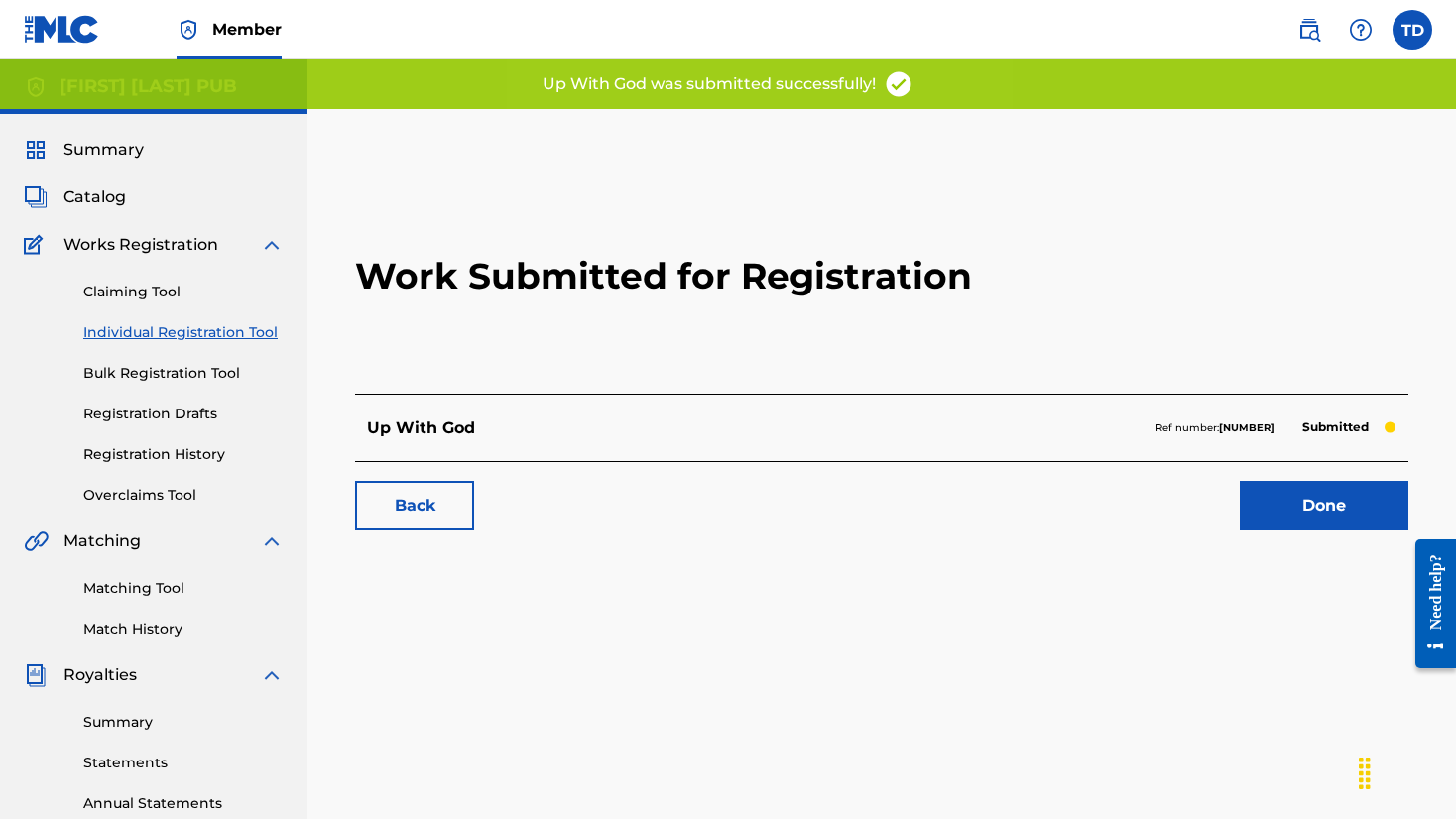 click on "Done" at bounding box center (1324, 506) 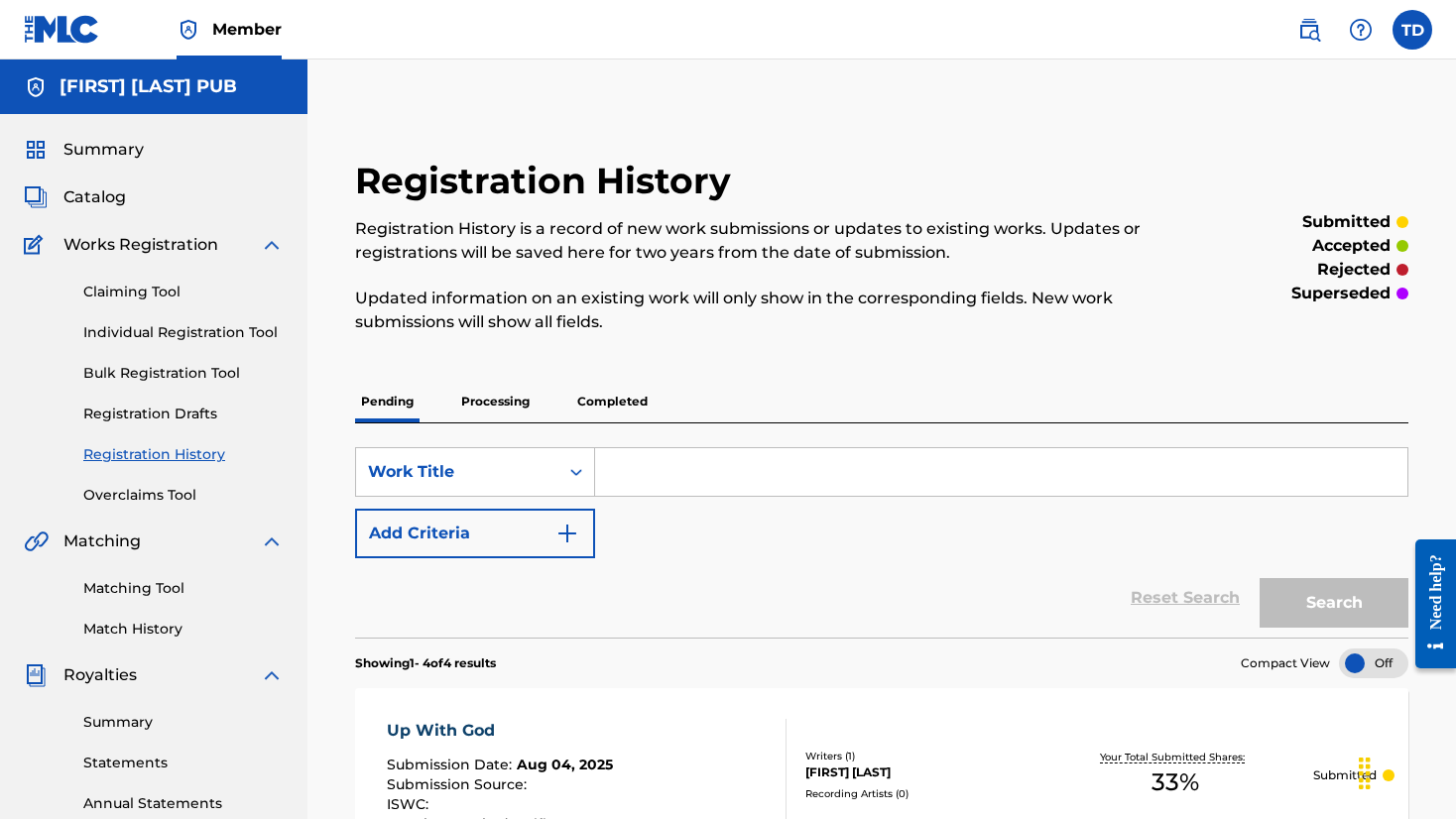 click on "Individual Registration Tool" at bounding box center (183, 332) 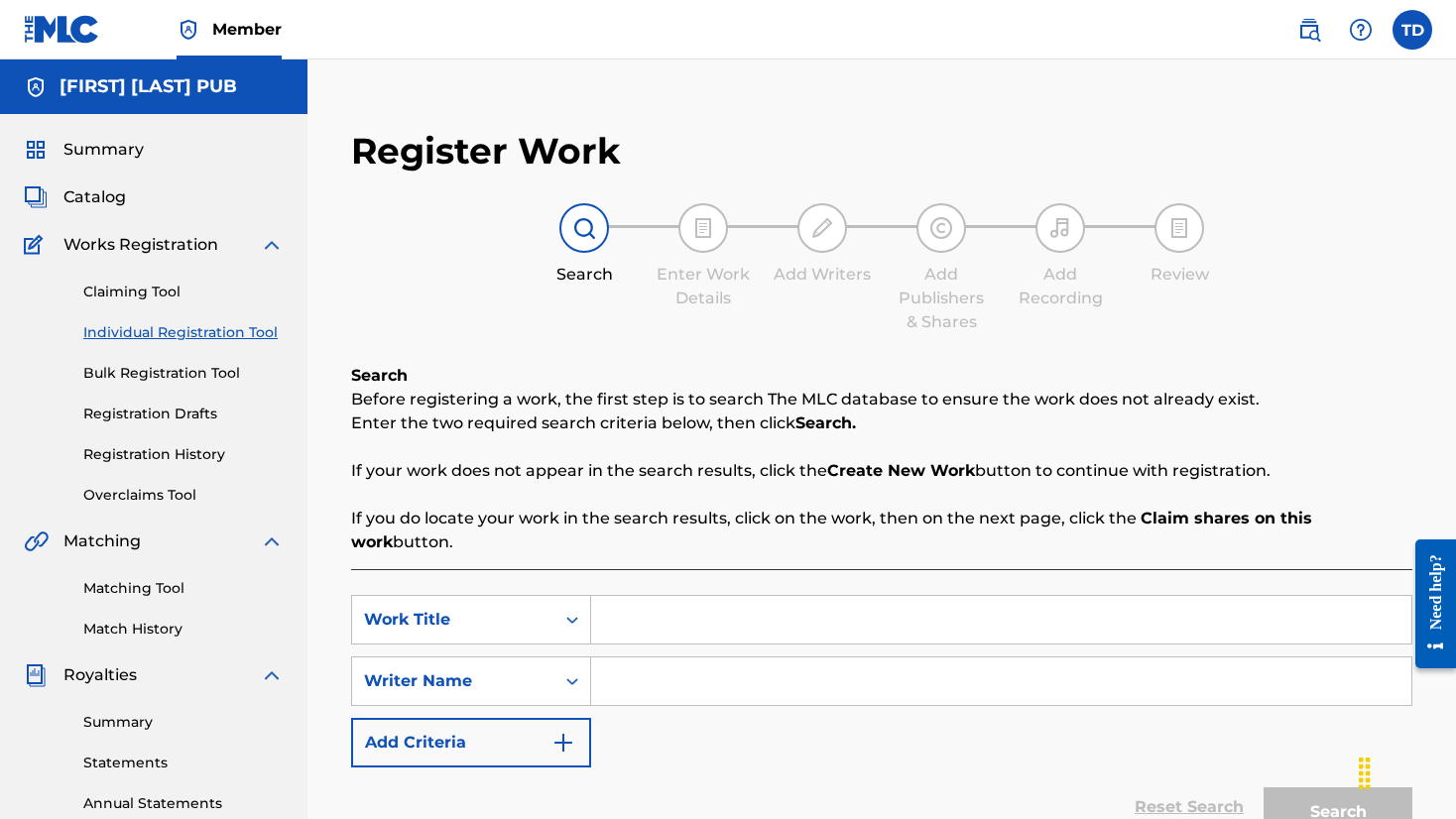 click at bounding box center (1001, 620) 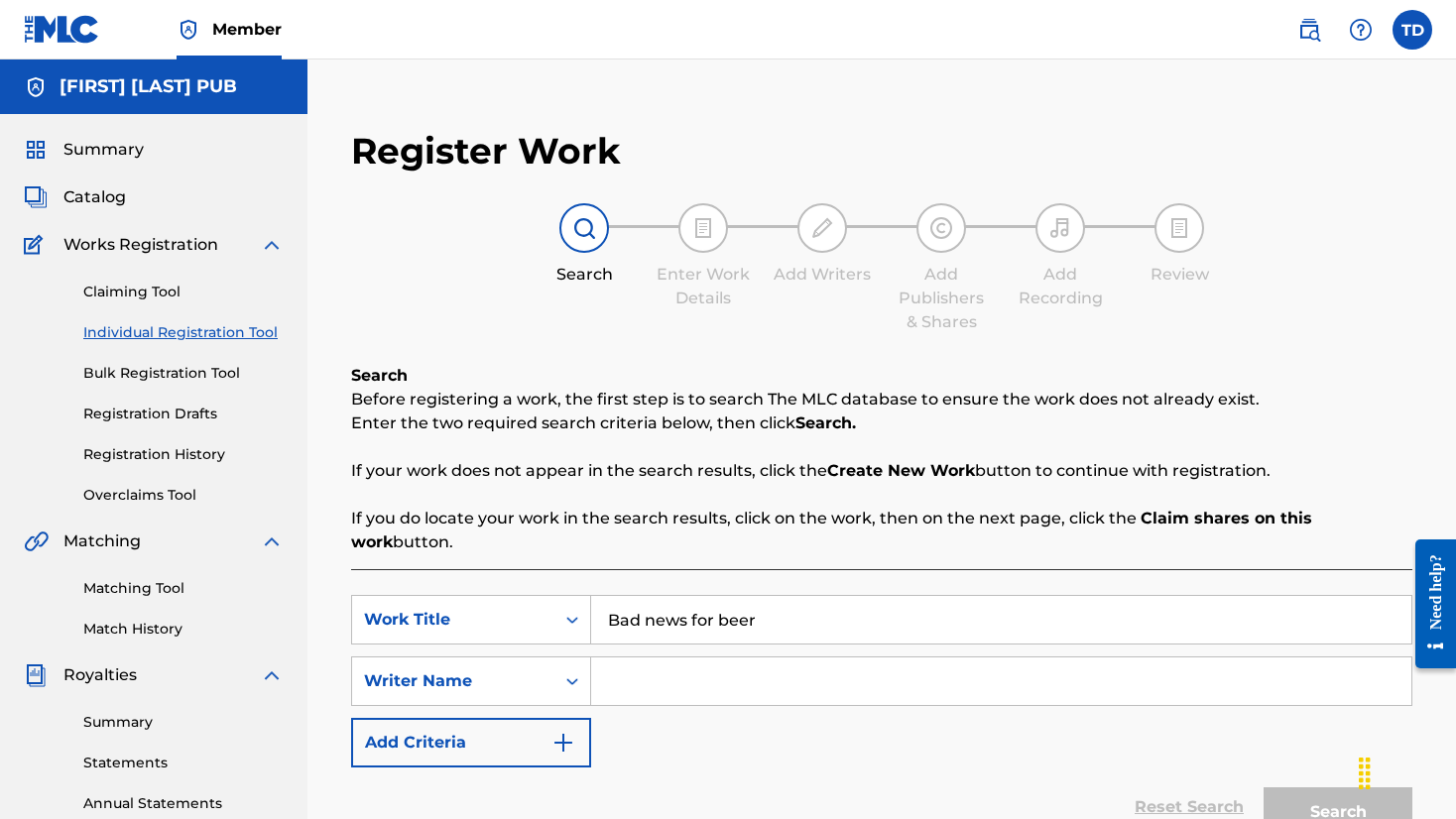 type on "Bad news for beer" 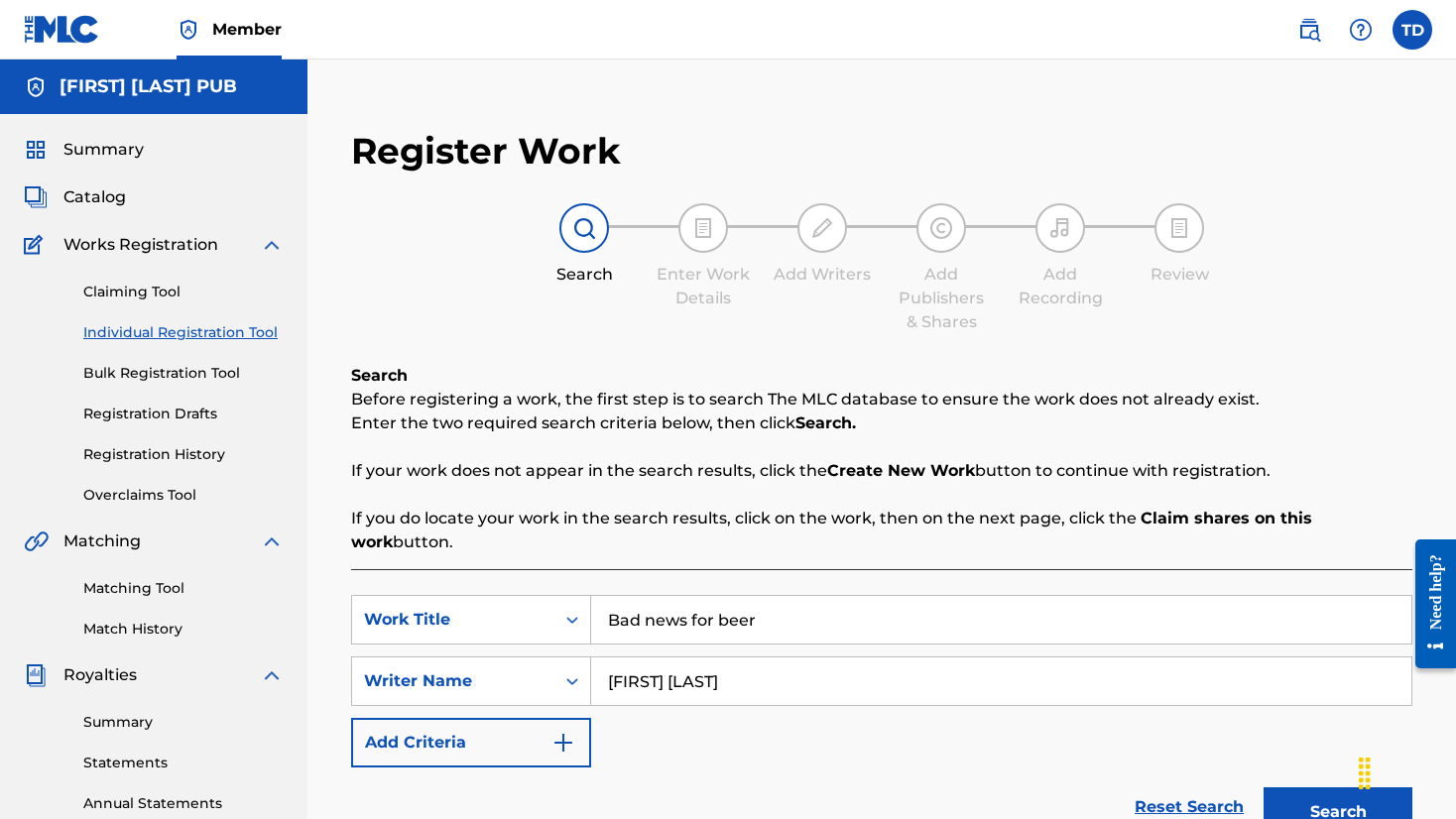 type on "[FIRST] [LAST]" 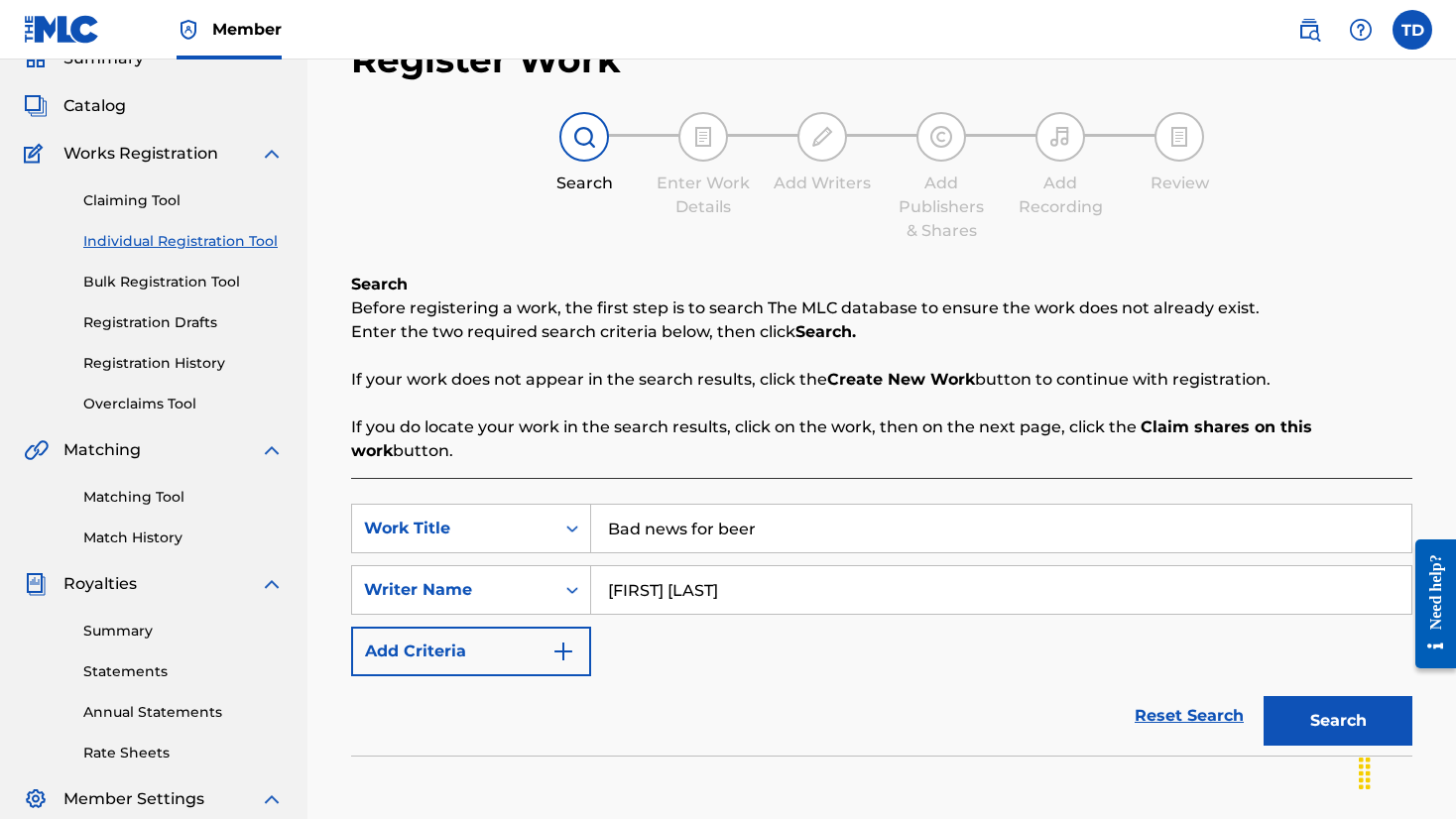 scroll, scrollTop: 102, scrollLeft: 0, axis: vertical 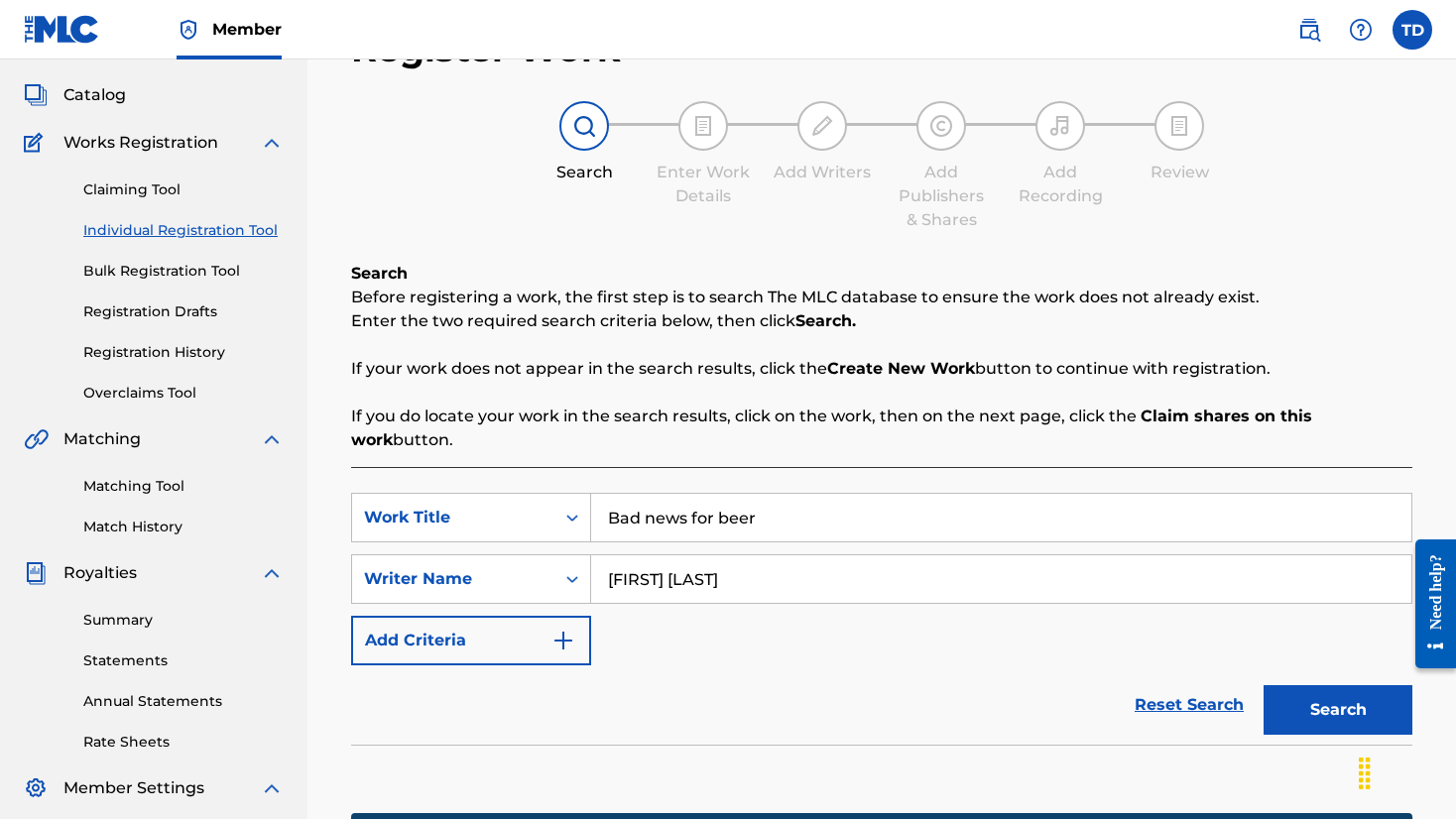click on "Search" at bounding box center (1338, 710) 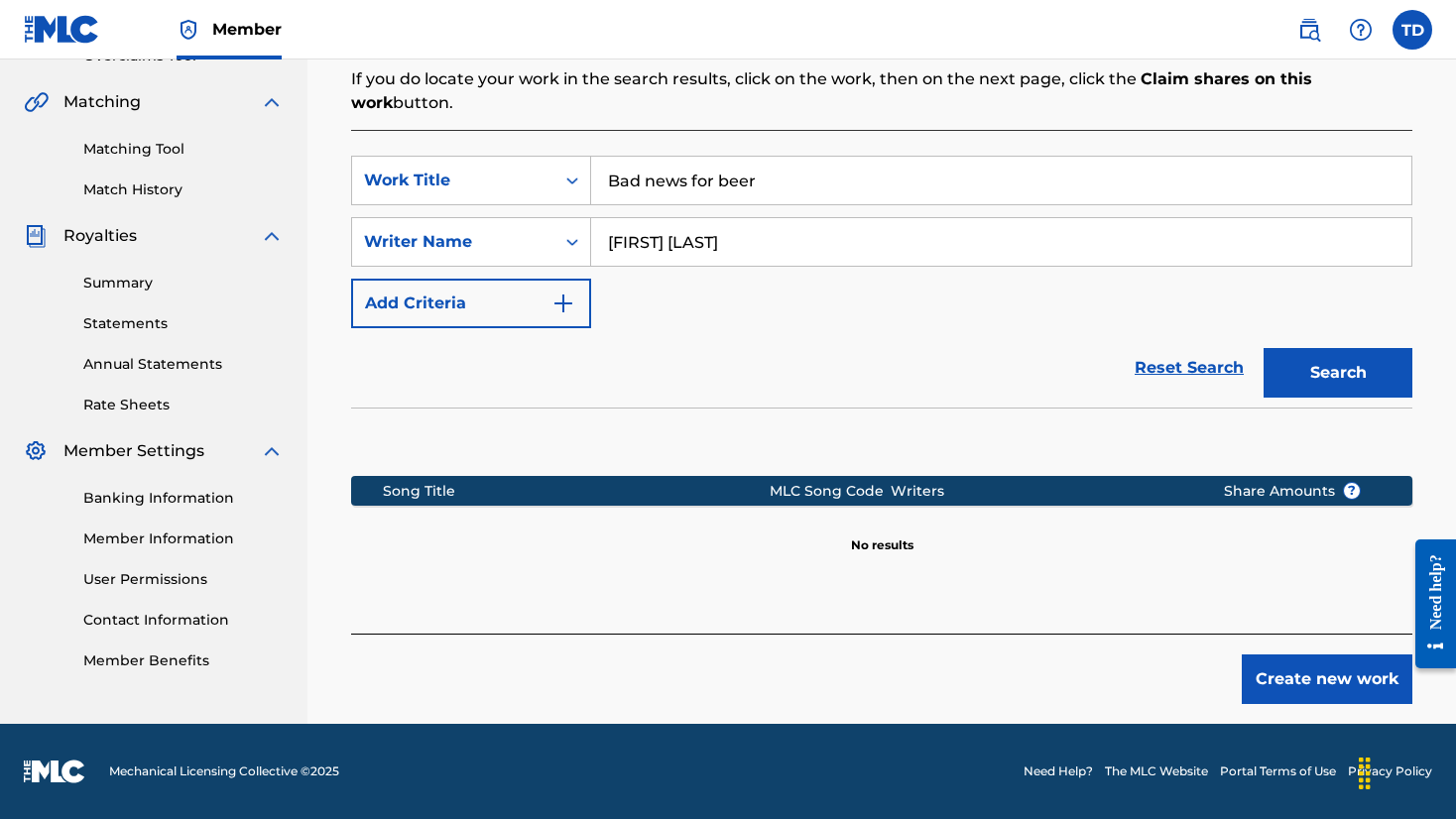 scroll, scrollTop: 439, scrollLeft: 0, axis: vertical 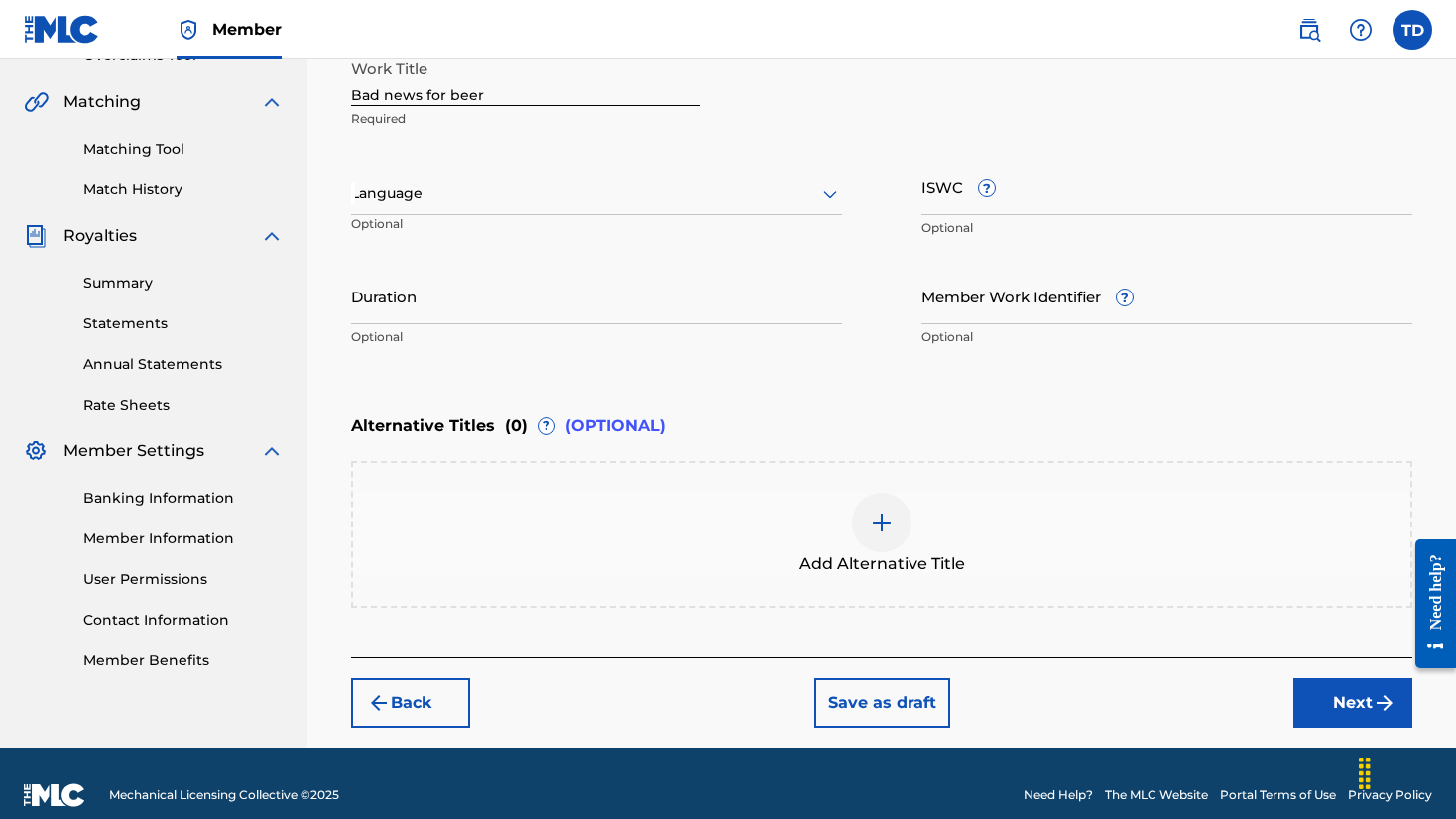 click on "Next" at bounding box center (1353, 703) 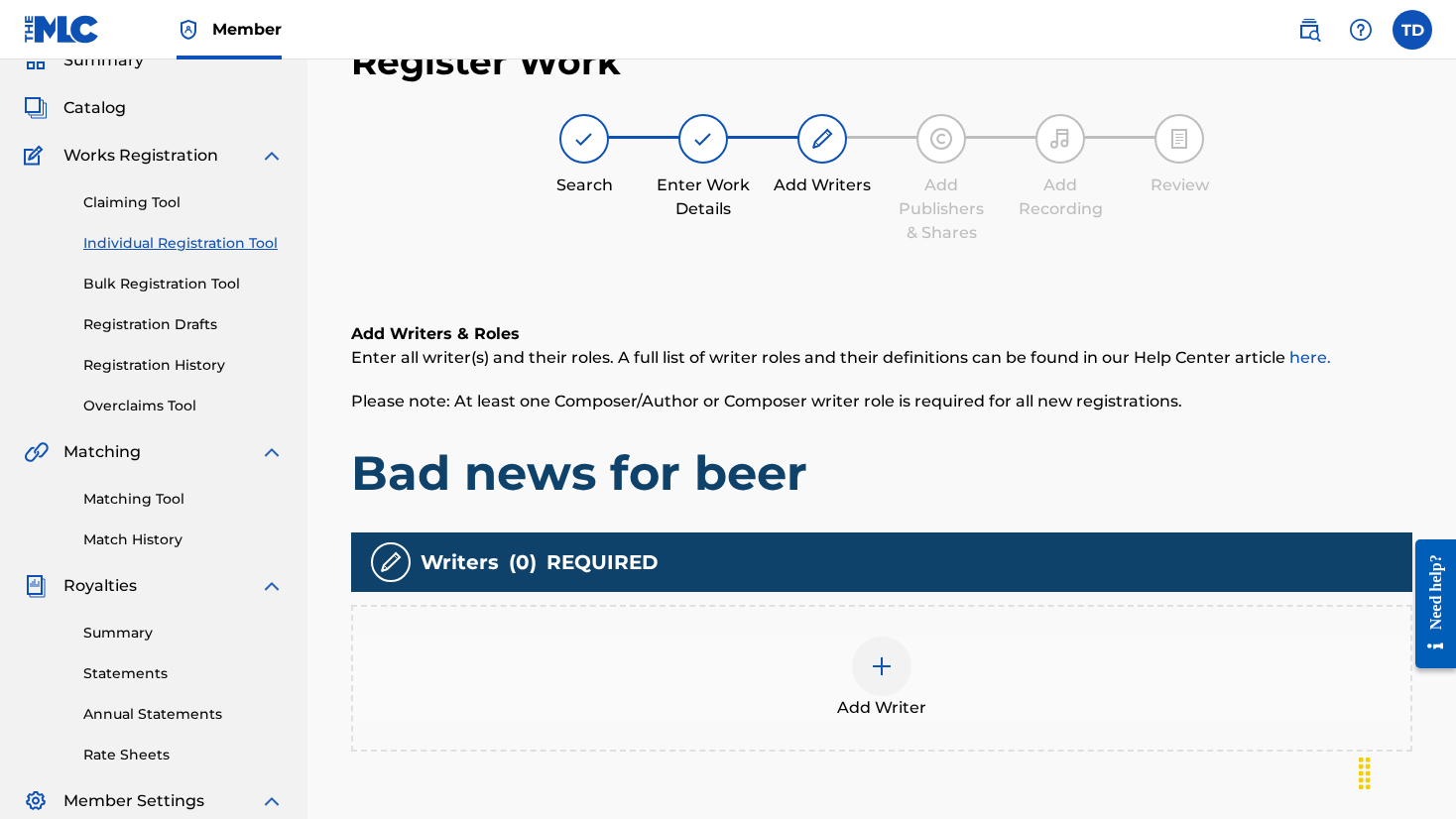 click at bounding box center (882, 666) 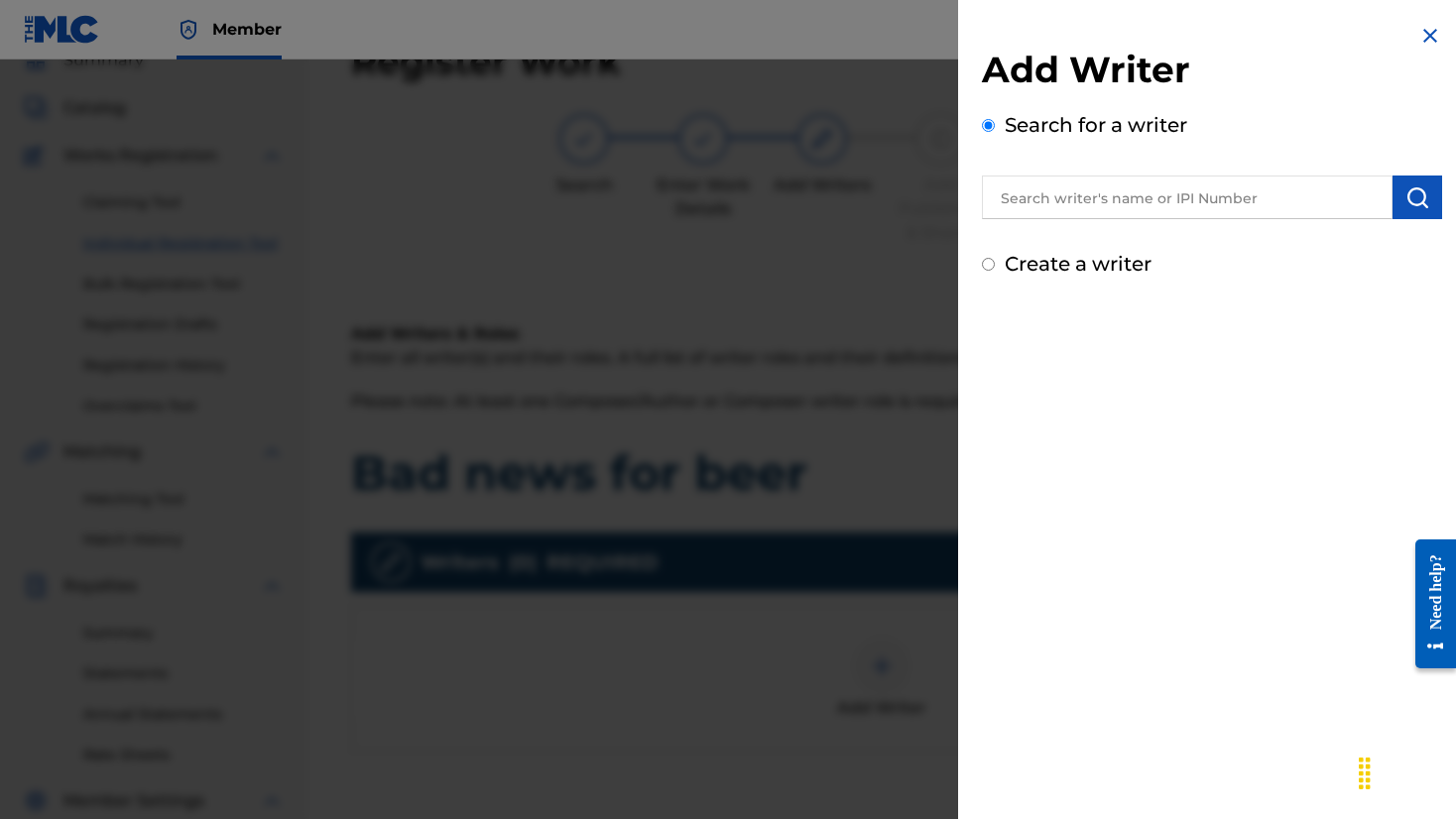 click at bounding box center [1187, 197] 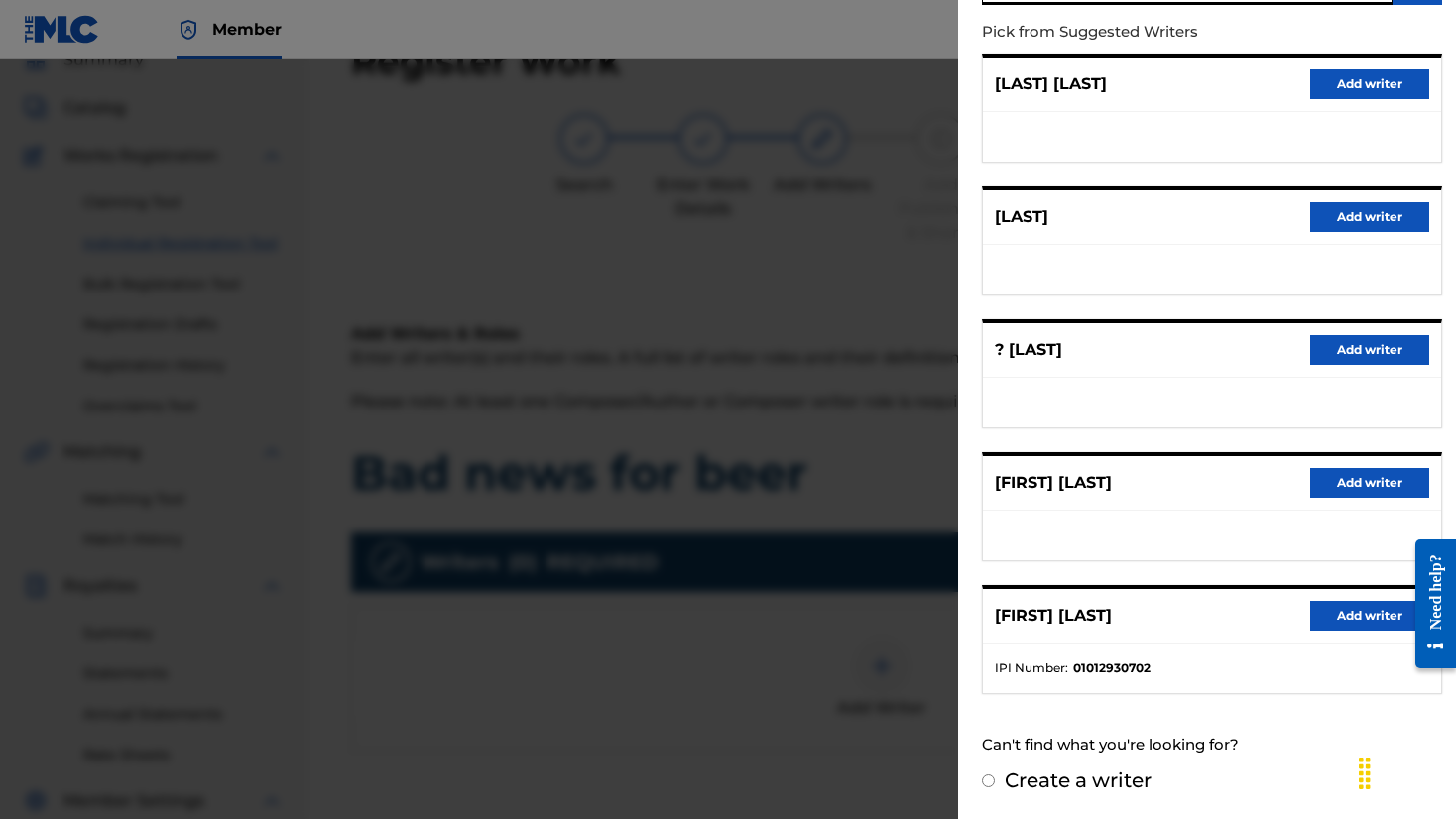 scroll, scrollTop: 213, scrollLeft: 0, axis: vertical 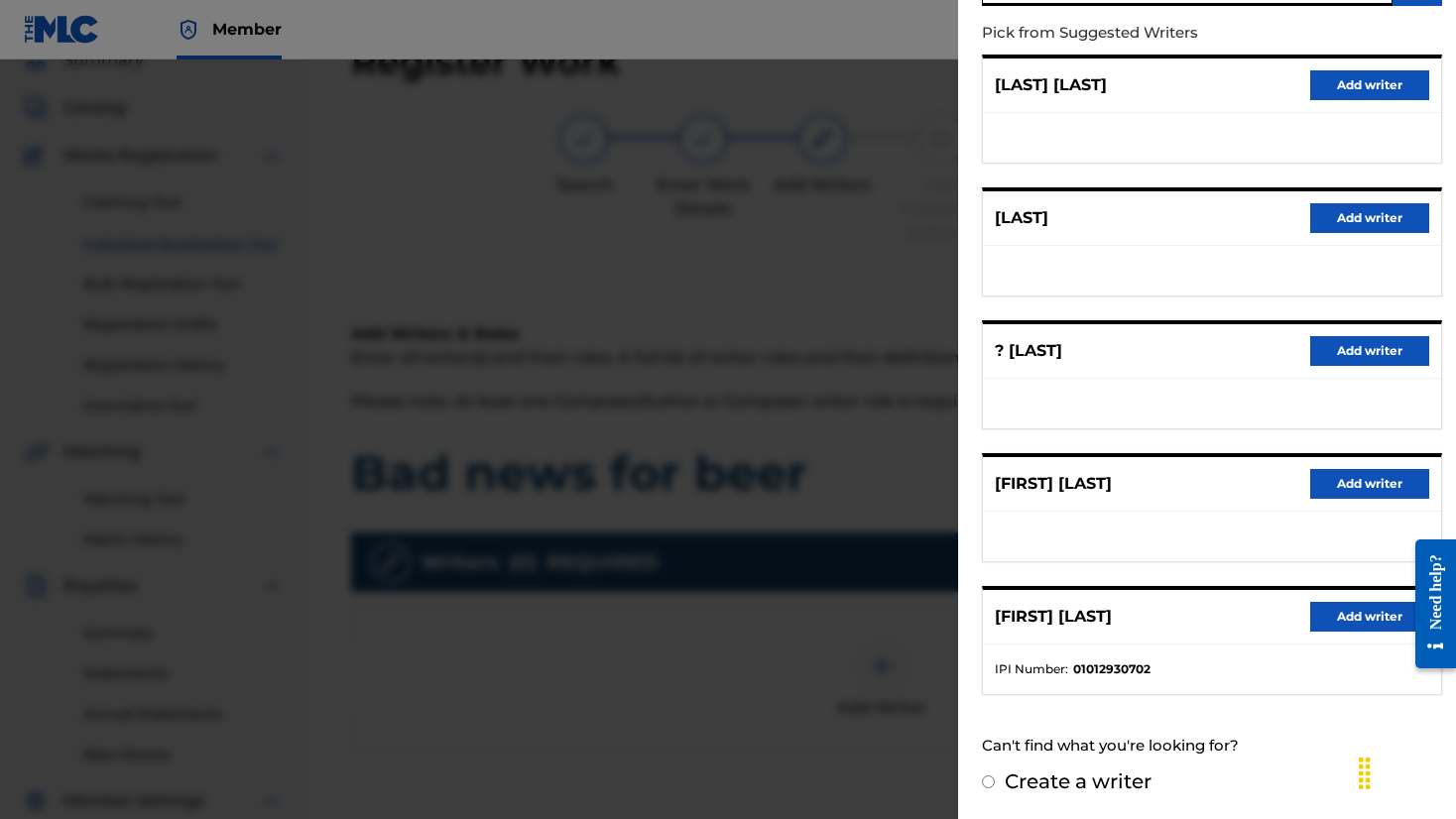 type on "[FIRST] [LAST]" 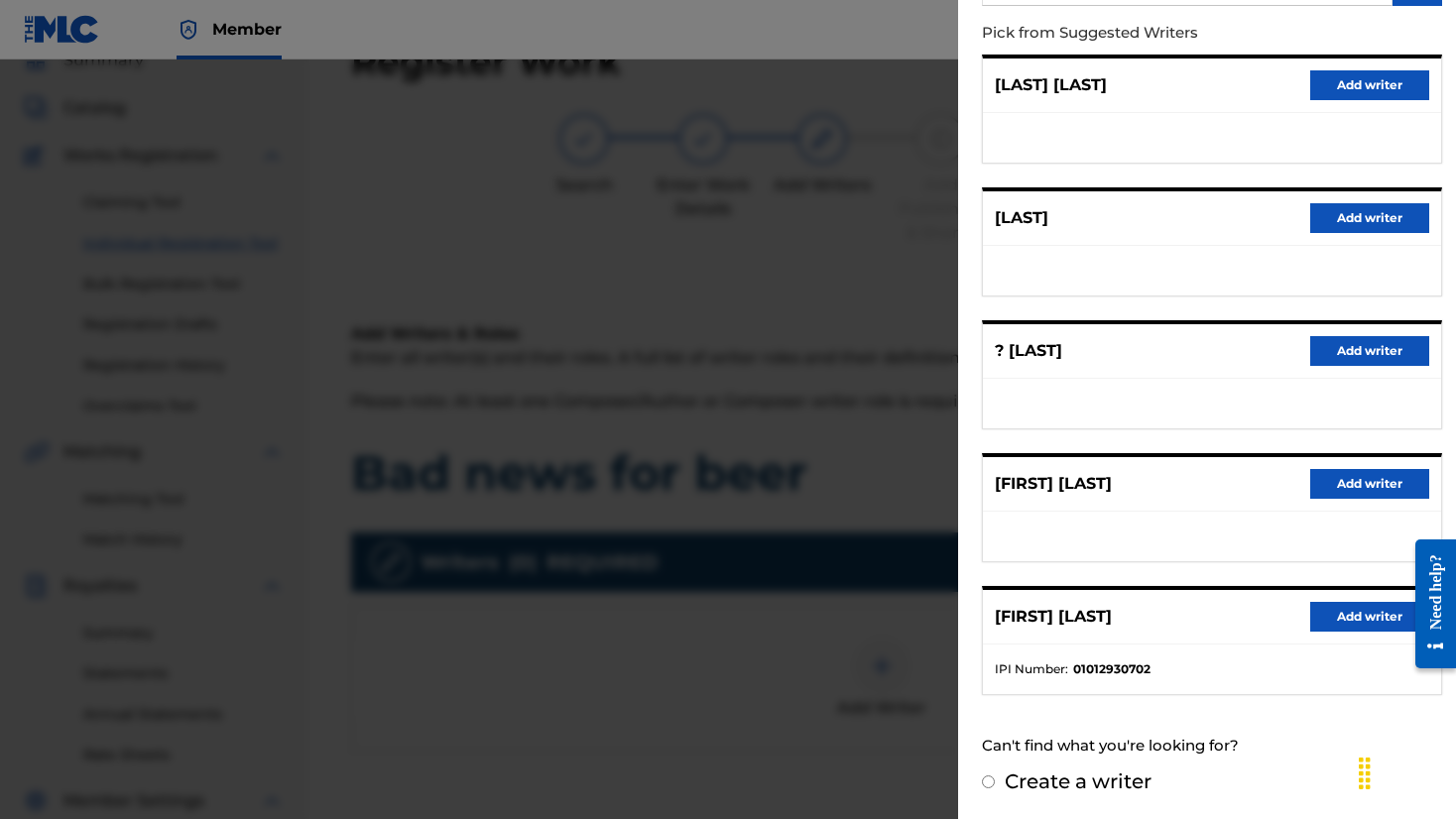 click on "Add writer" at bounding box center [1370, 617] 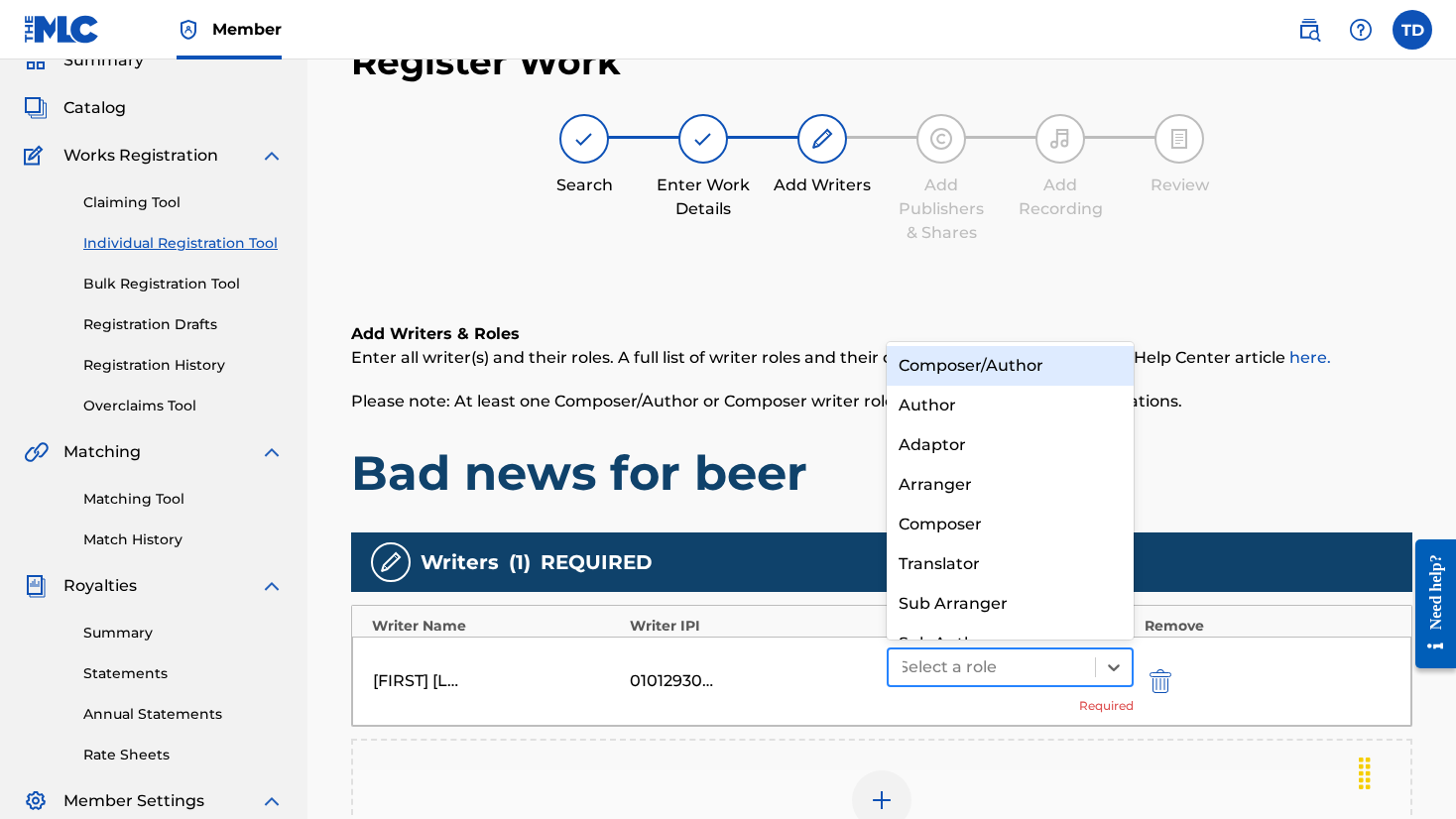 click at bounding box center (992, 667) 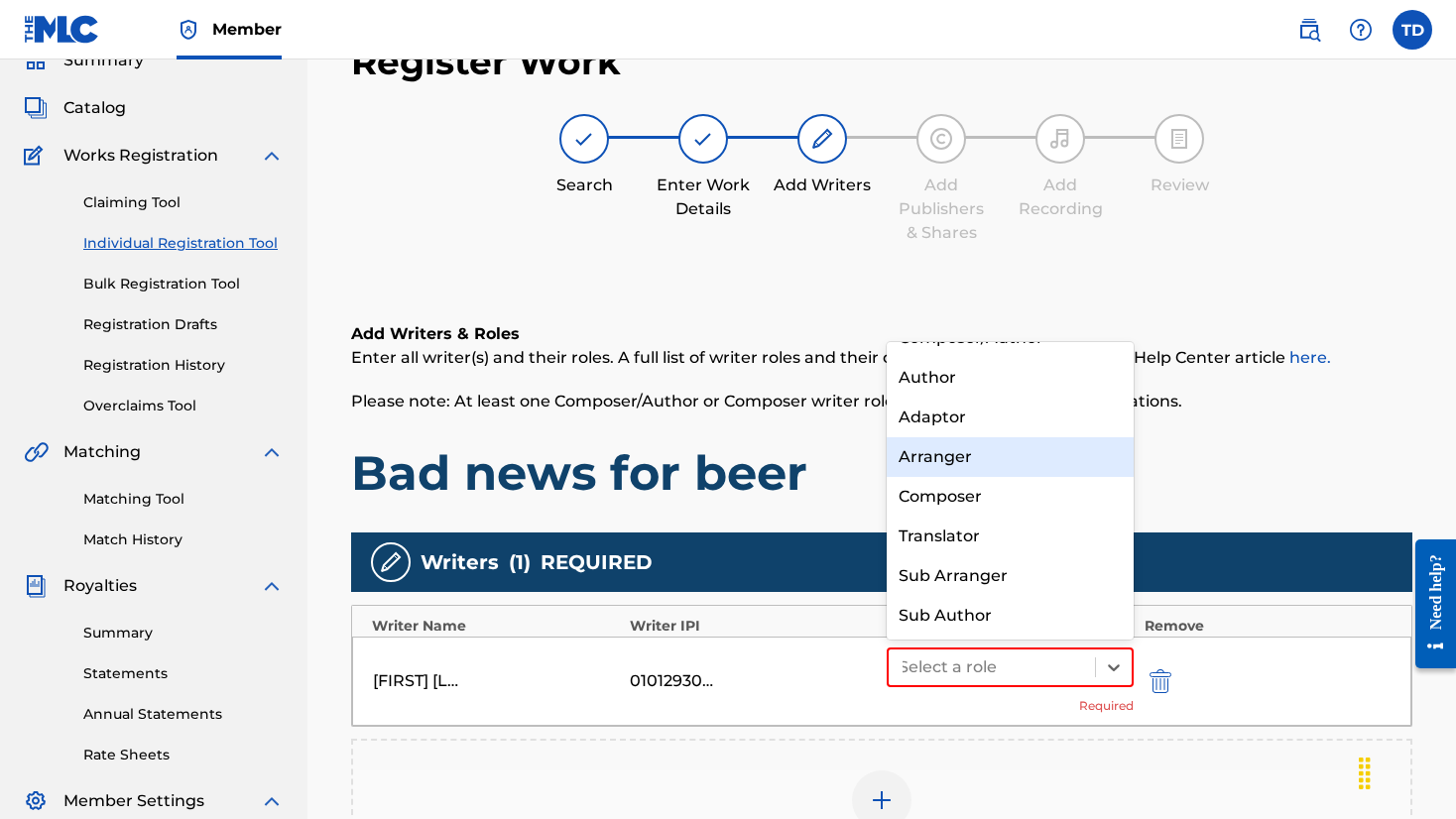 scroll, scrollTop: 0, scrollLeft: 0, axis: both 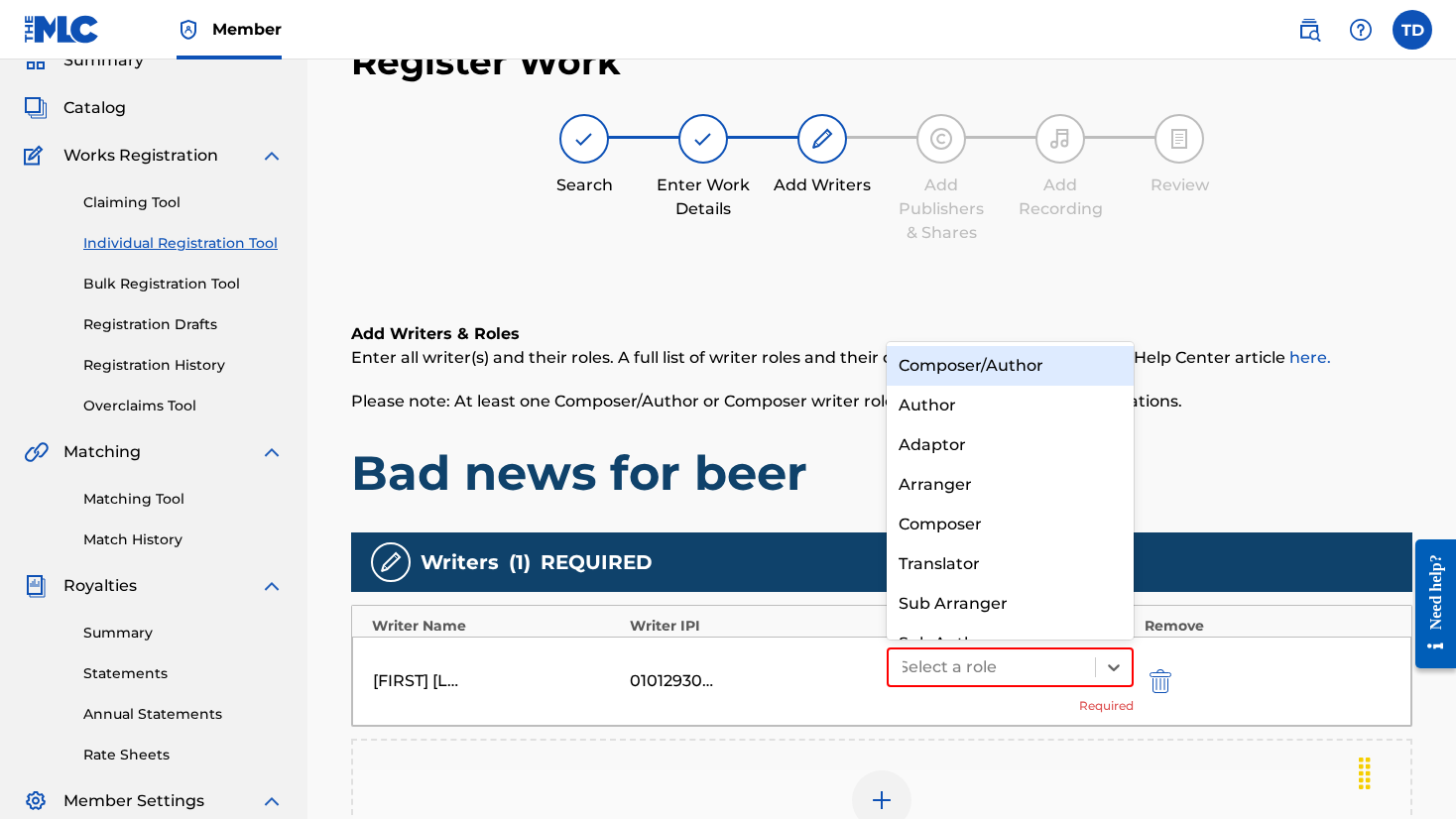 click on "Composer/Author" at bounding box center (1010, 366) 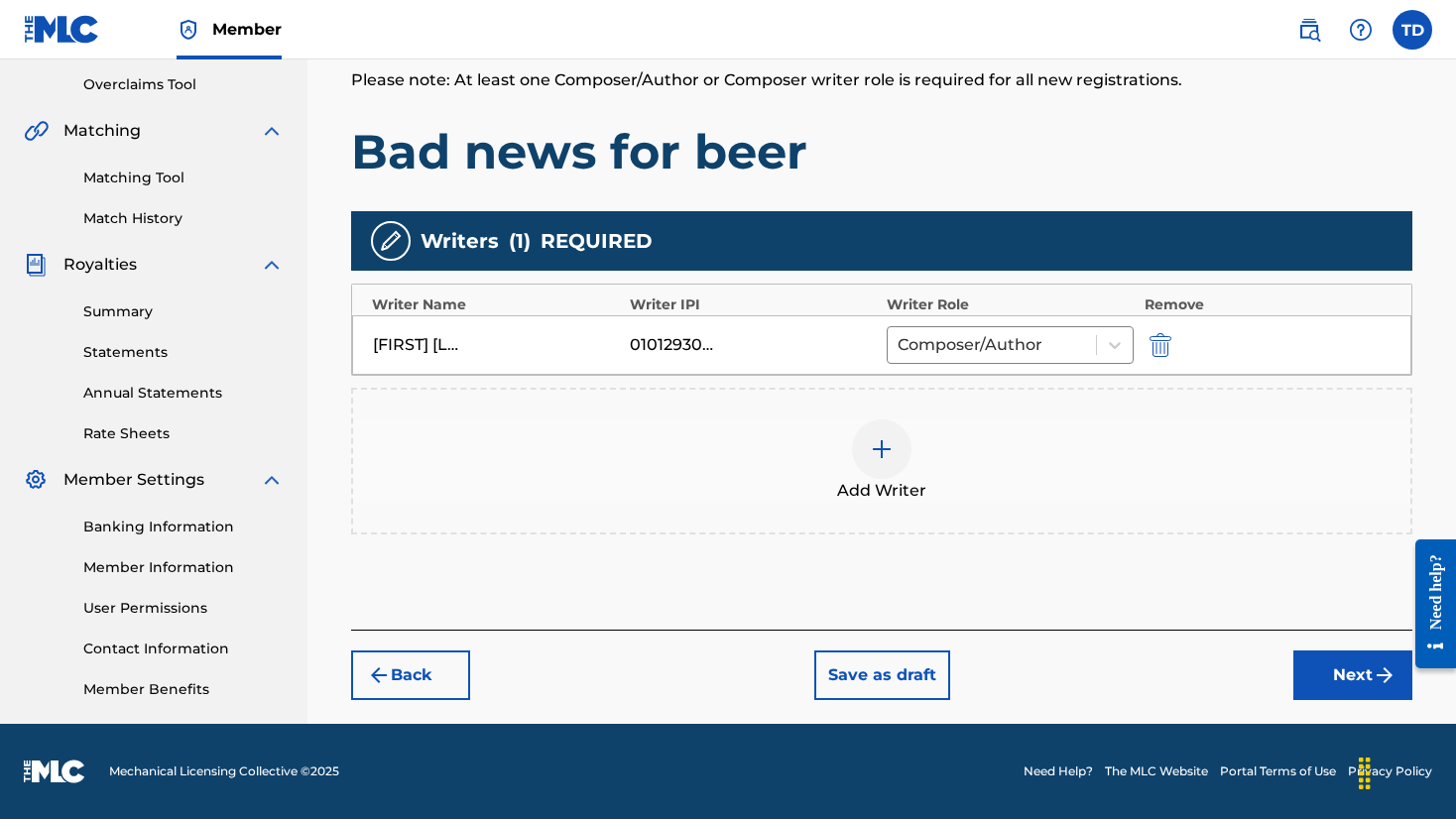 click on "Next" at bounding box center (1353, 675) 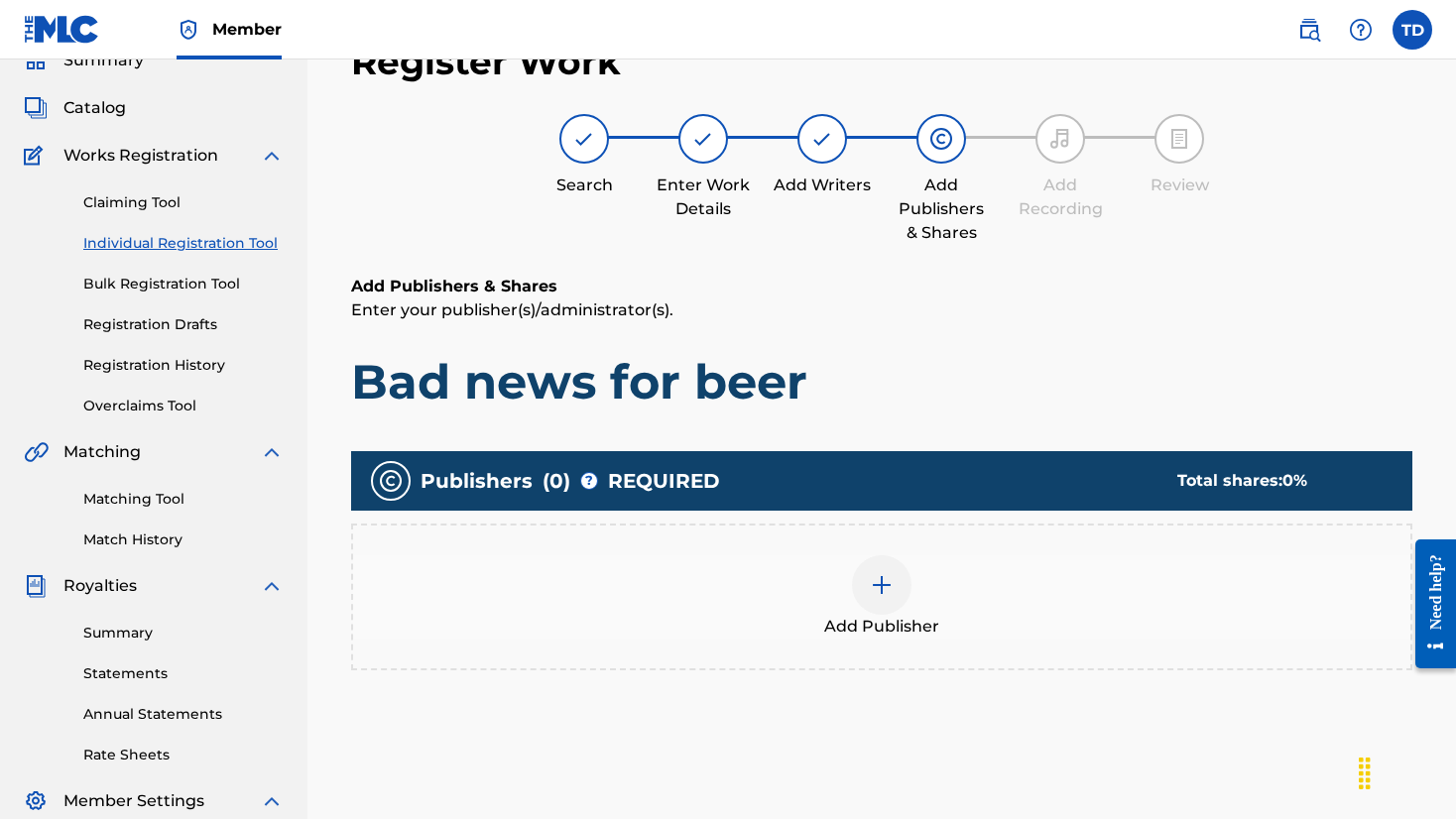 click at bounding box center (882, 585) 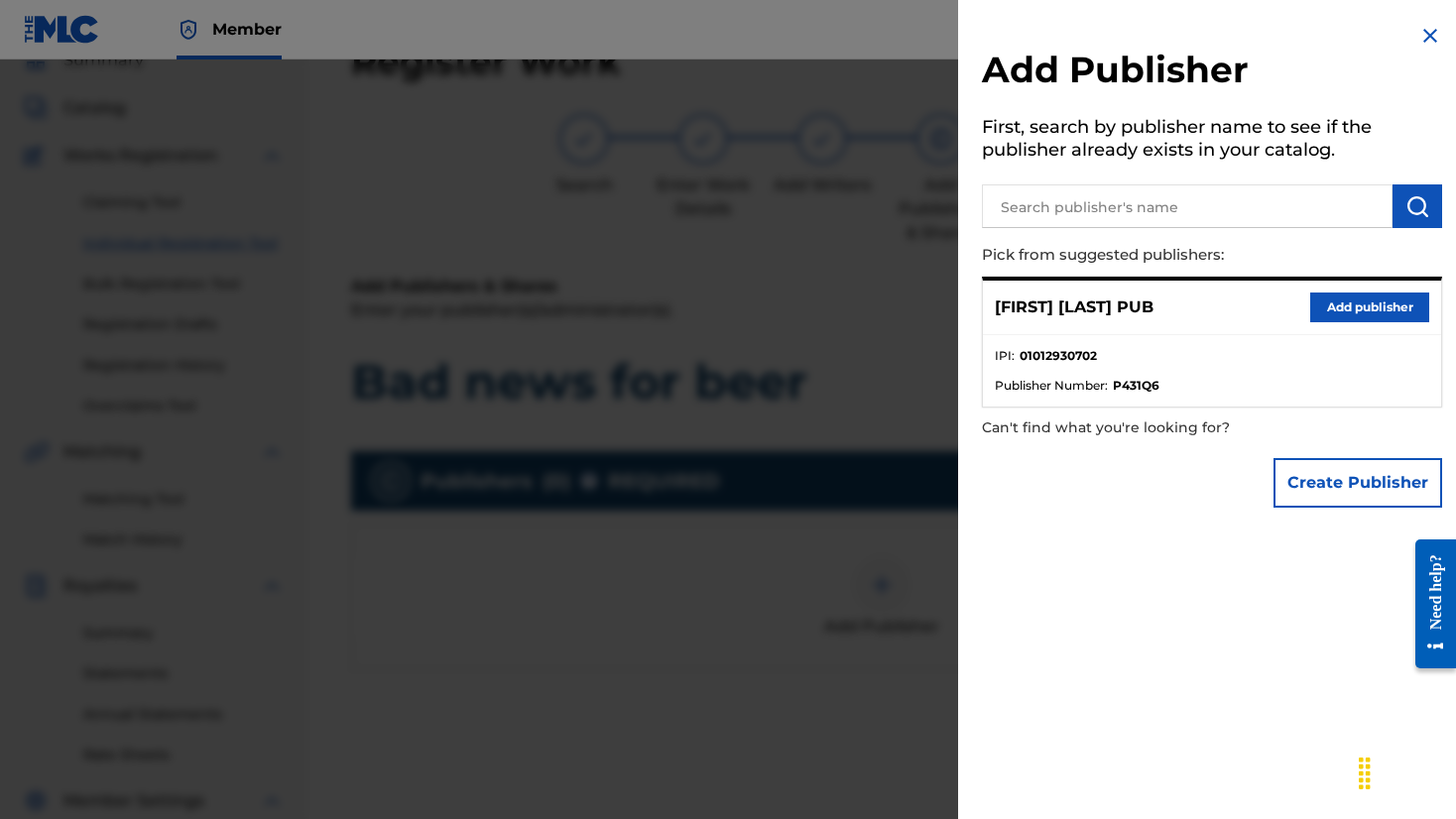 click on "Add publisher" at bounding box center [1370, 307] 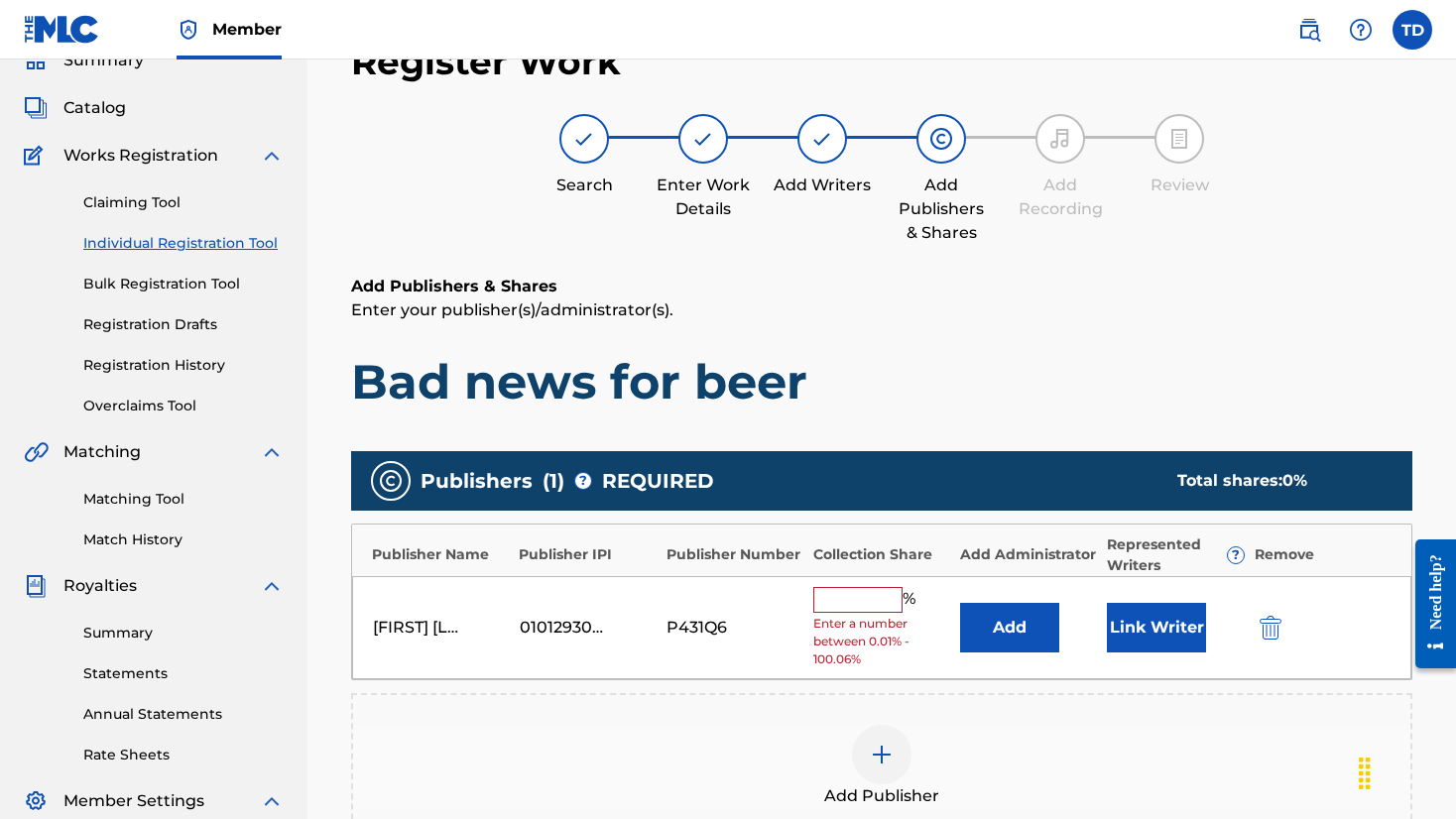 click at bounding box center (858, 600) 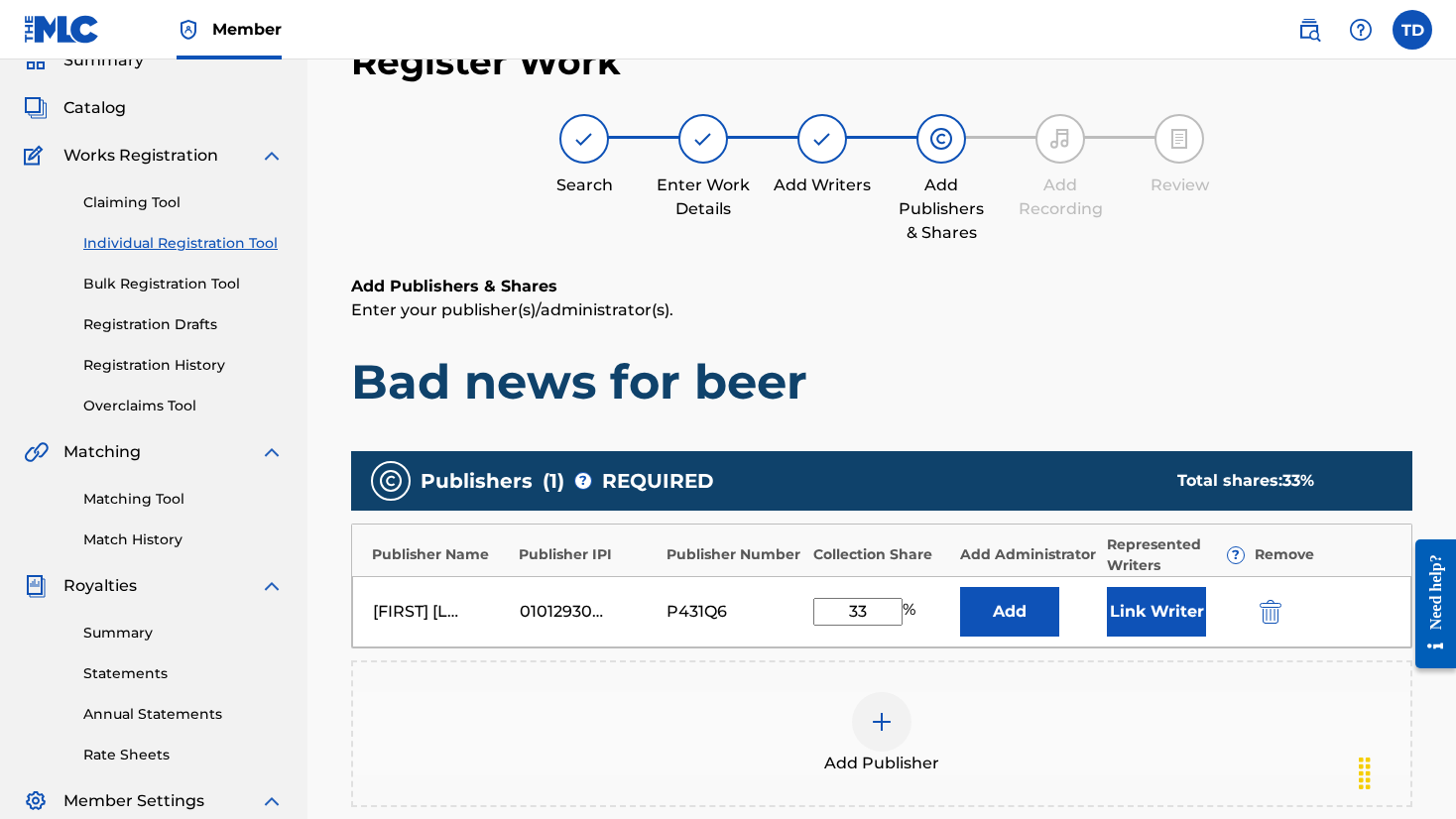 type on "33" 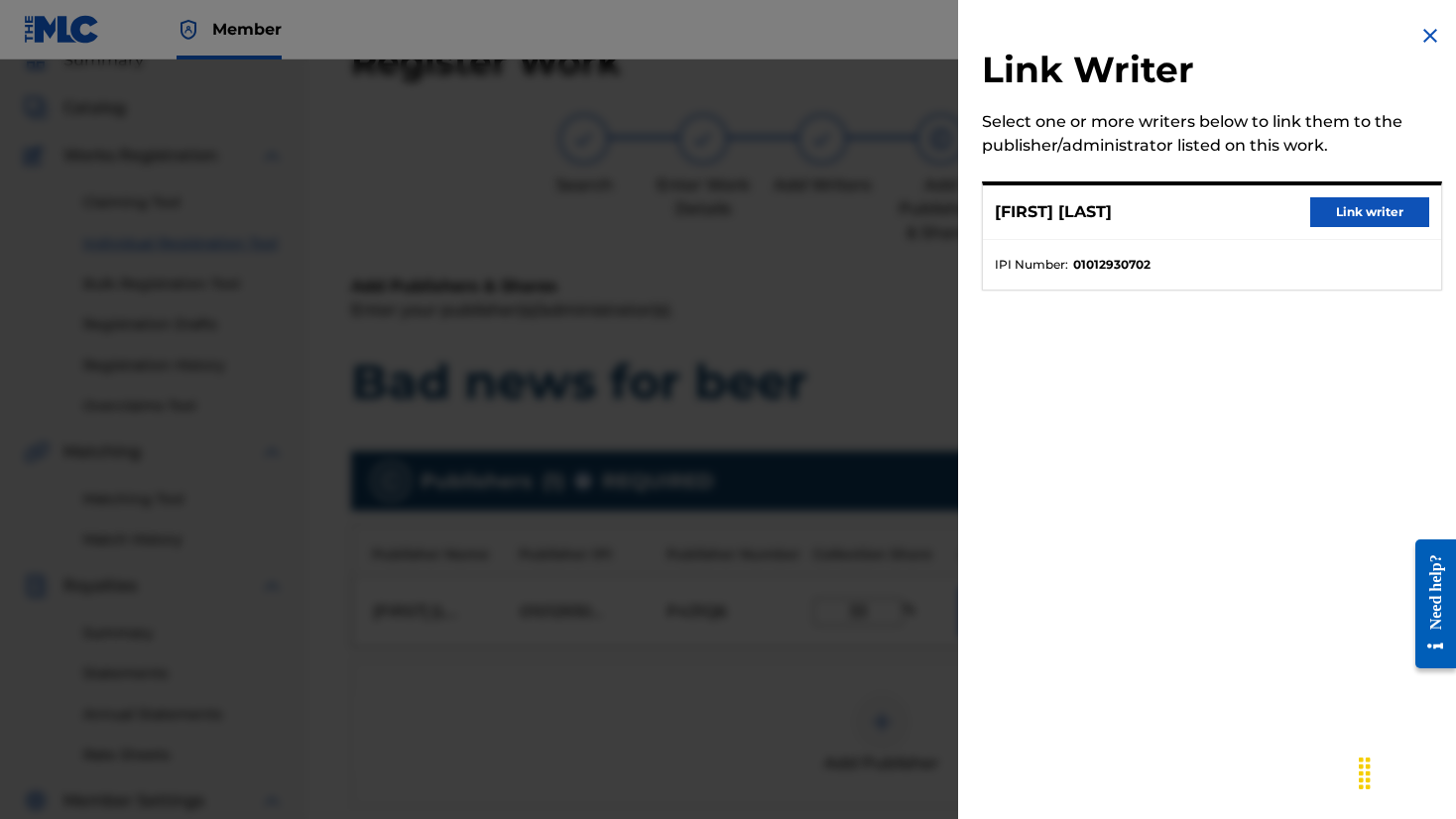 click on "Link writer" at bounding box center [1370, 212] 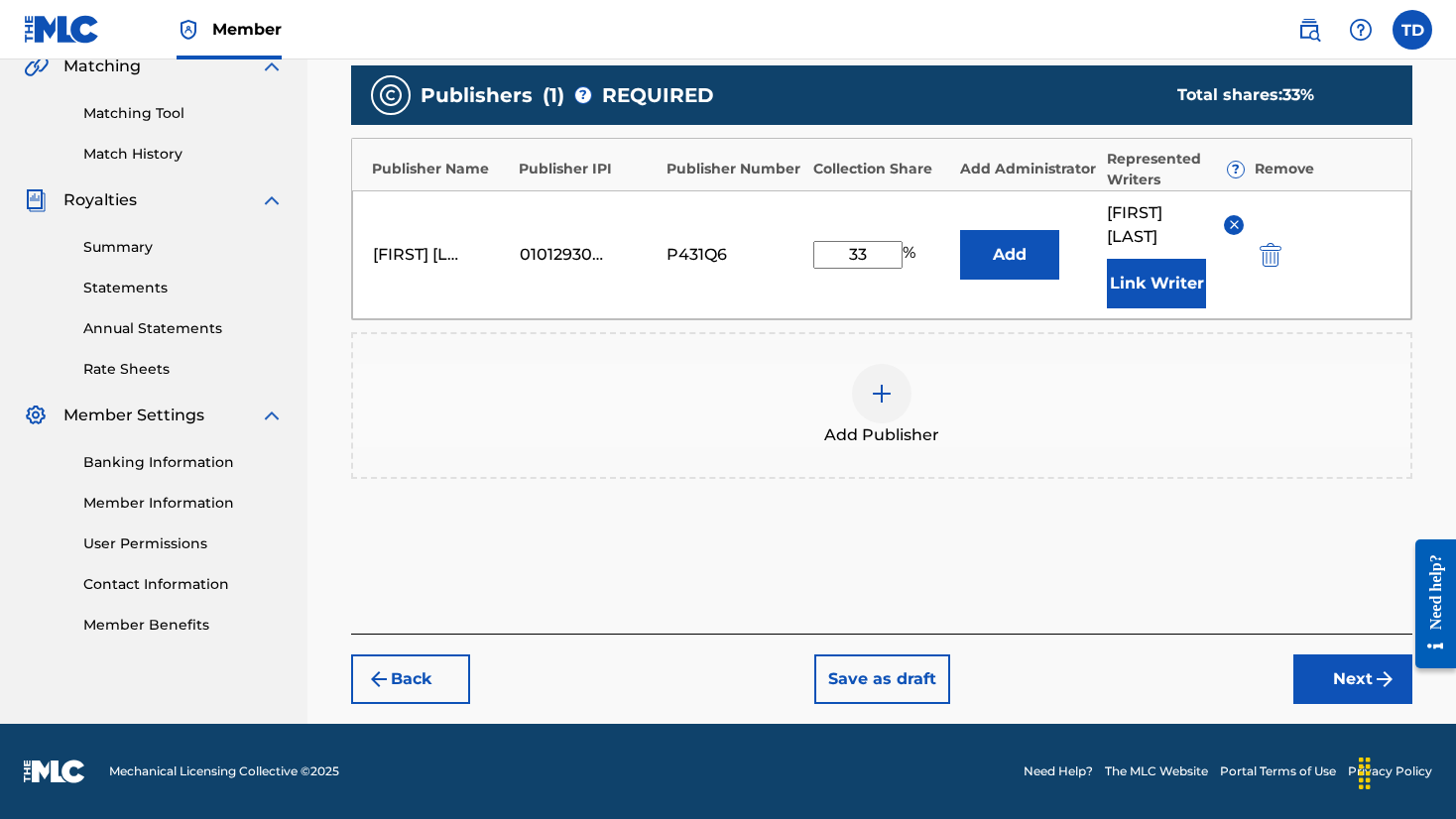 click on "Next" at bounding box center [1353, 679] 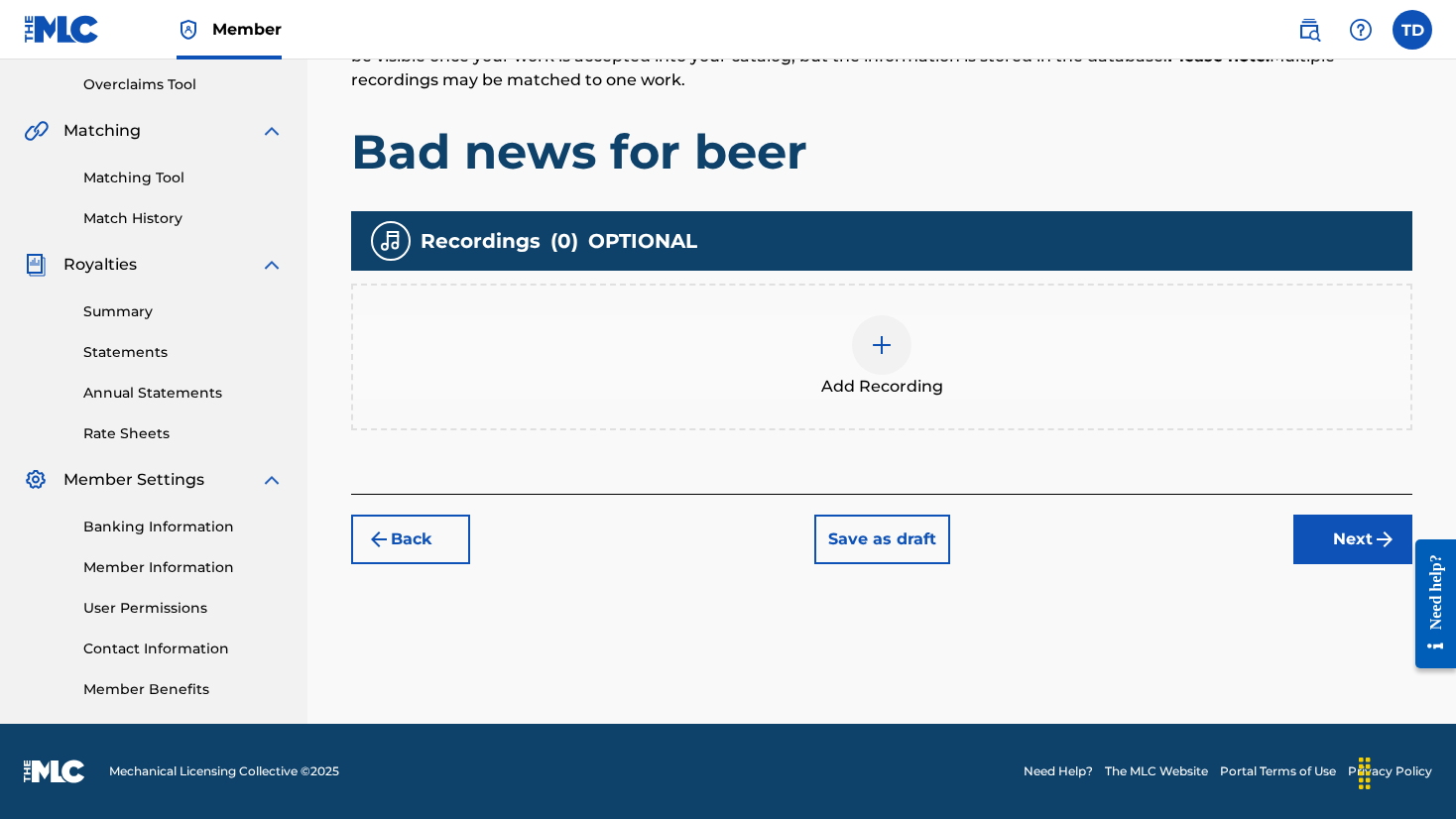 click on "Next" at bounding box center [1353, 539] 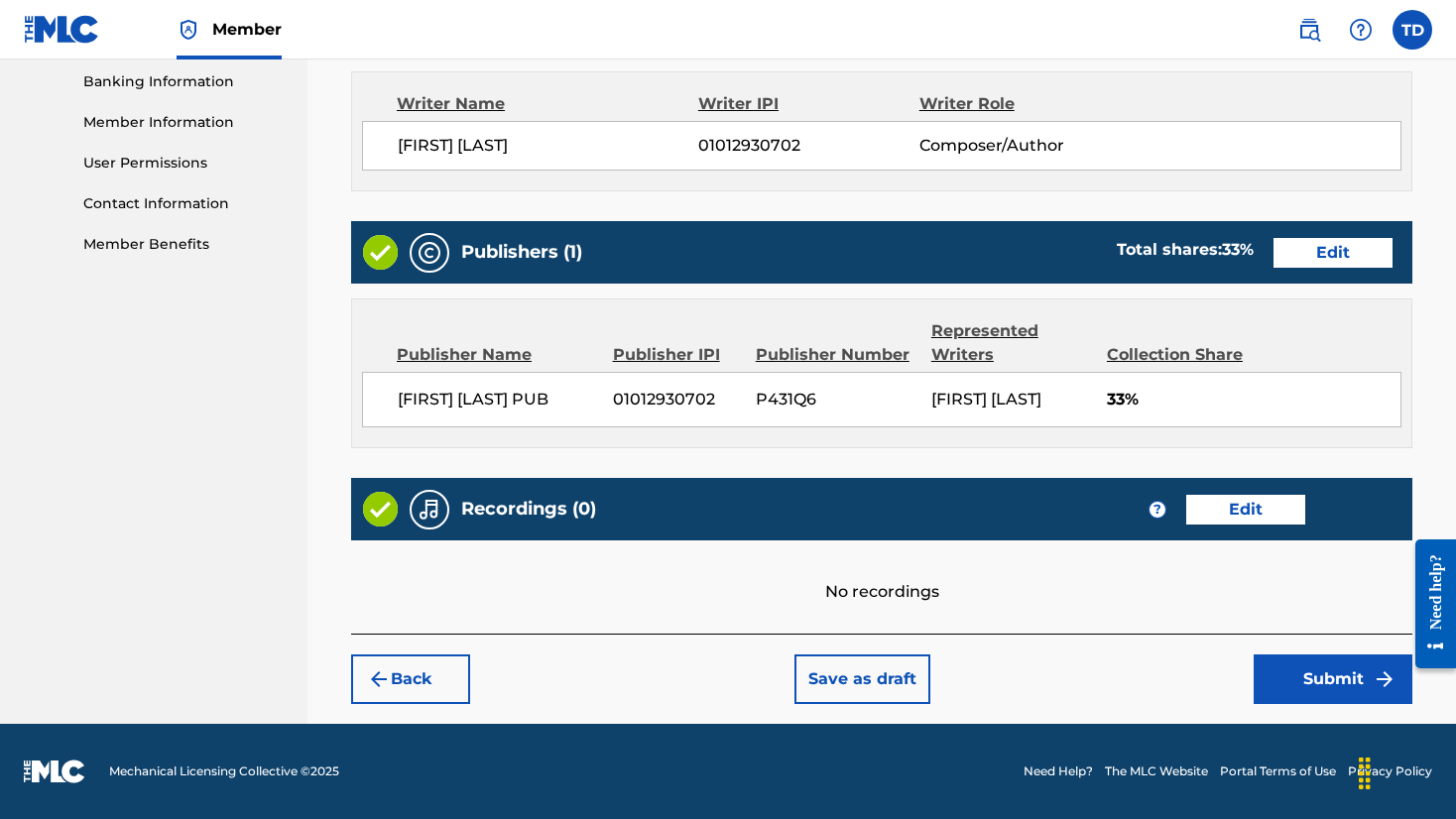 scroll, scrollTop: 855, scrollLeft: 0, axis: vertical 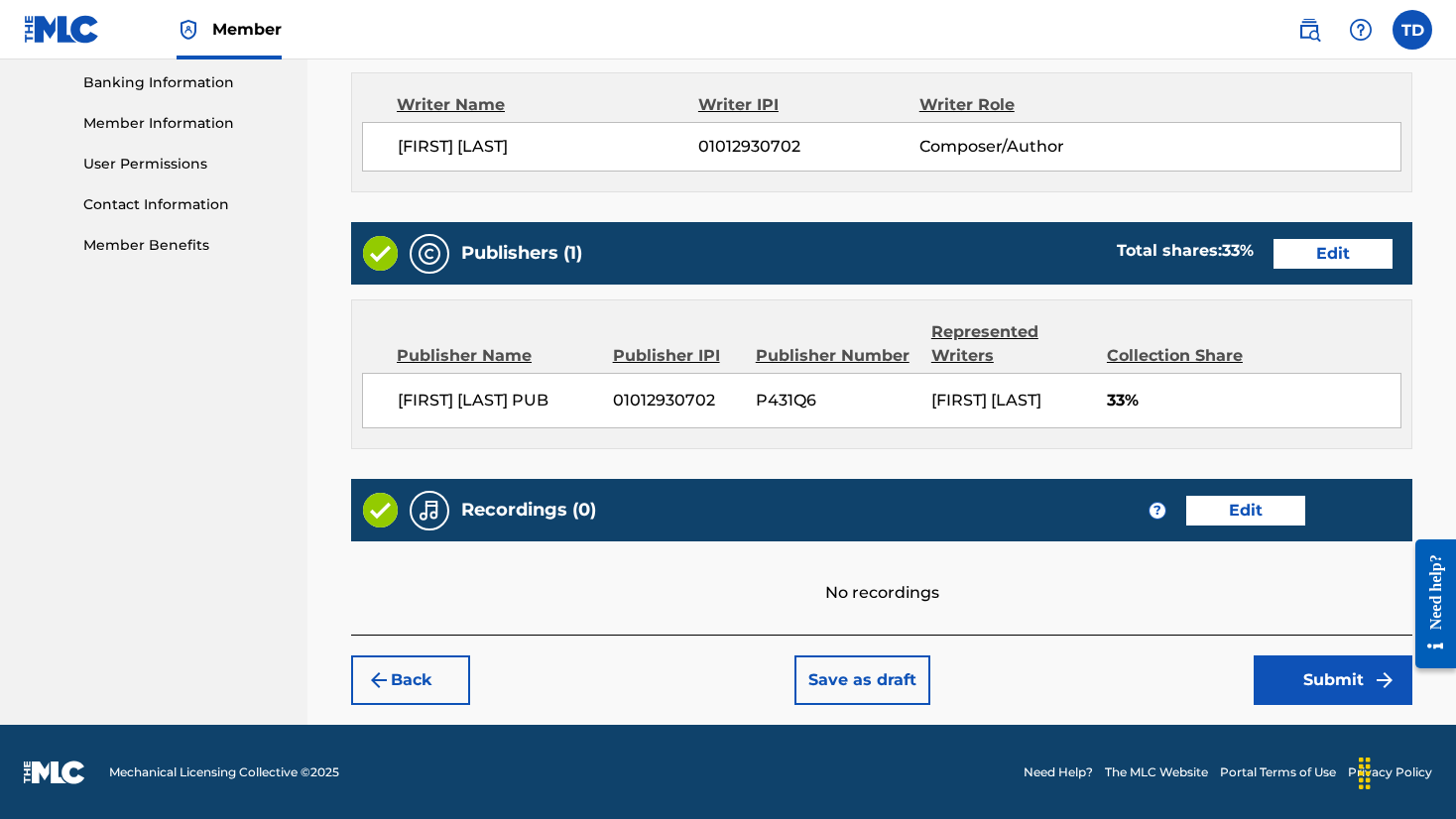 click on "Submit" at bounding box center (1333, 680) 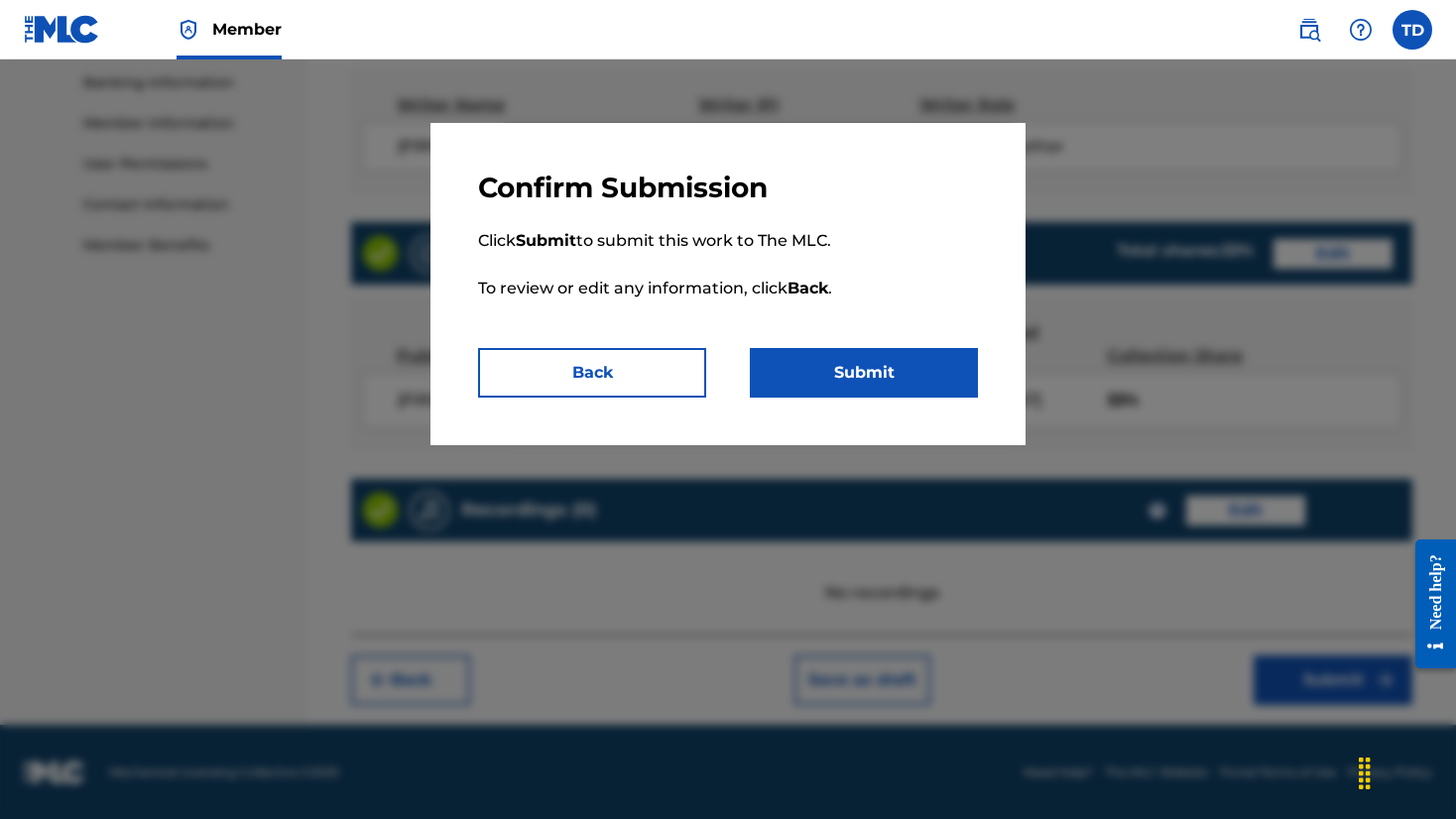 click on "Submit" at bounding box center (864, 373) 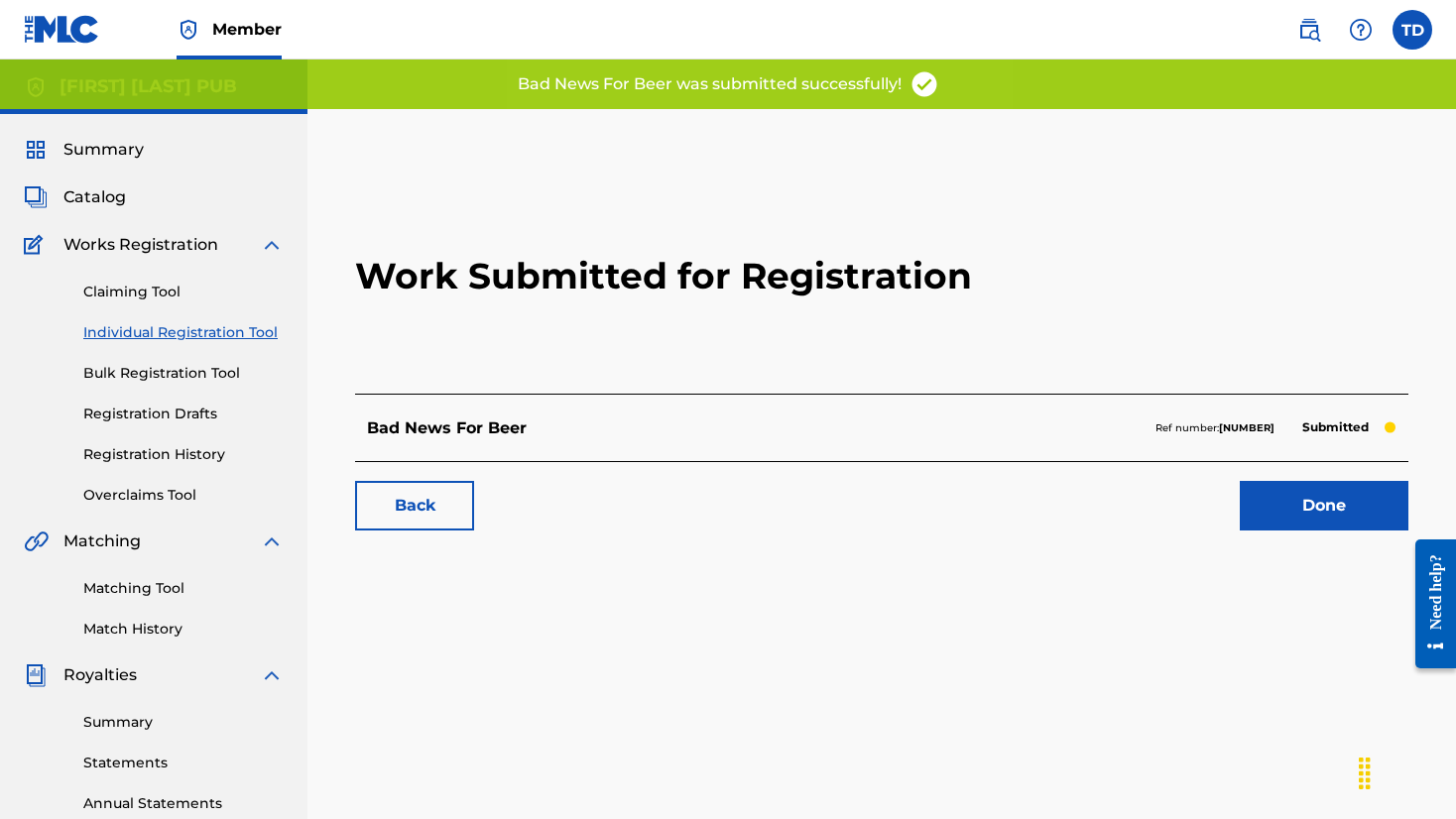 click on "Done" at bounding box center (1324, 506) 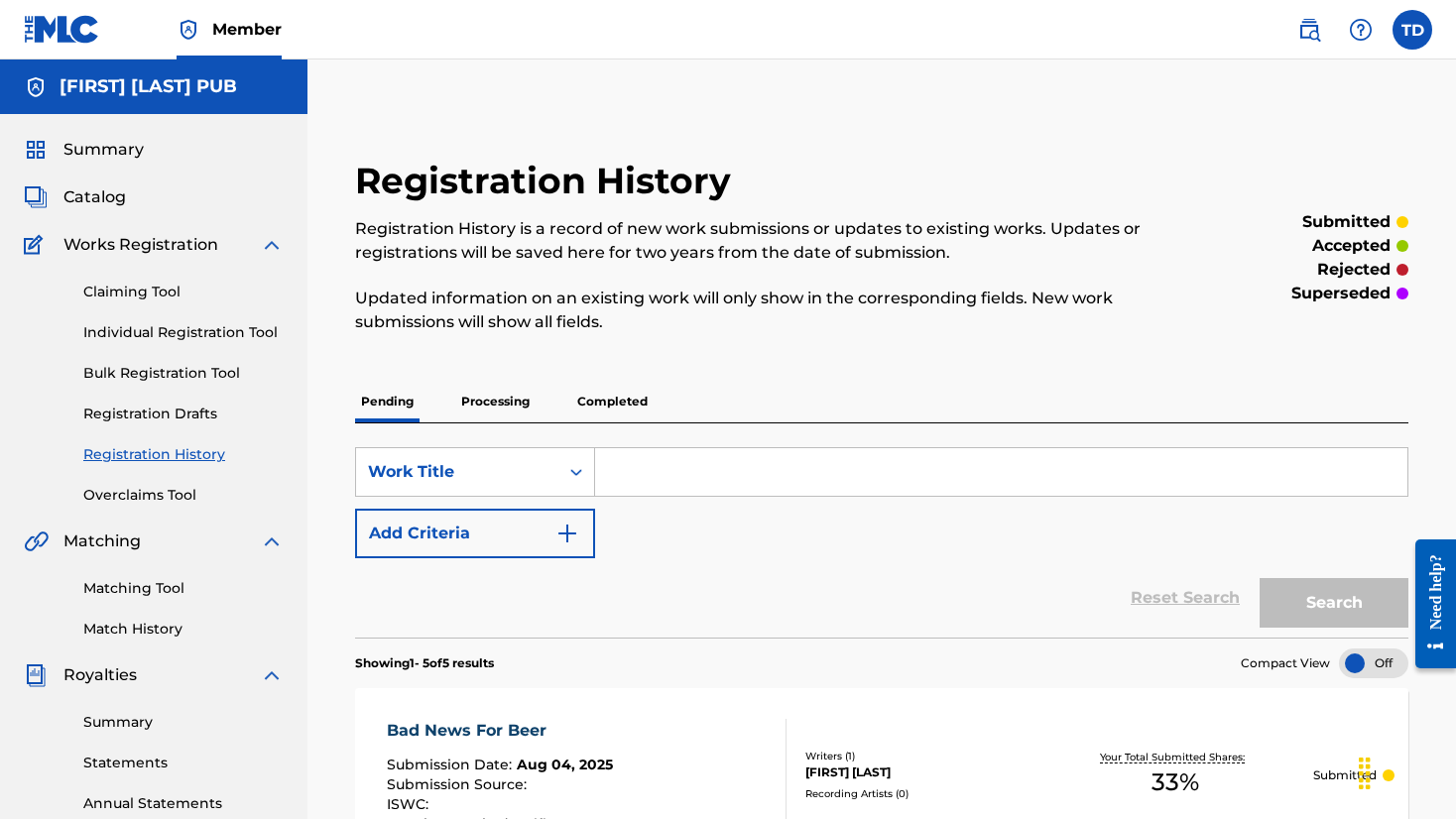 scroll, scrollTop: 0, scrollLeft: 0, axis: both 